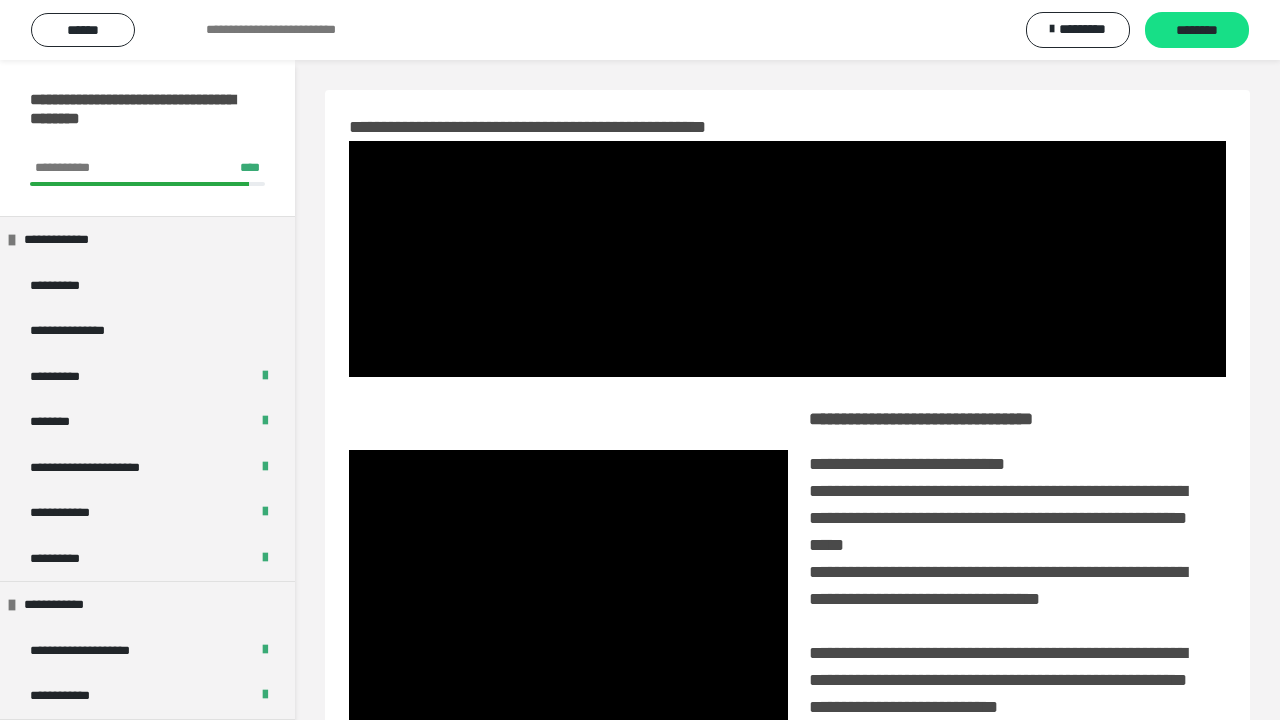 scroll, scrollTop: 200, scrollLeft: 0, axis: vertical 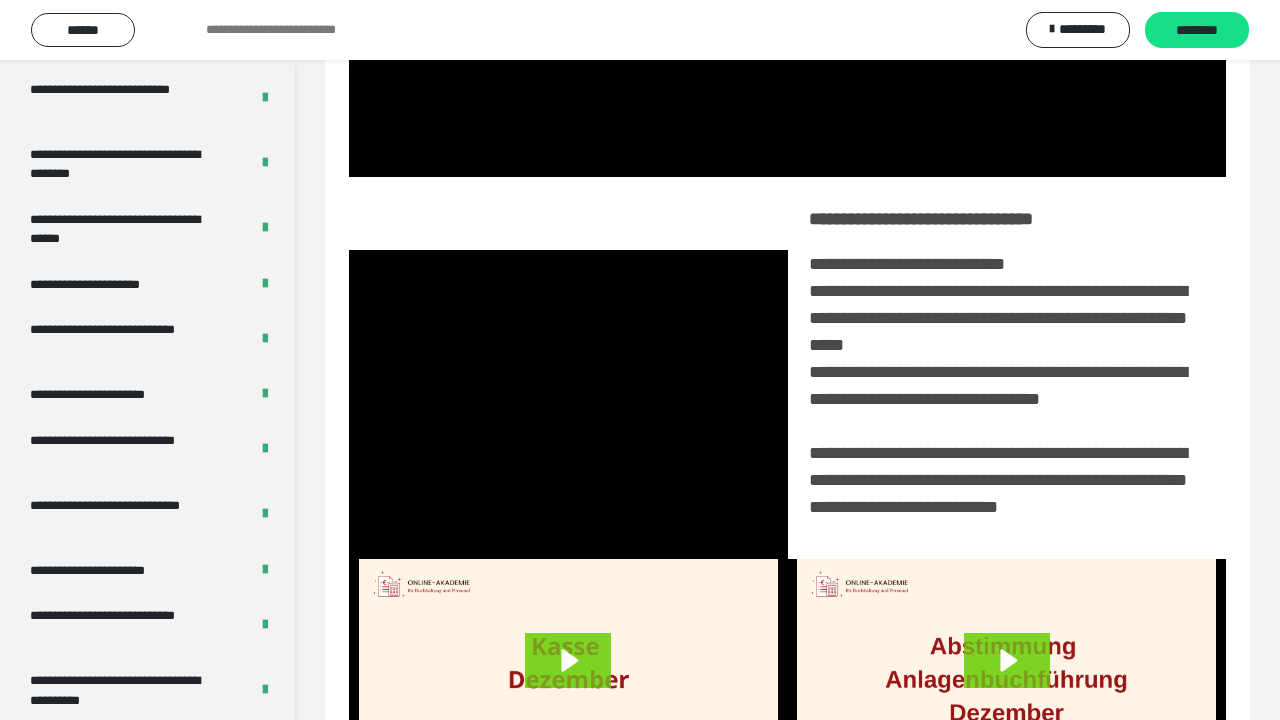drag, startPoint x: 0, startPoint y: 0, endPoint x: 642, endPoint y: 373, distance: 742.4911 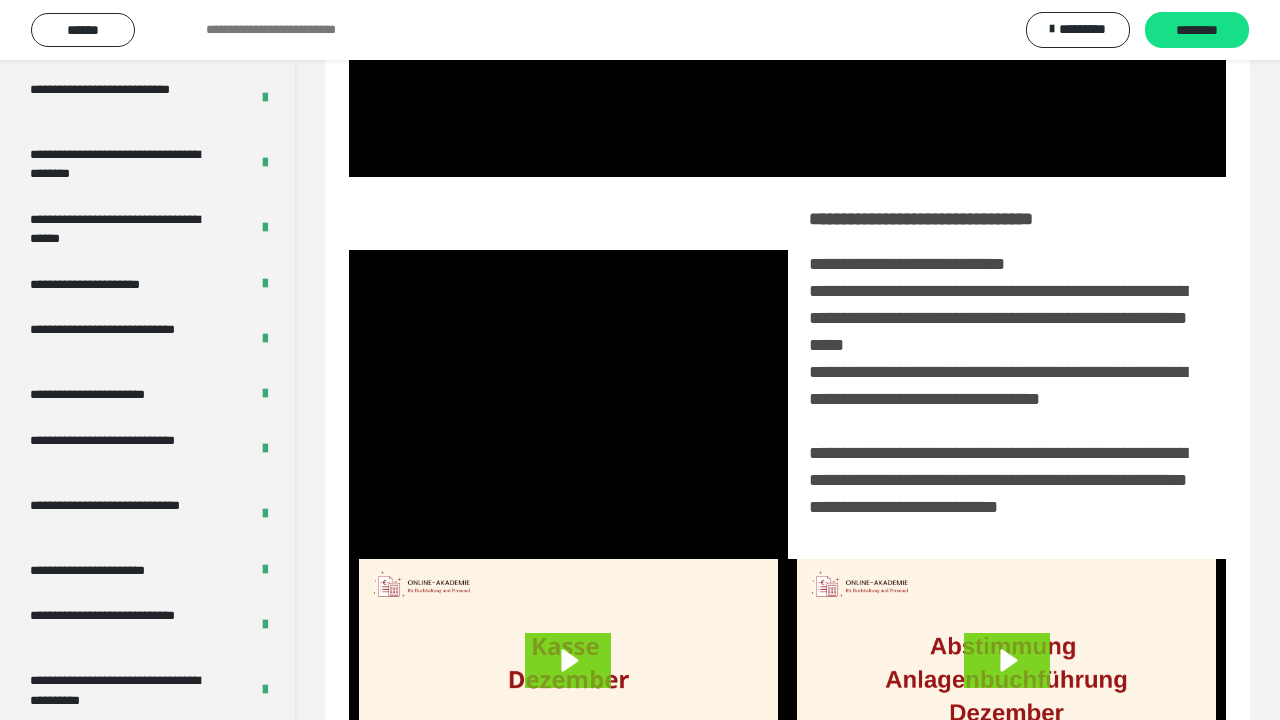 click 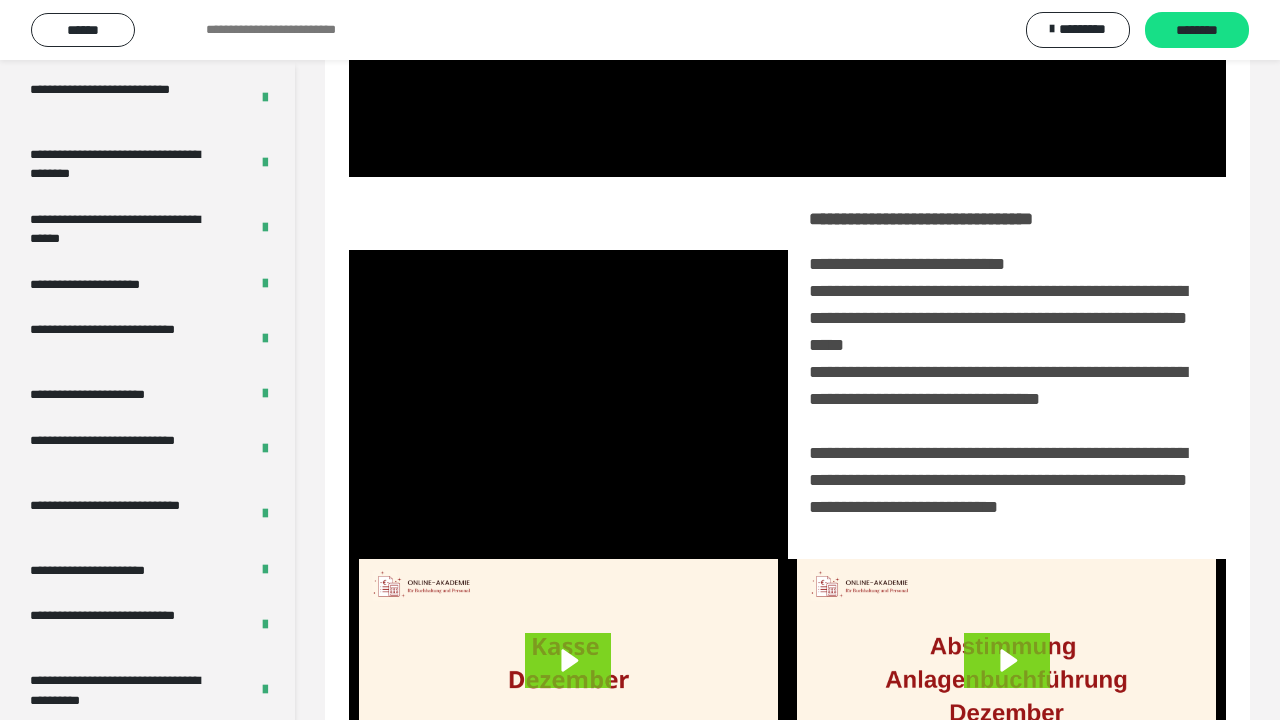 click at bounding box center (568, 594) 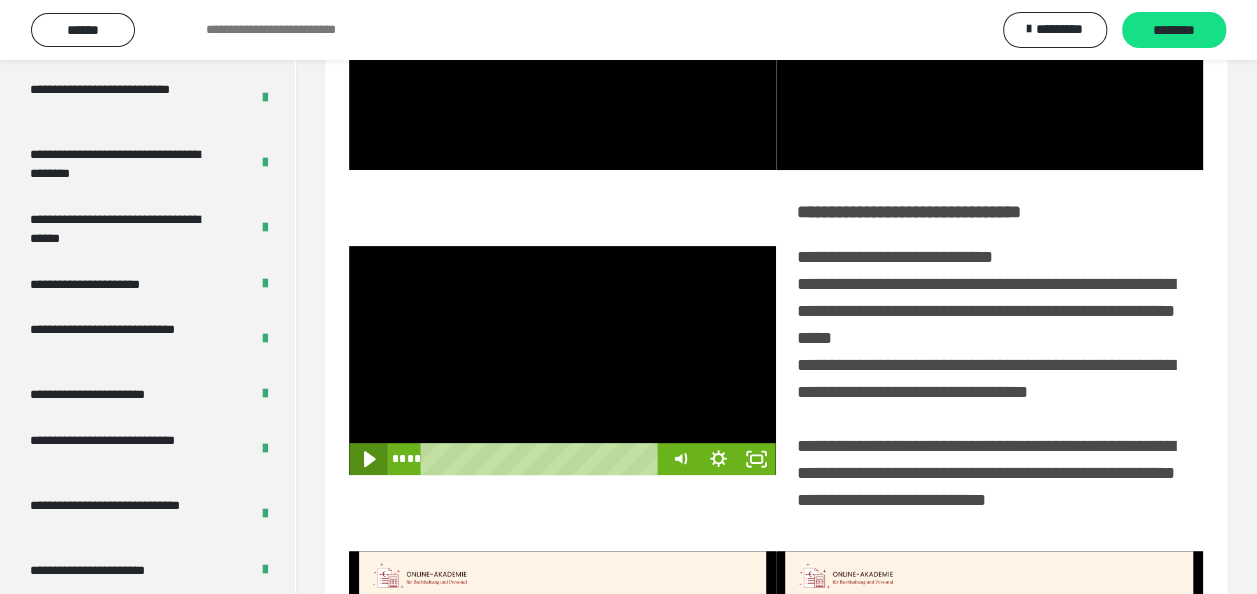 click 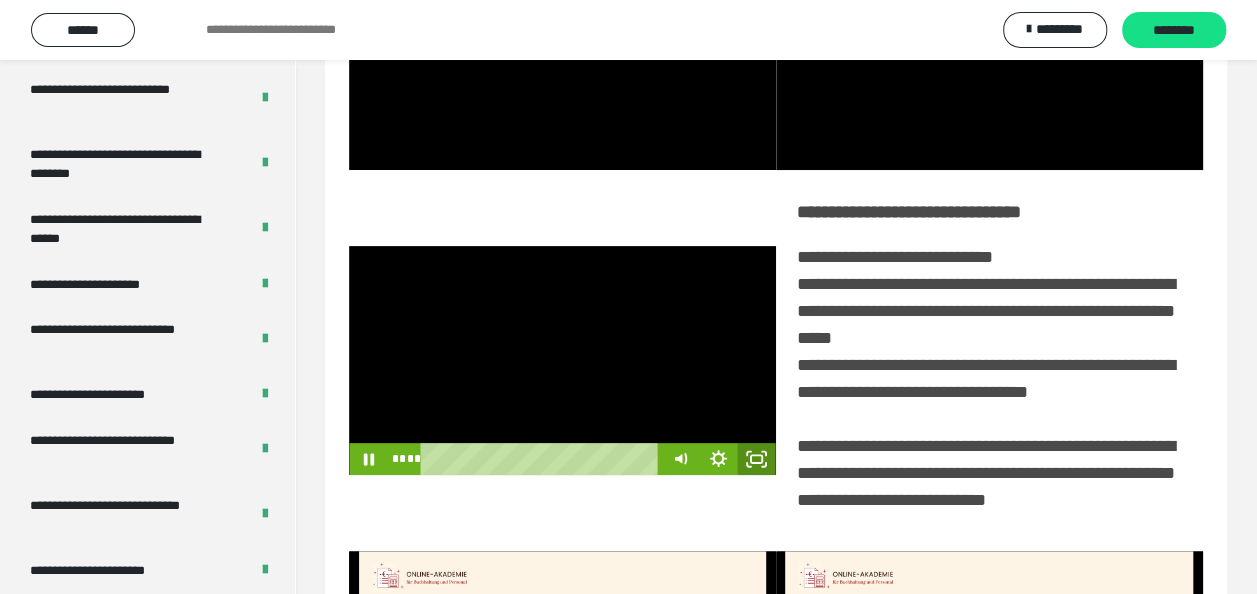 click 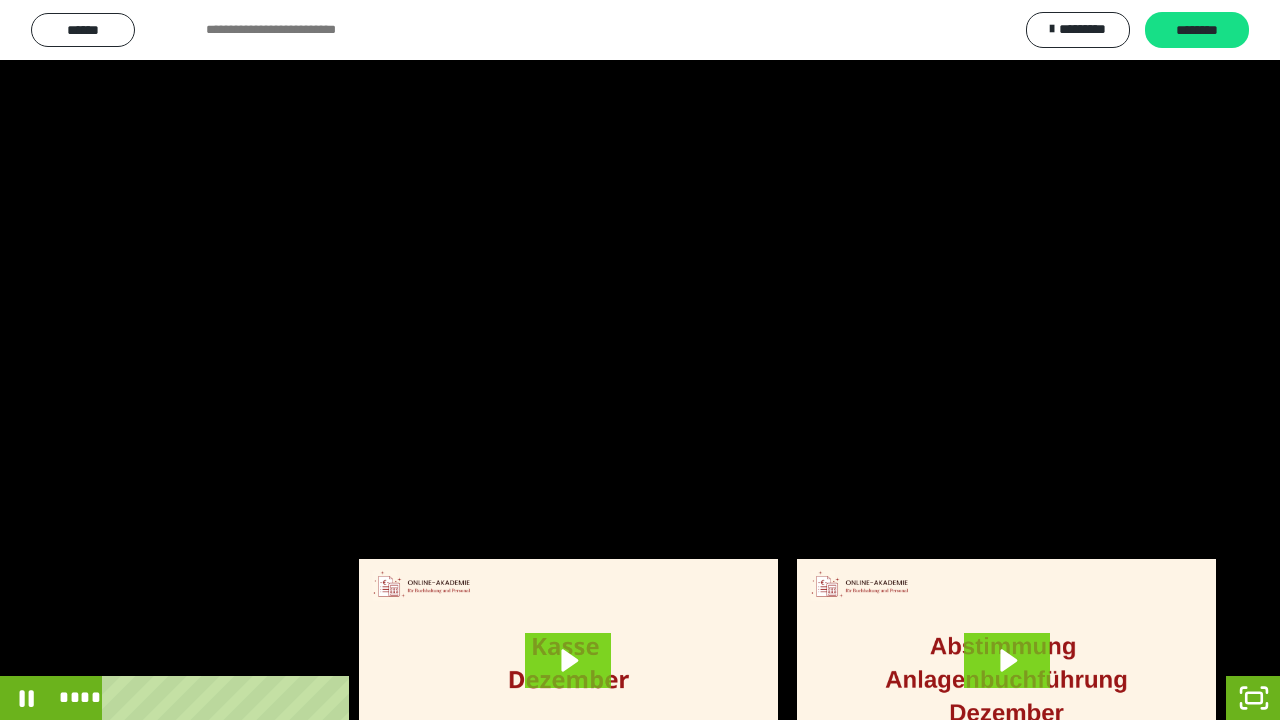 drag, startPoint x: 754, startPoint y: 488, endPoint x: 758, endPoint y: 562, distance: 74.10803 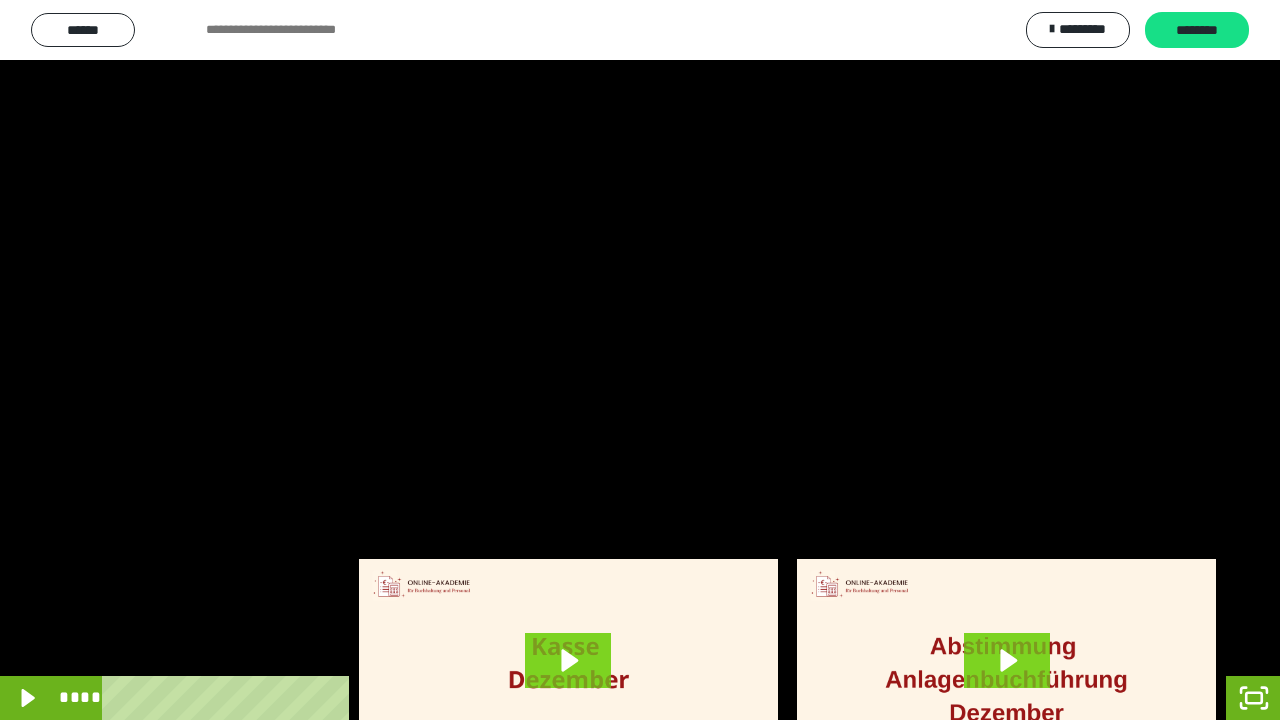 click at bounding box center [640, 360] 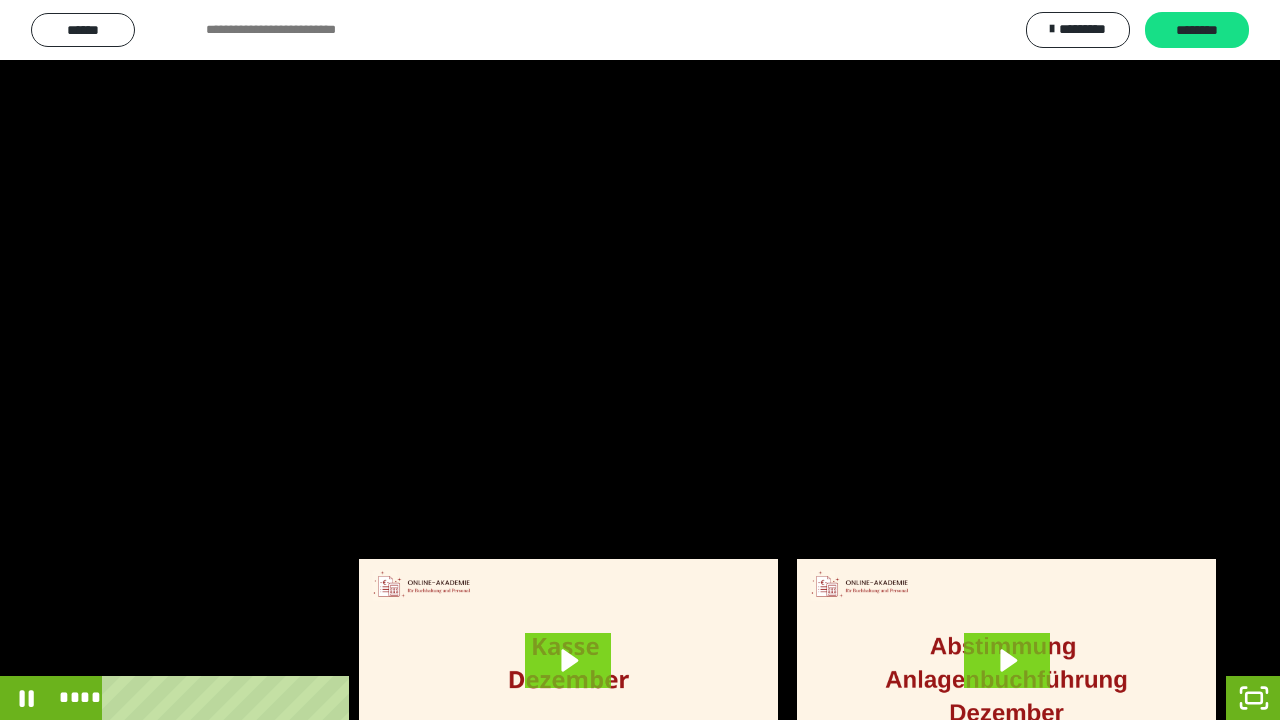 click at bounding box center (640, 360) 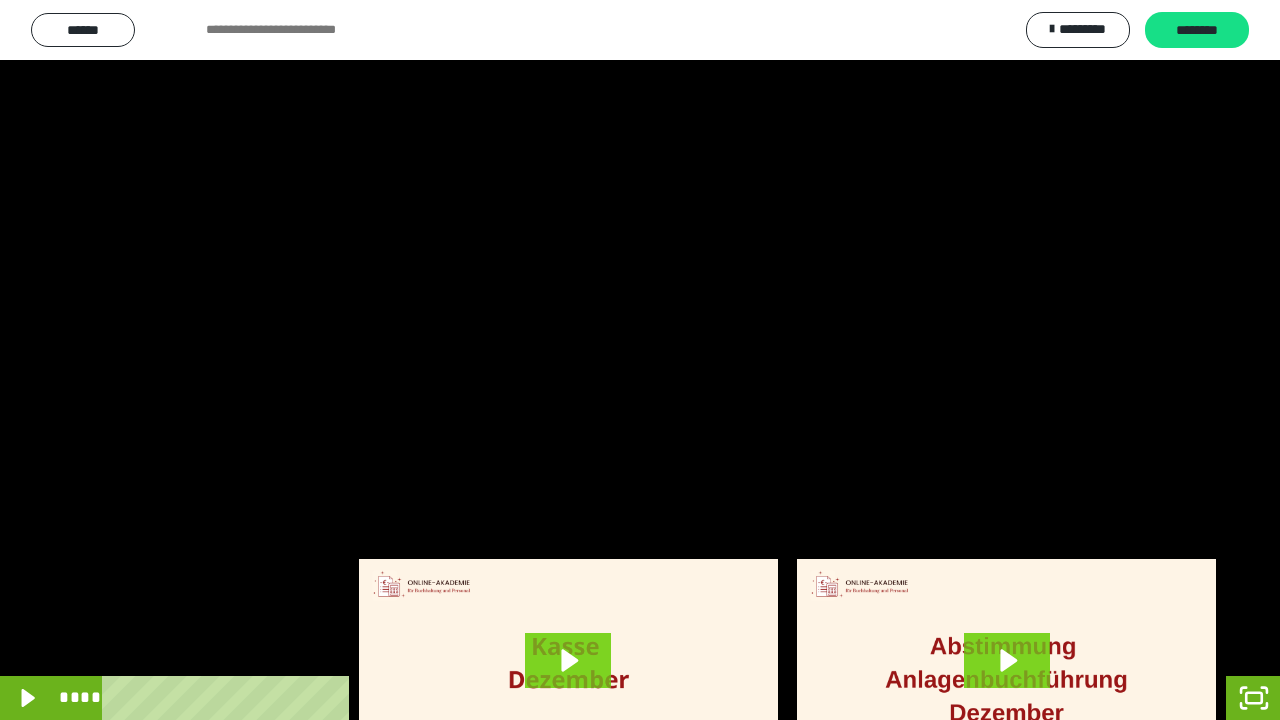click at bounding box center (640, 360) 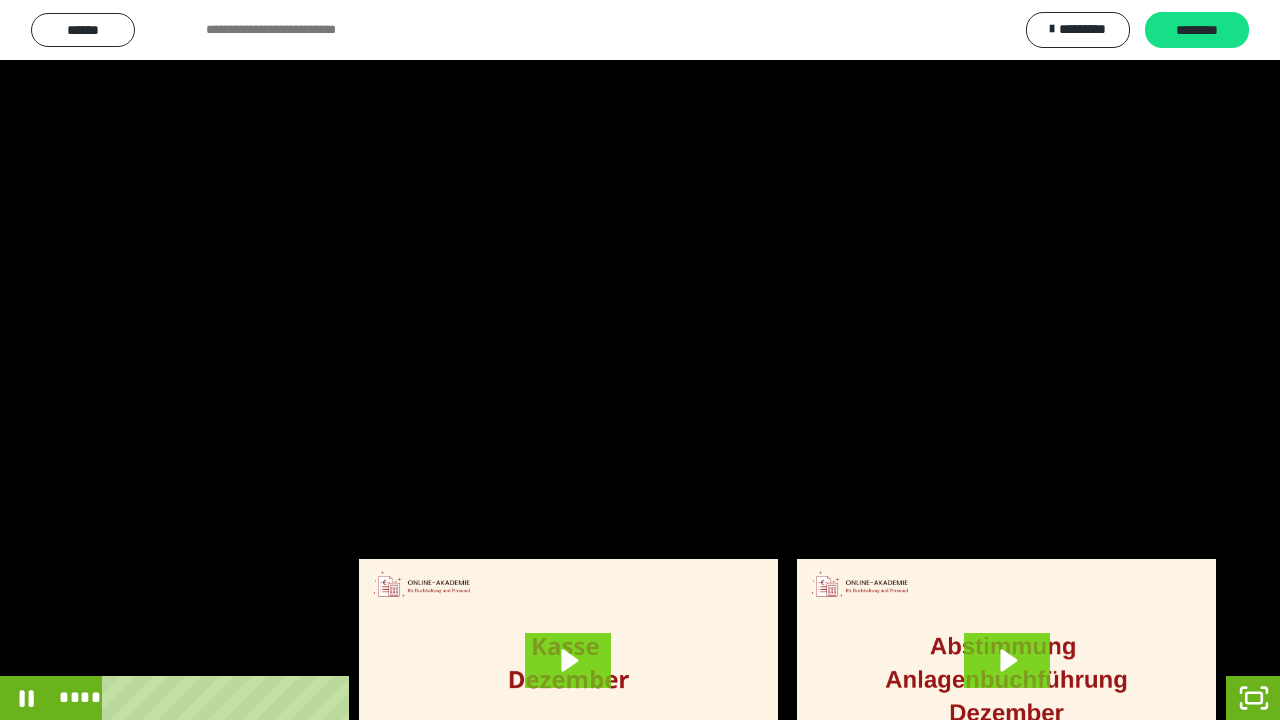 click at bounding box center [640, 360] 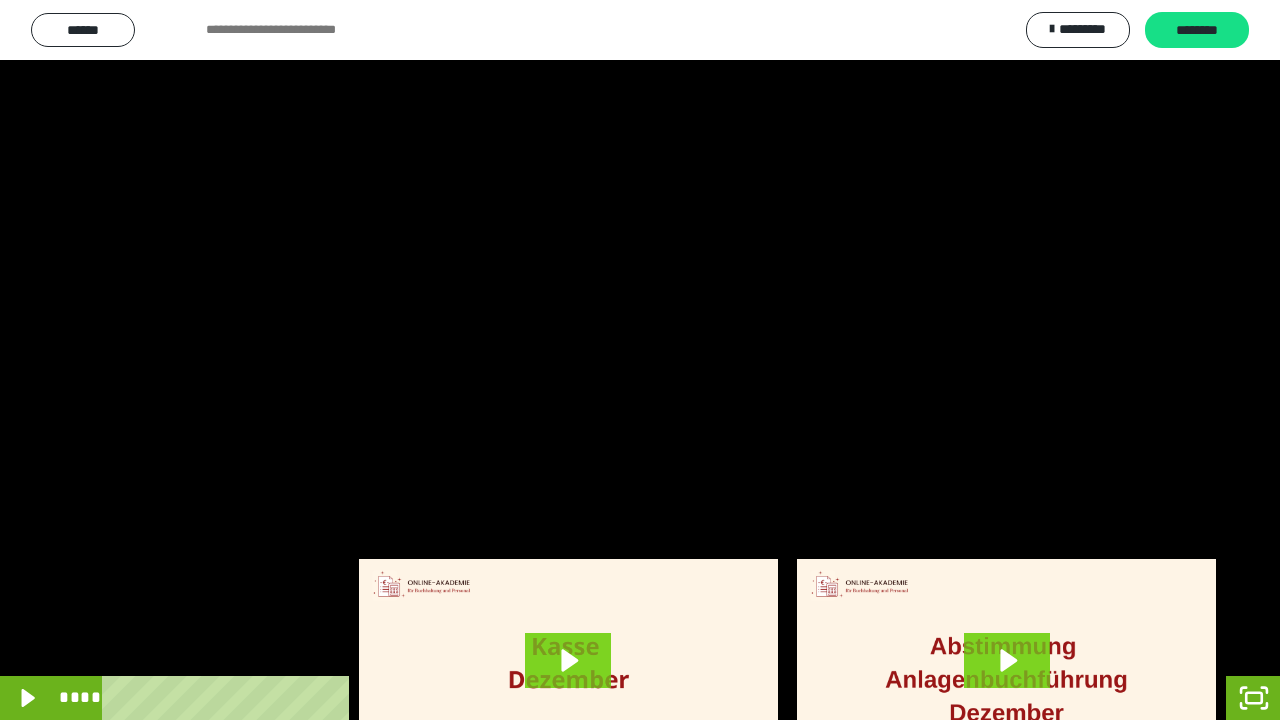click at bounding box center (640, 360) 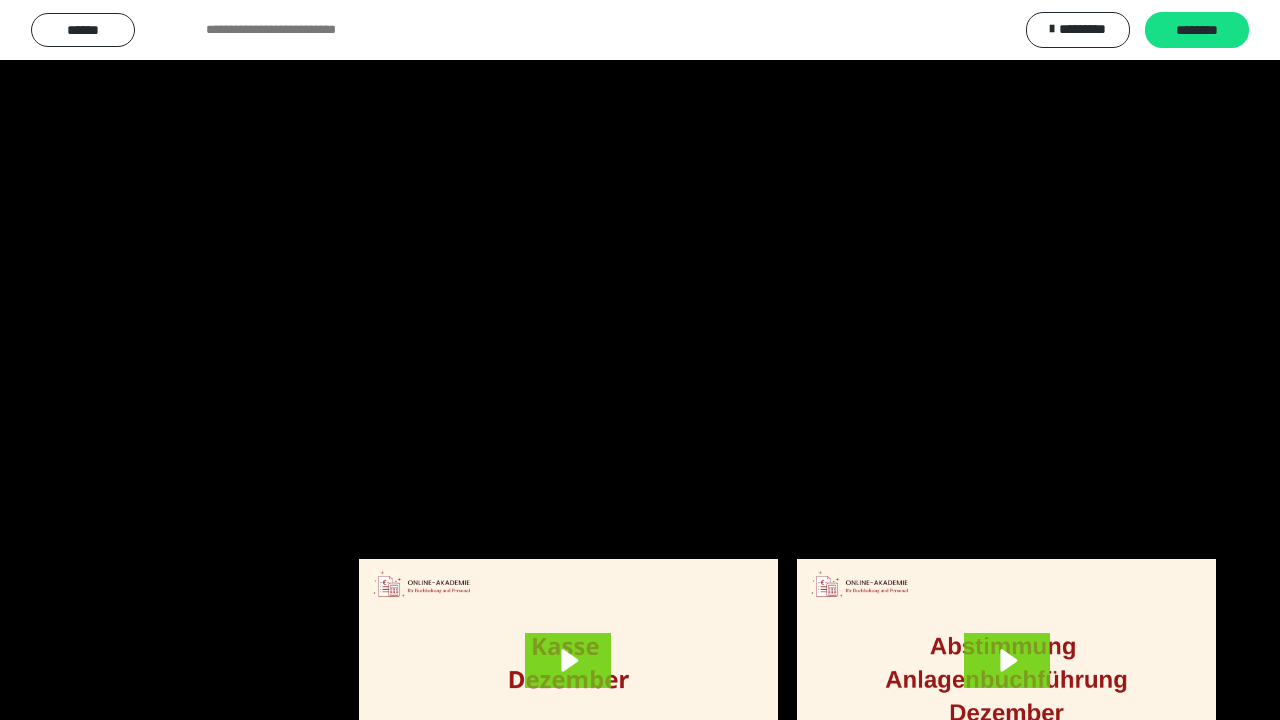 click at bounding box center [640, 360] 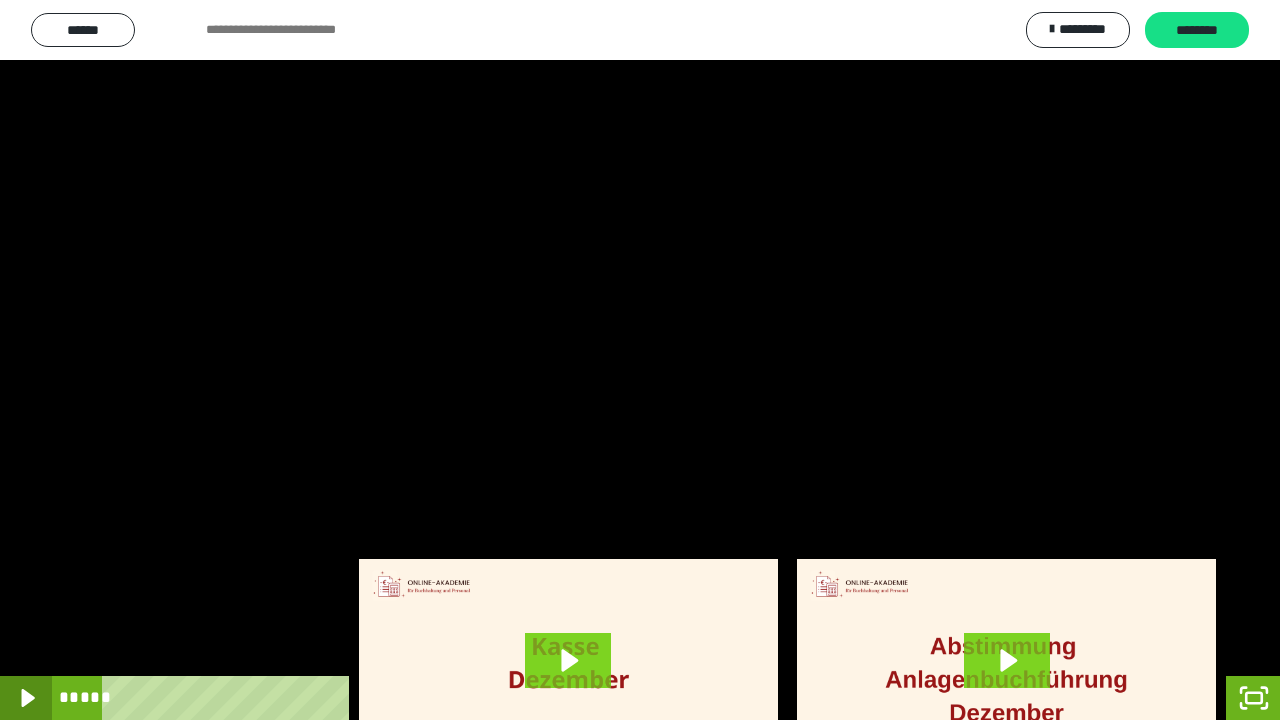 click 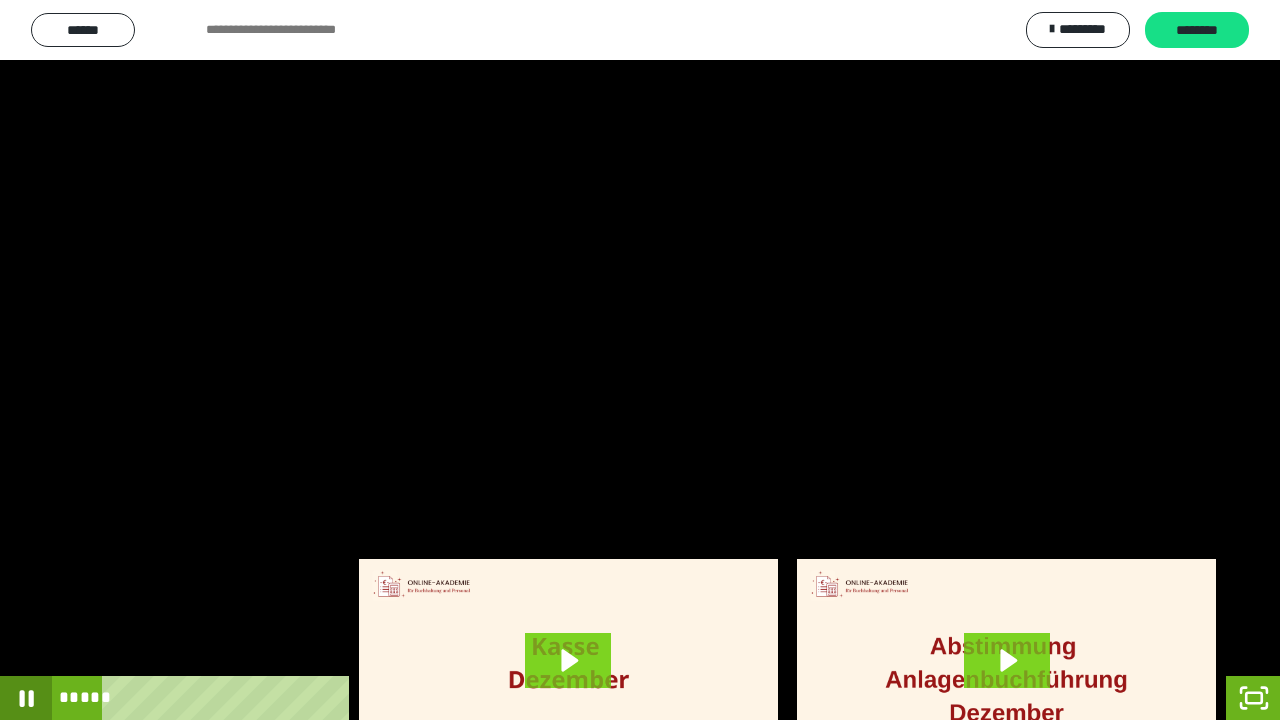 click 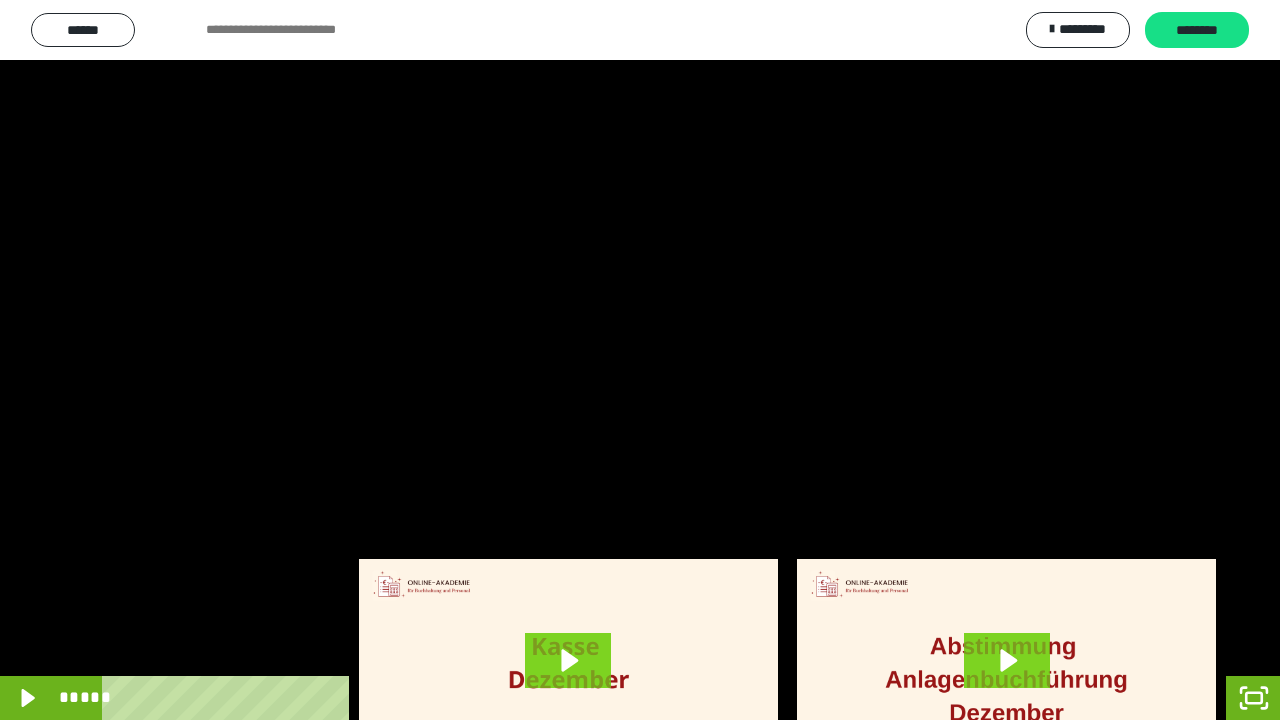 click on "*****" at bounding box center (616, 698) 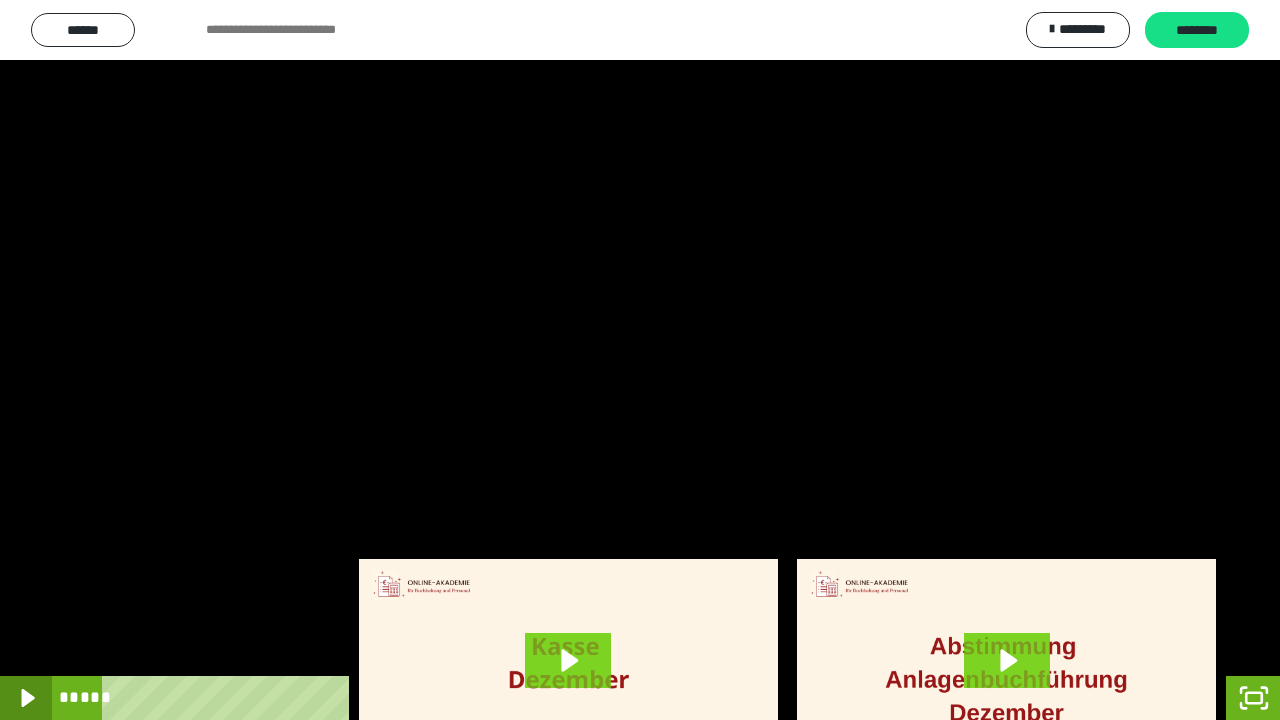 click 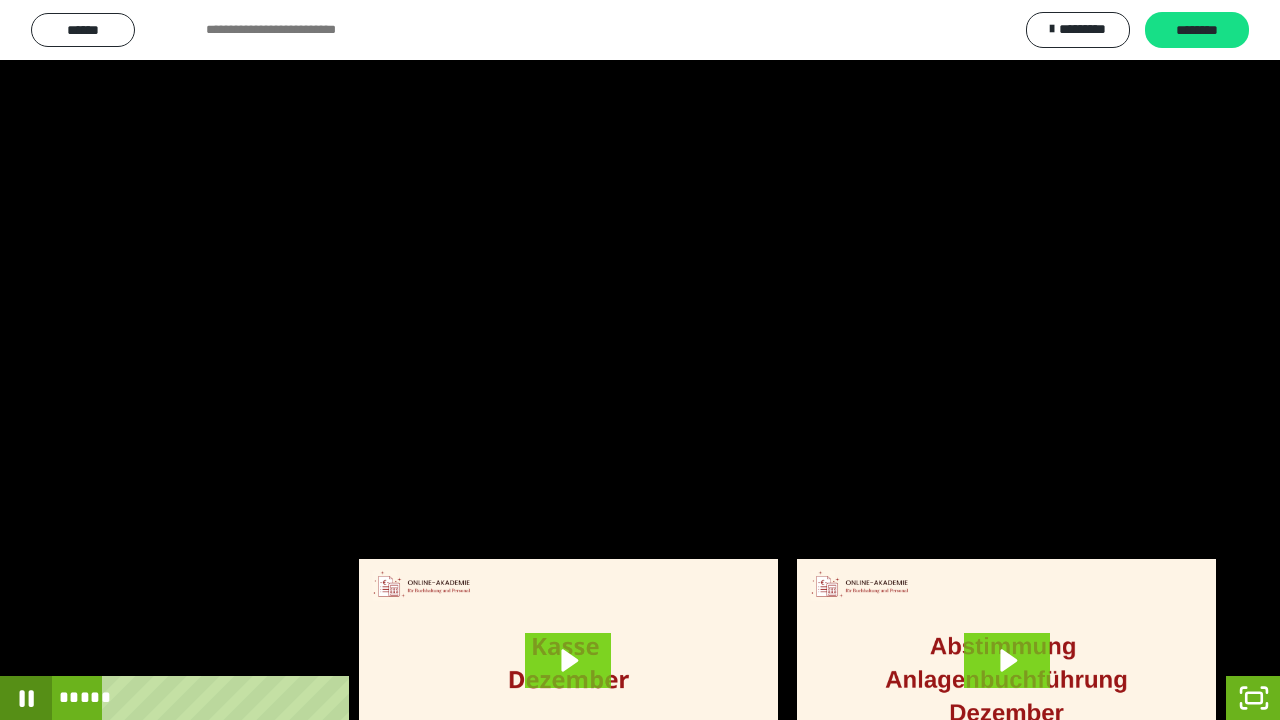 click 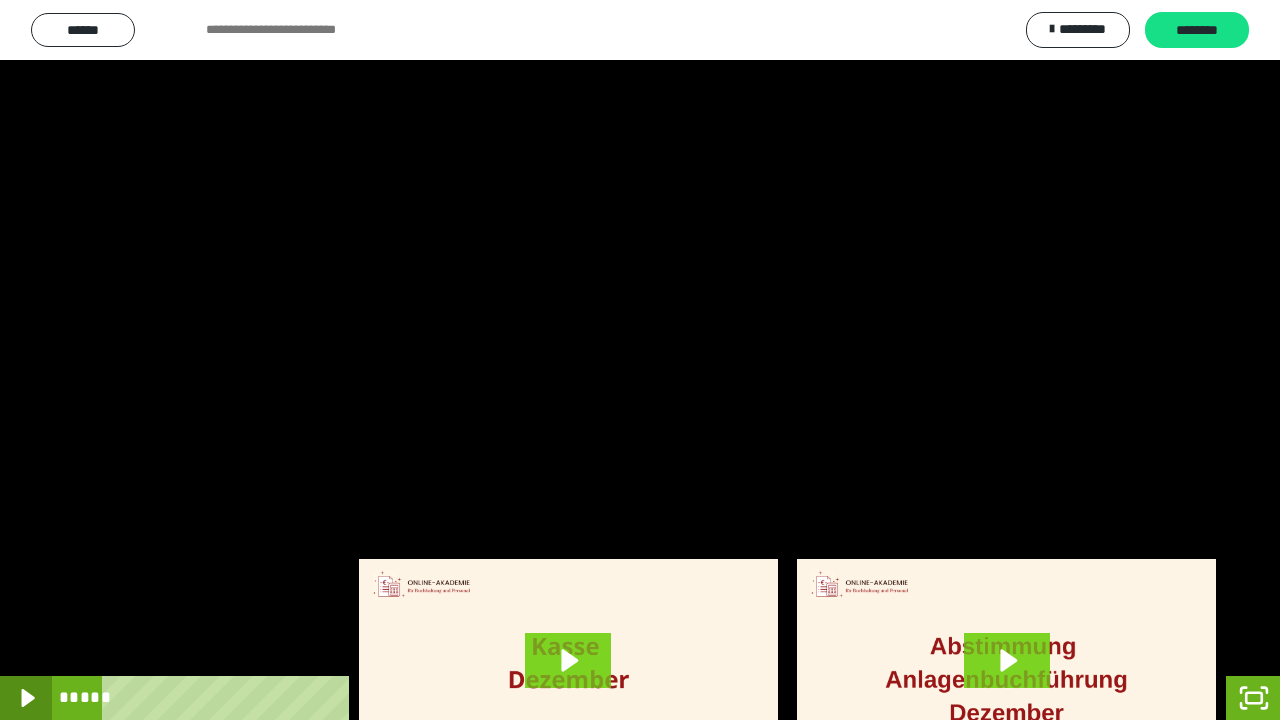 click 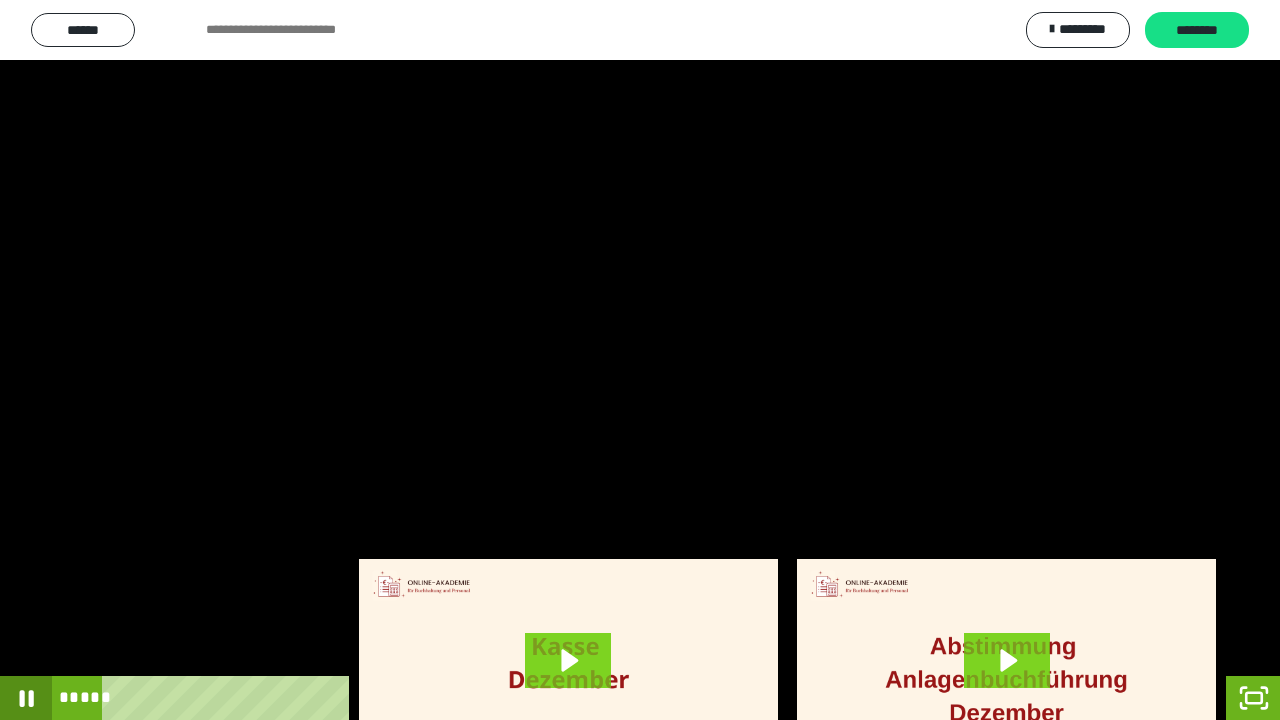 click 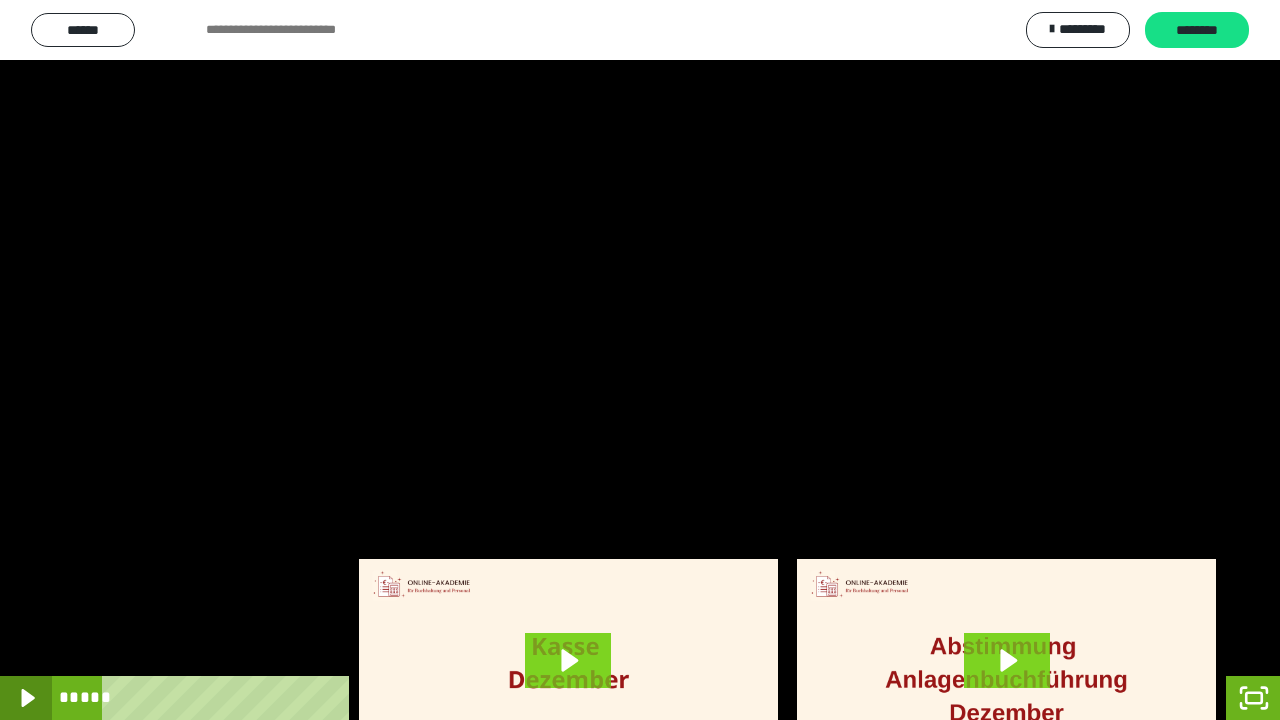 click 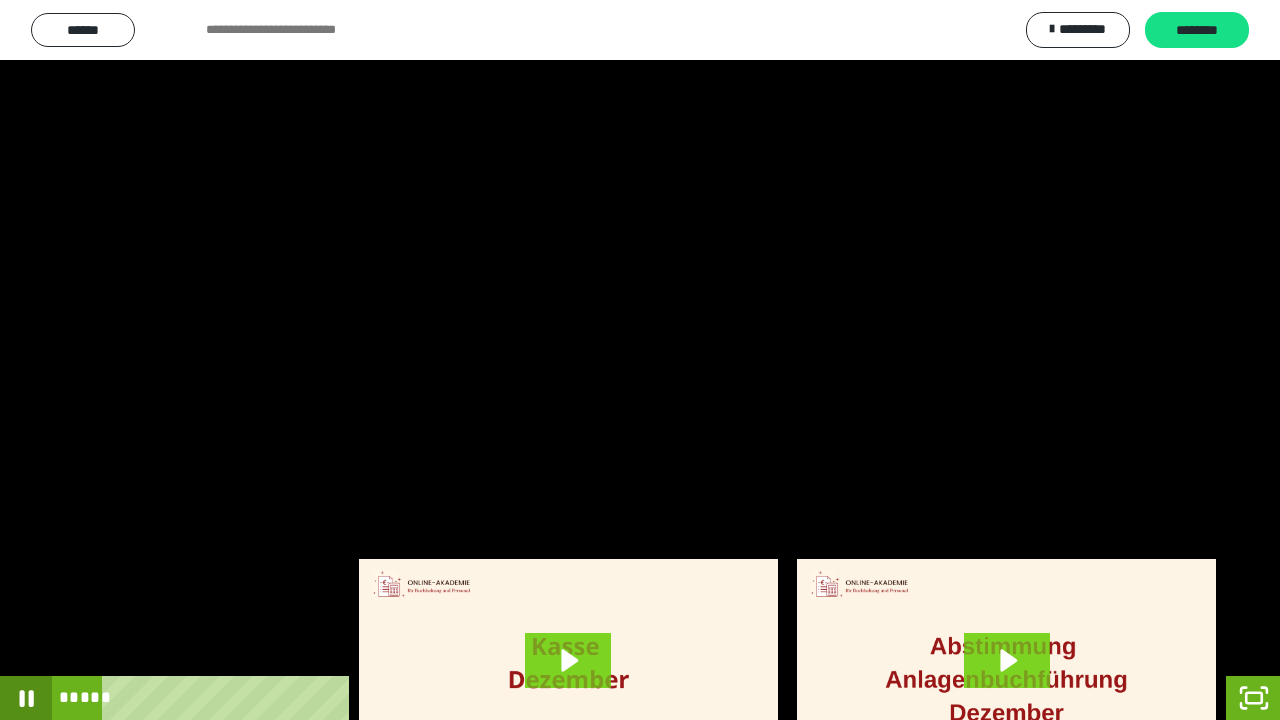 click 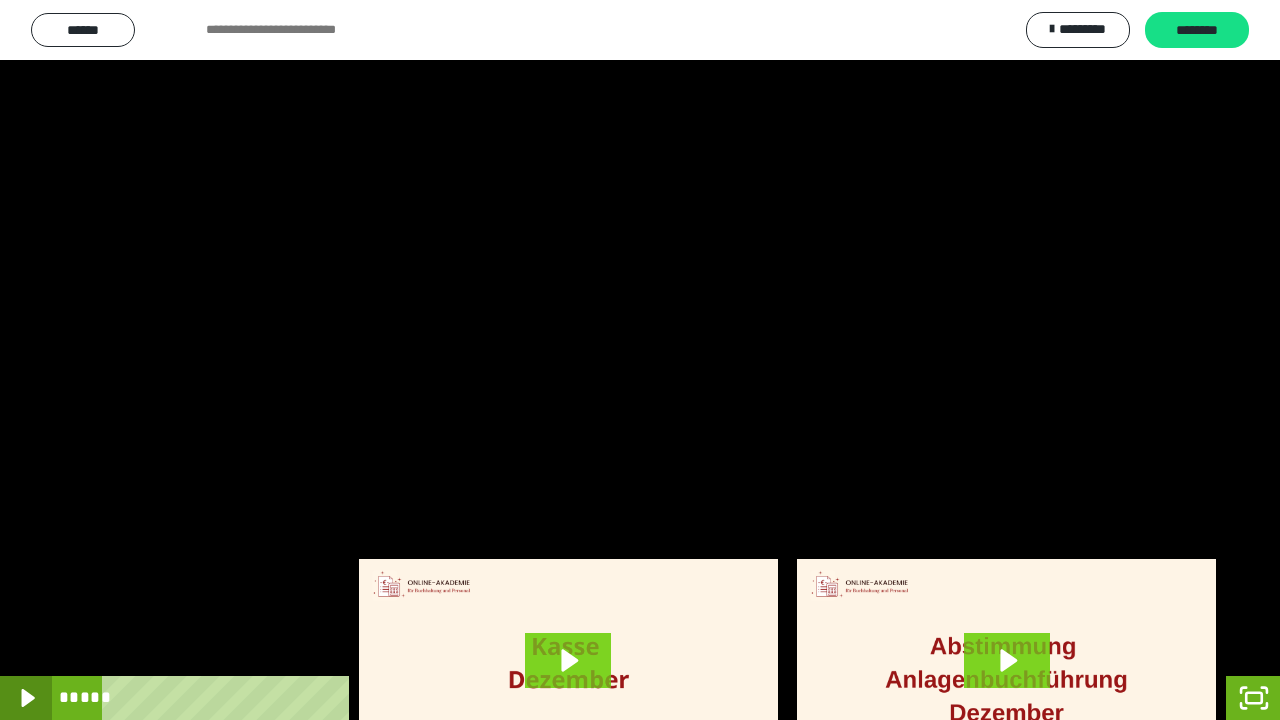 click 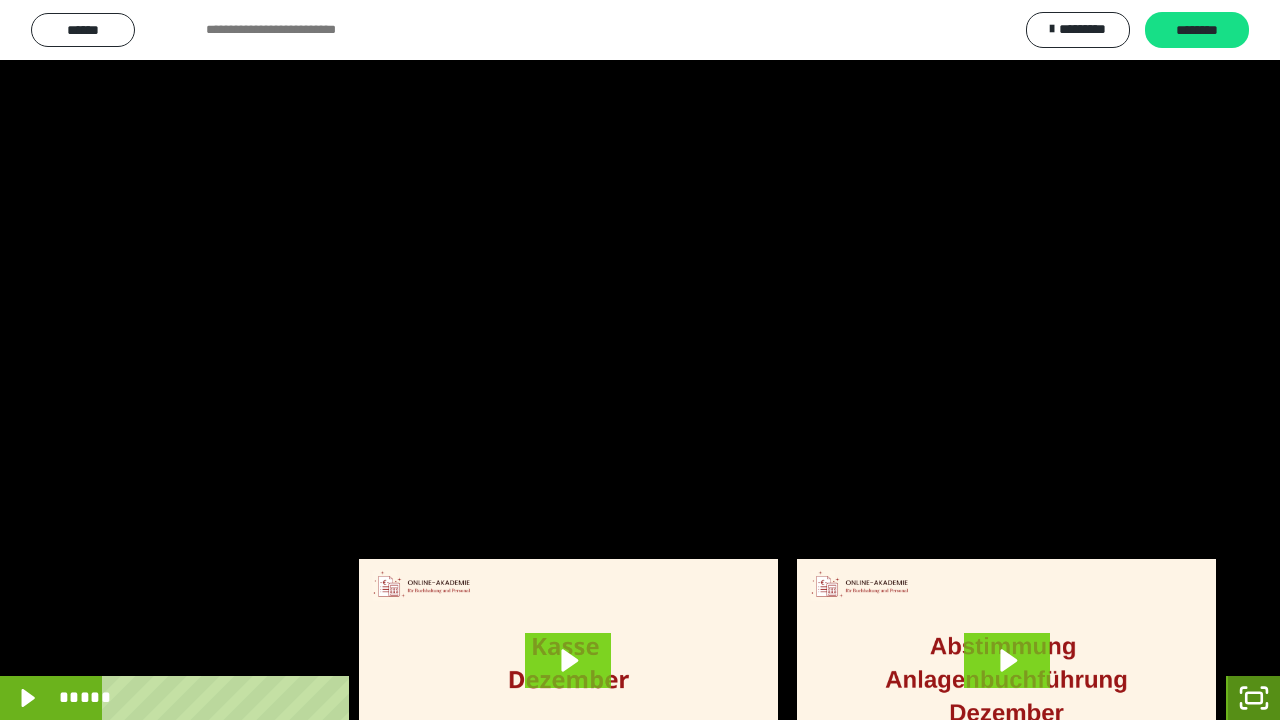 click 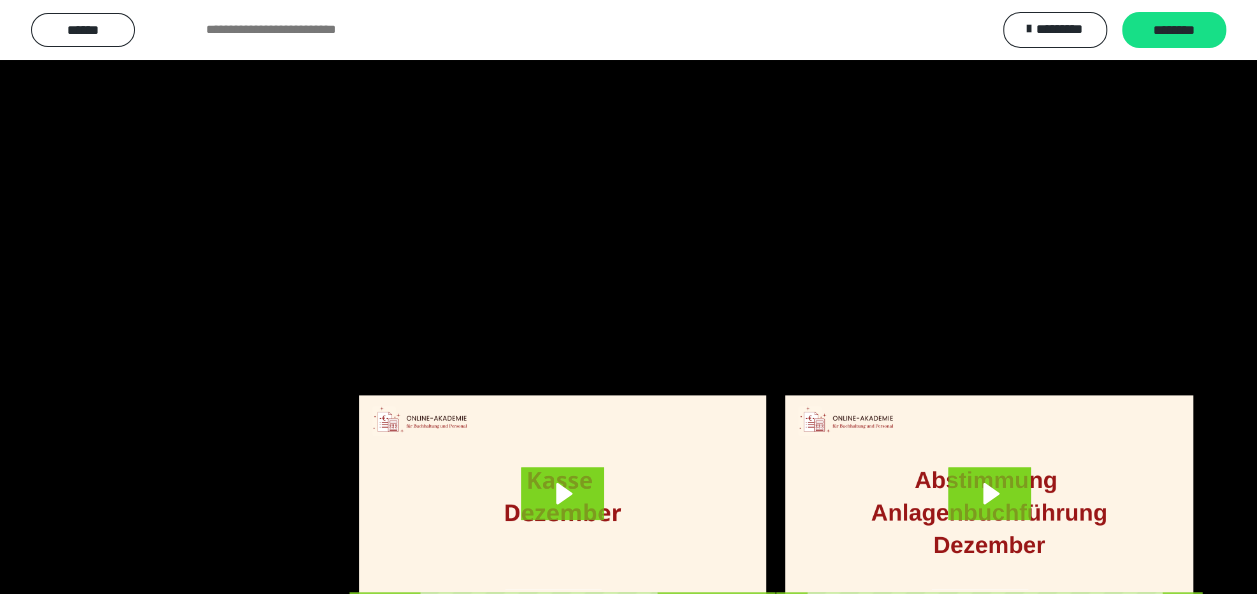 scroll, scrollTop: 494, scrollLeft: 0, axis: vertical 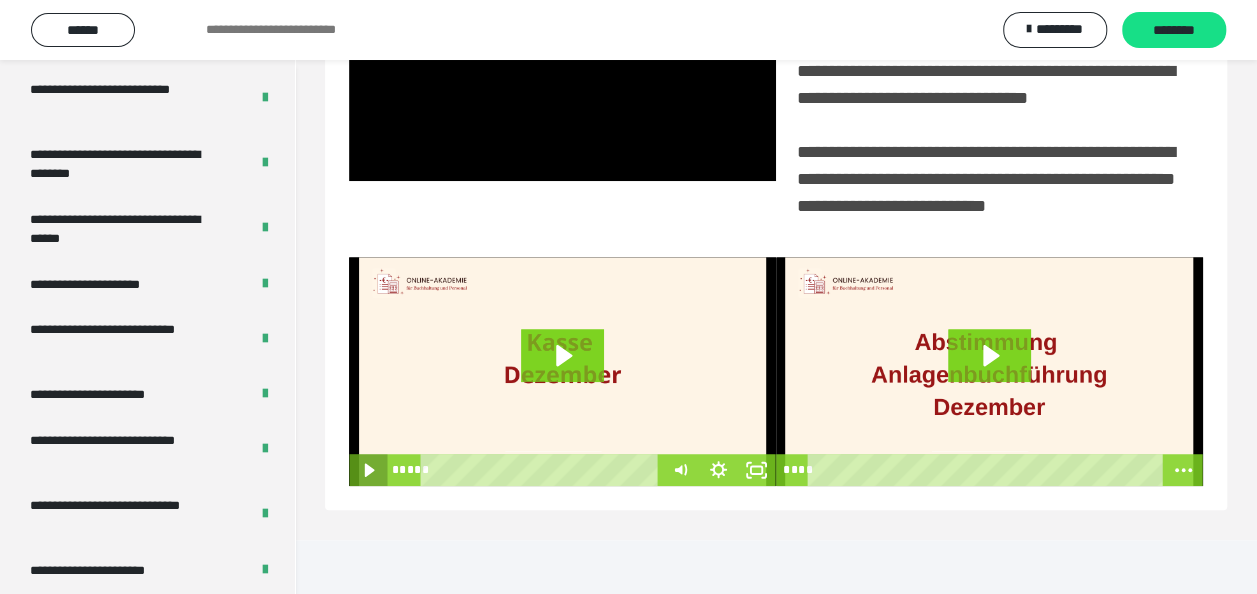 click 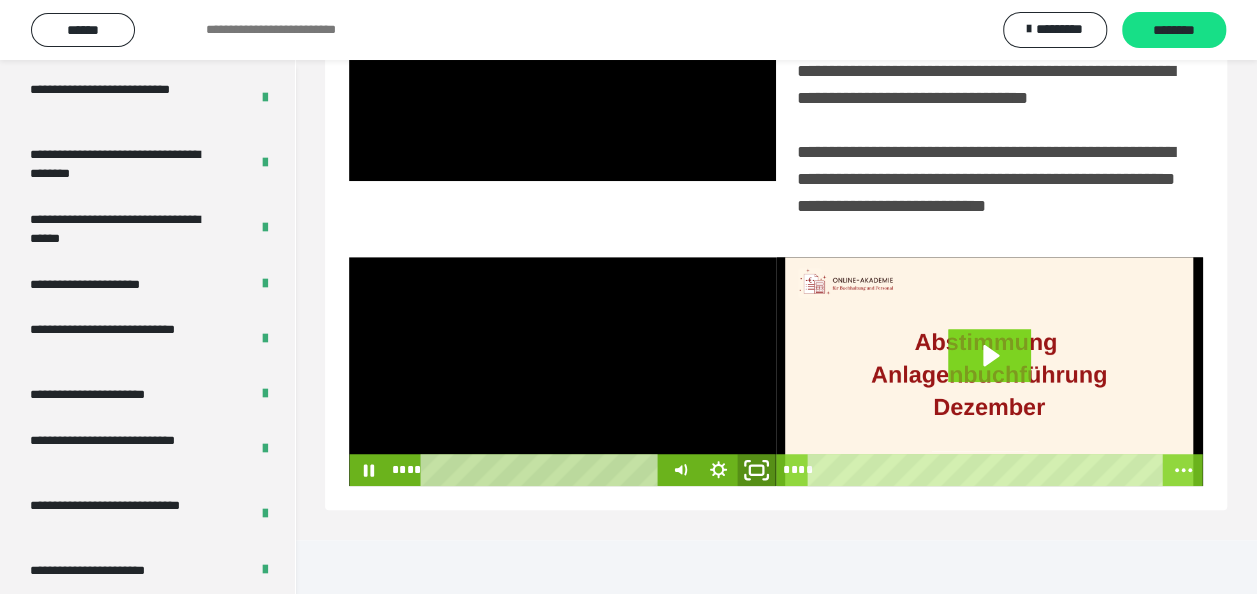 click 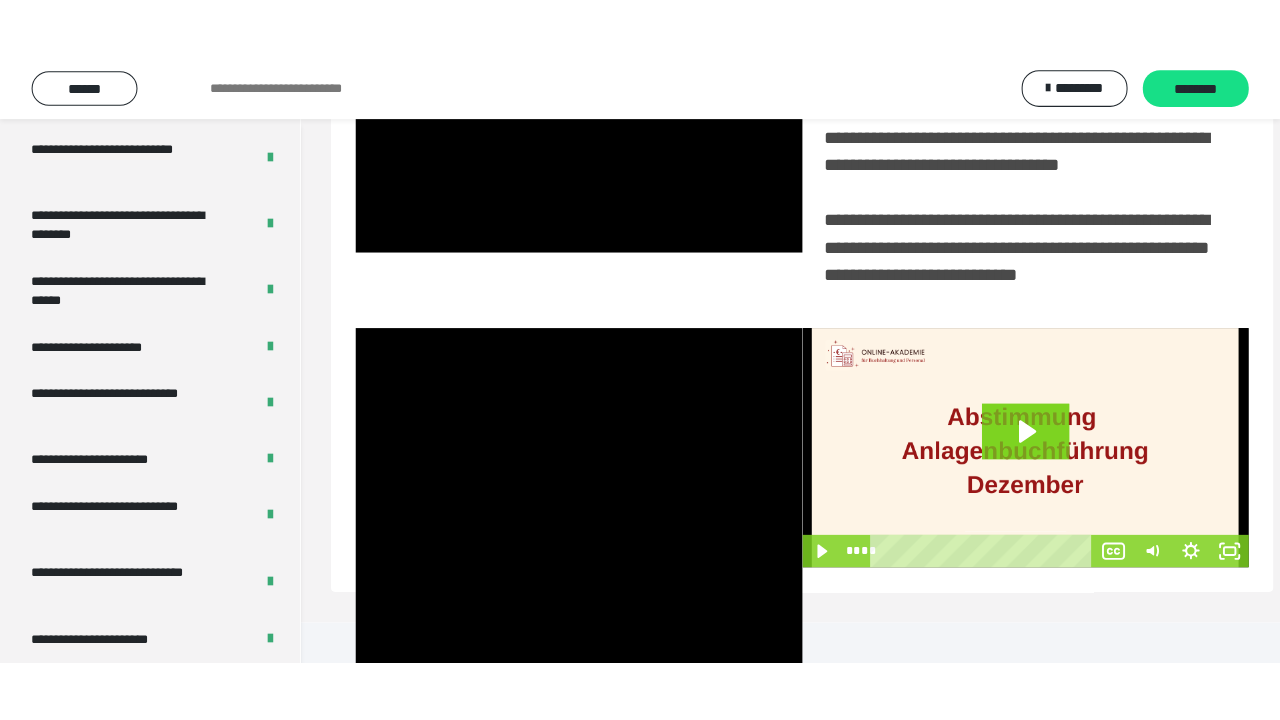 scroll, scrollTop: 382, scrollLeft: 0, axis: vertical 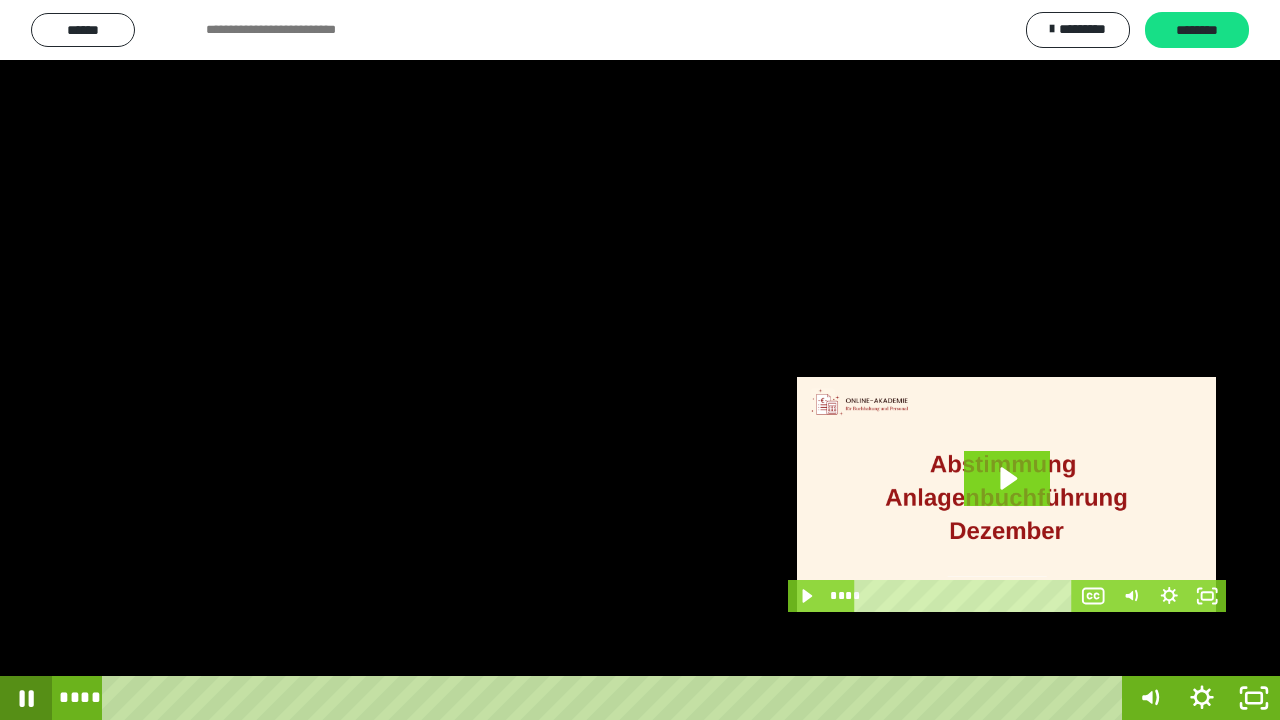 click 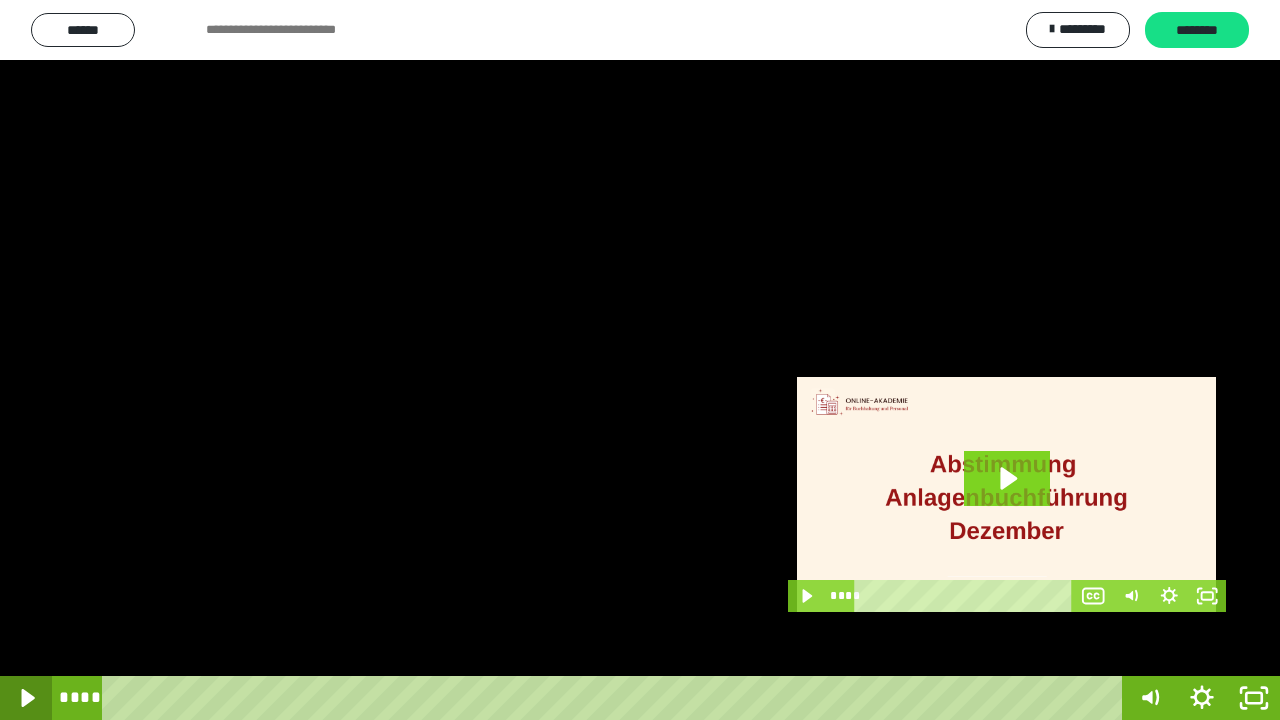 click 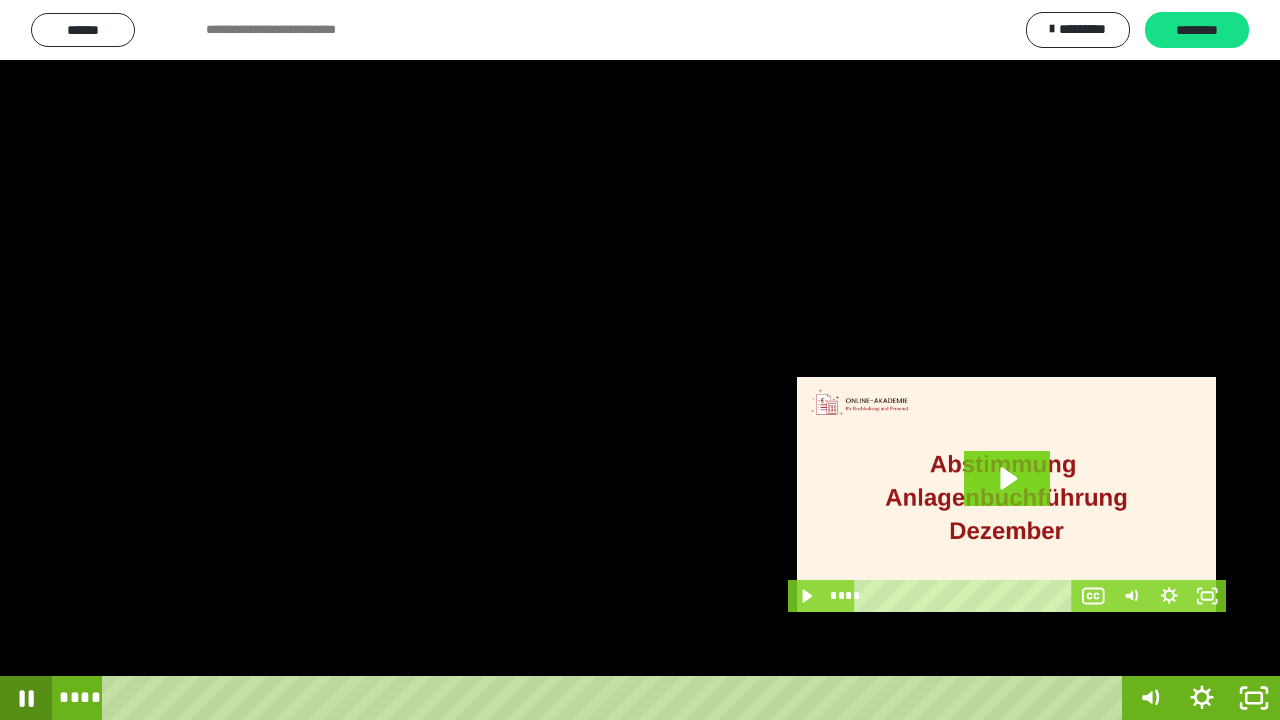 click 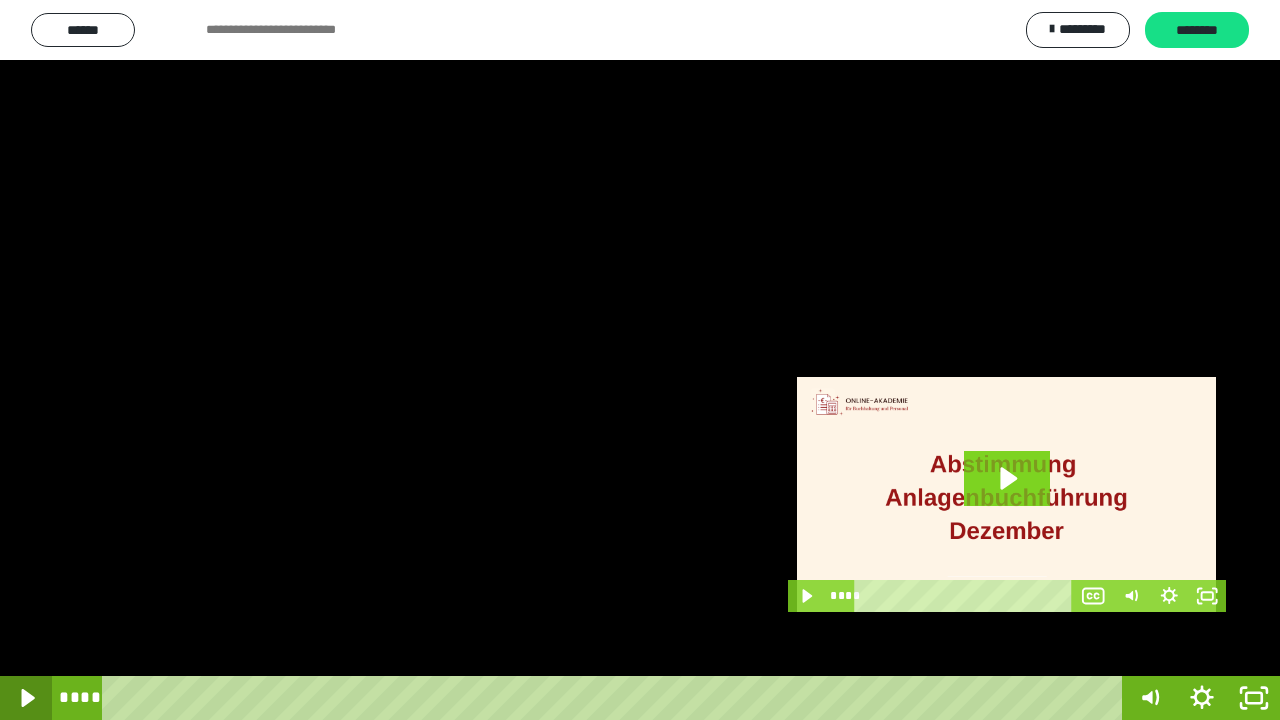 click 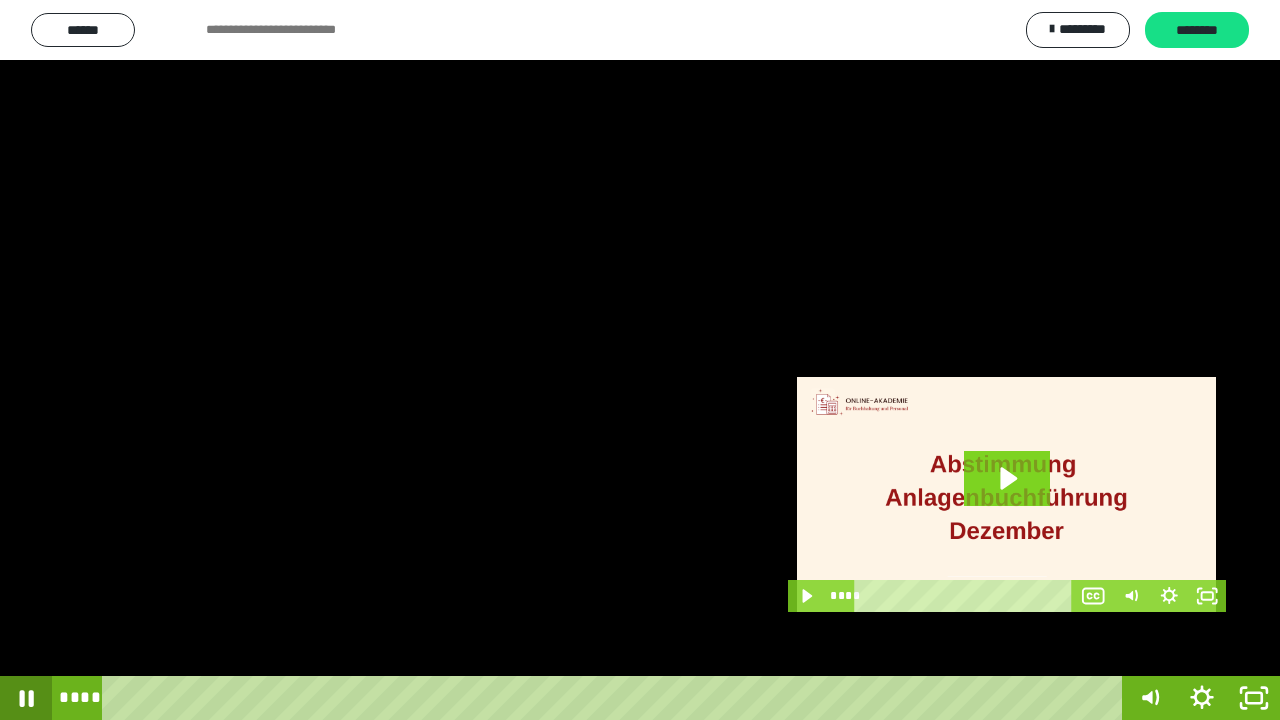 click 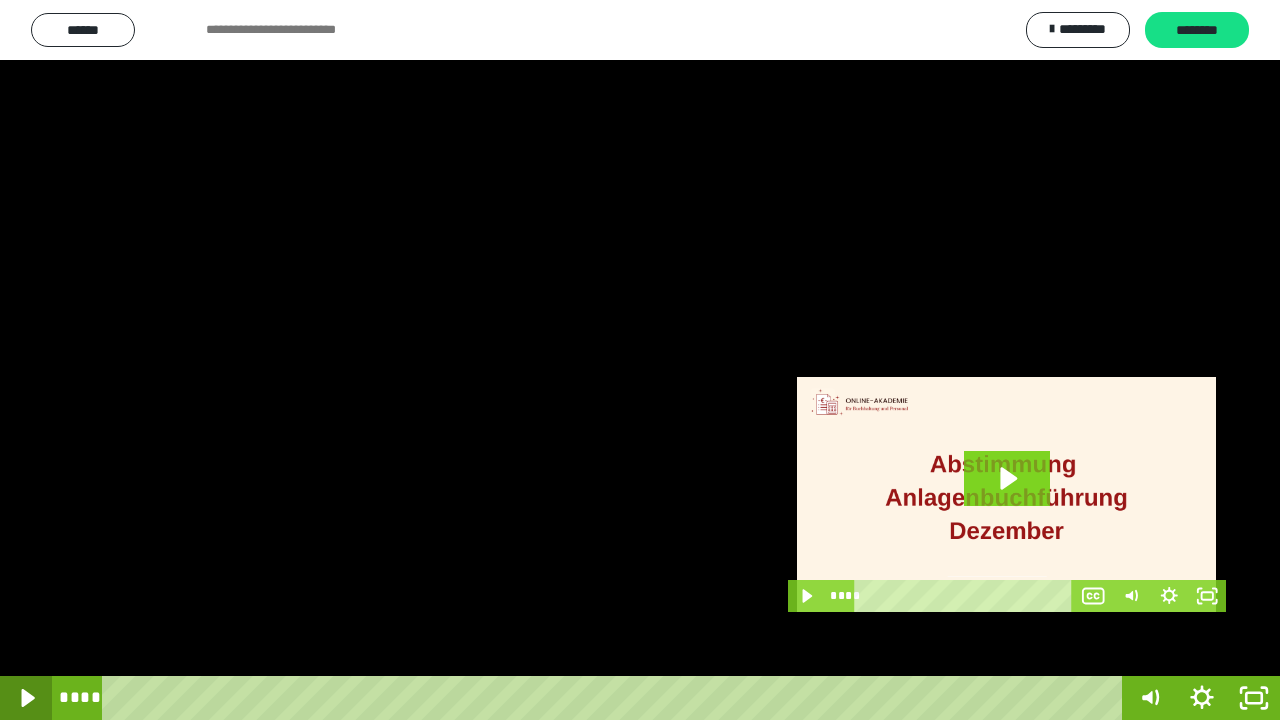 click 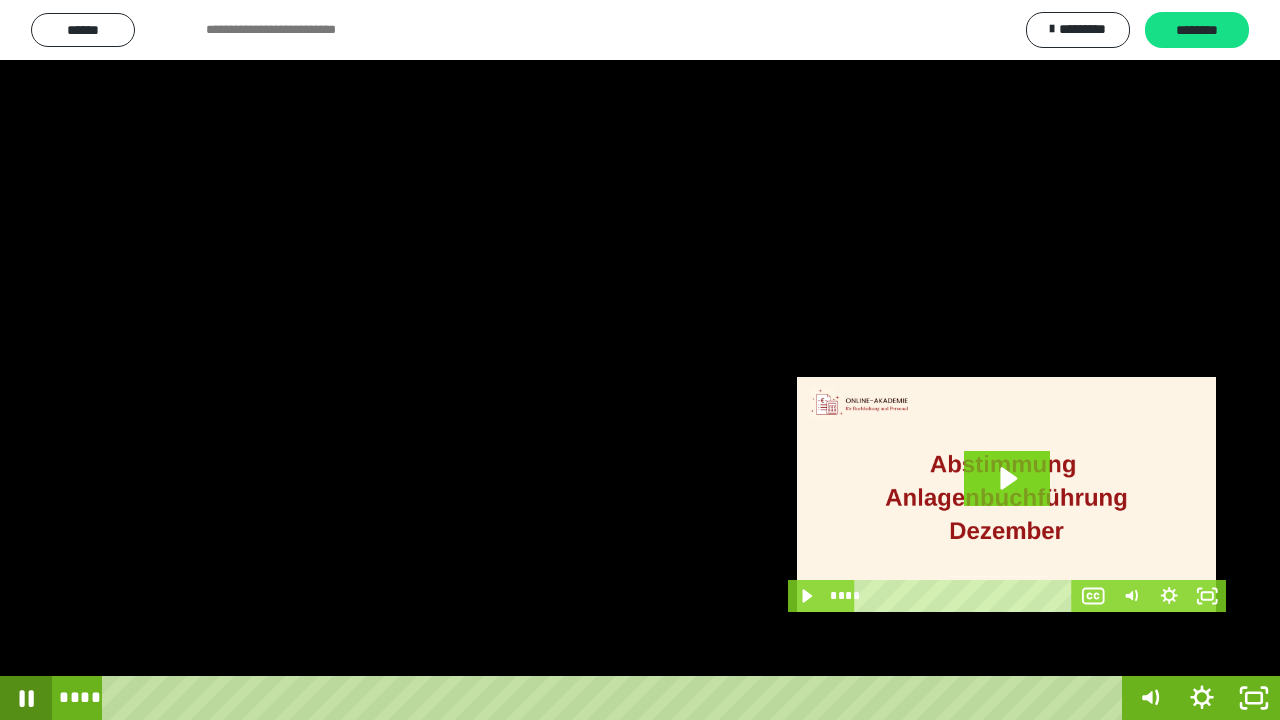 click 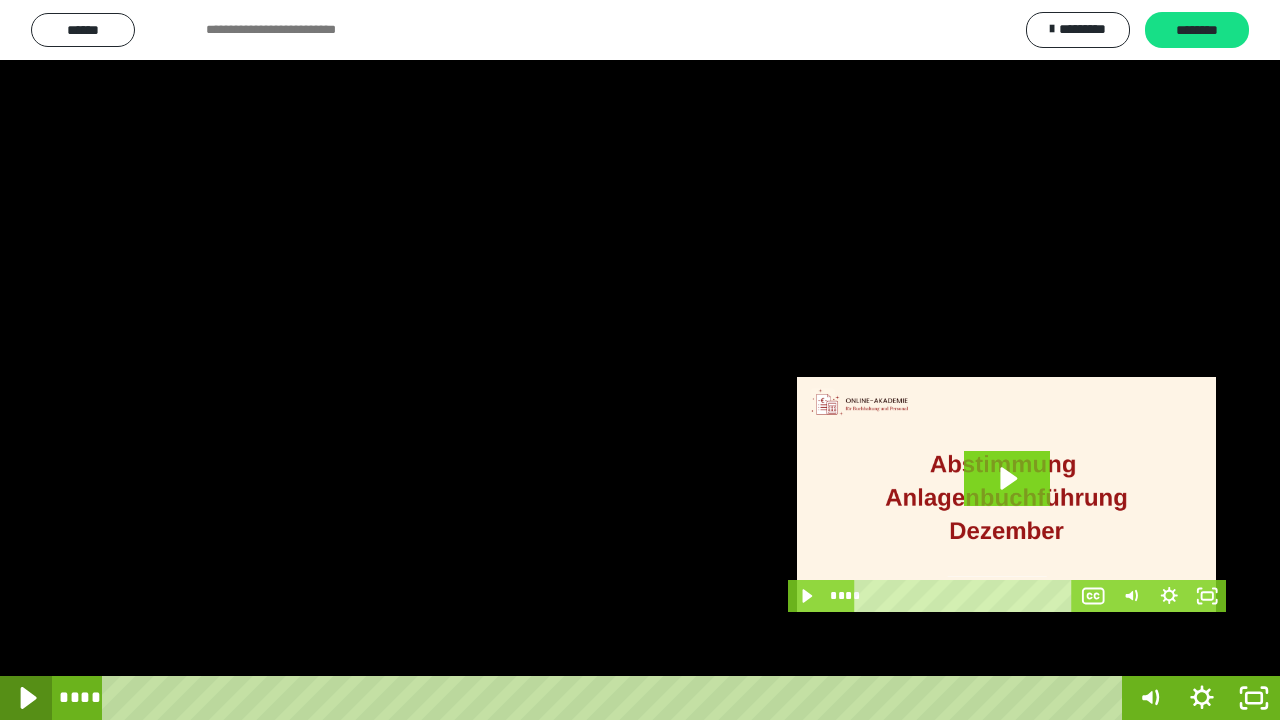 click 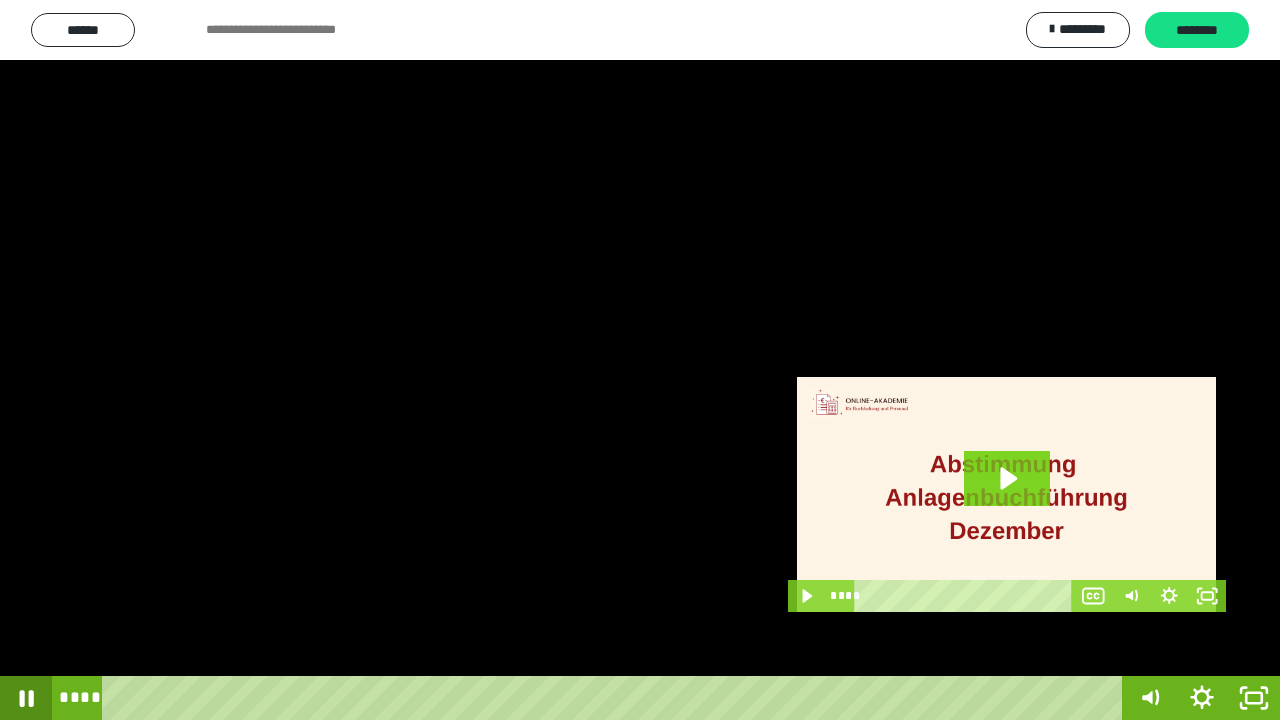 click 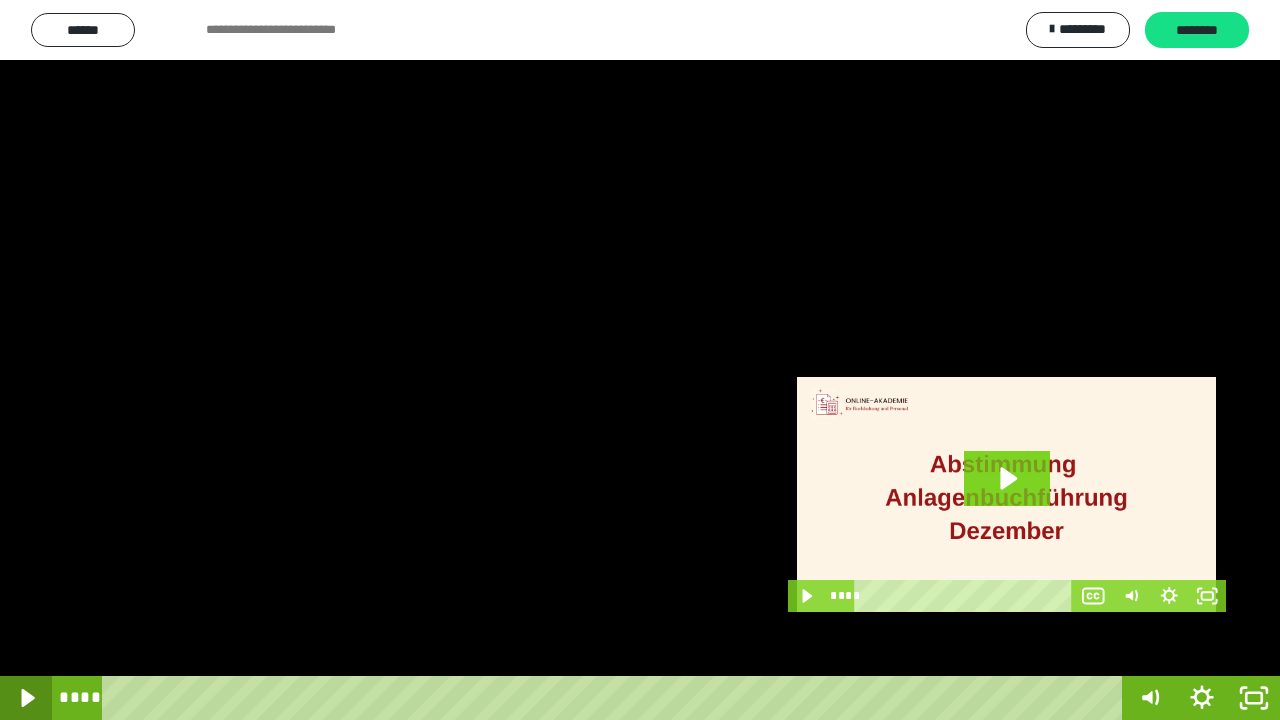 click 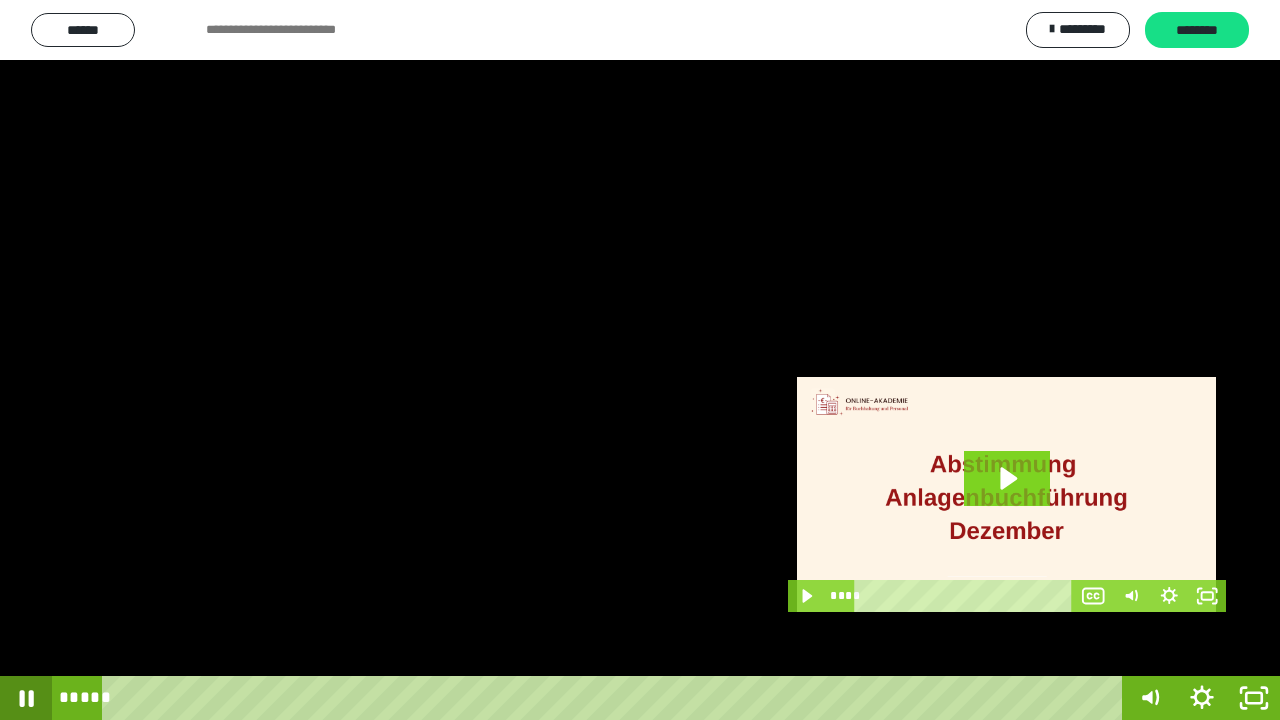 click 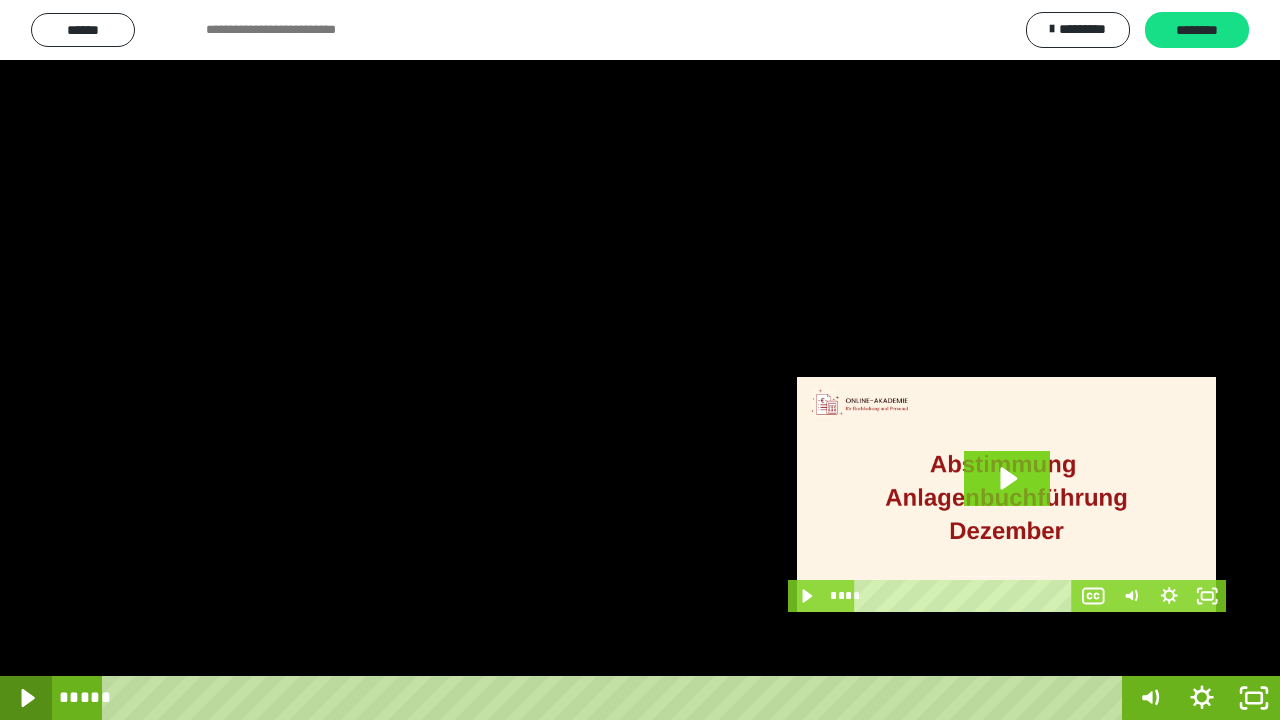 click 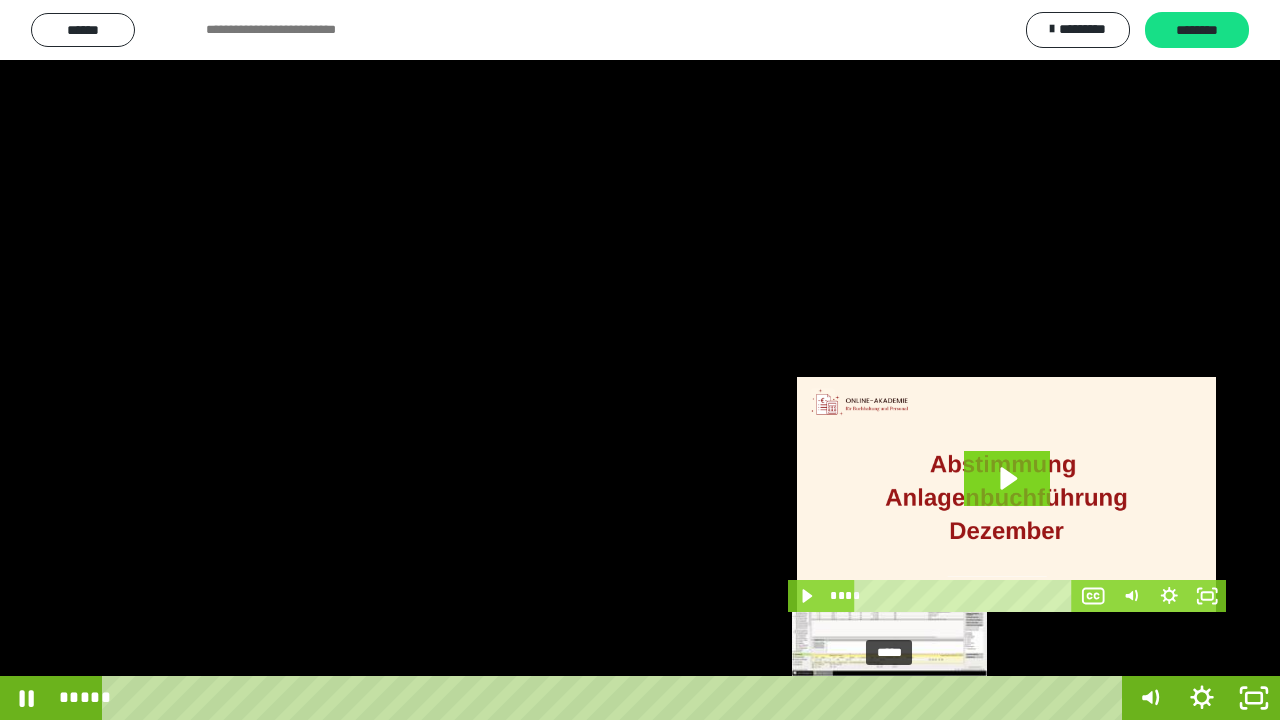click on "*****" at bounding box center [616, 698] 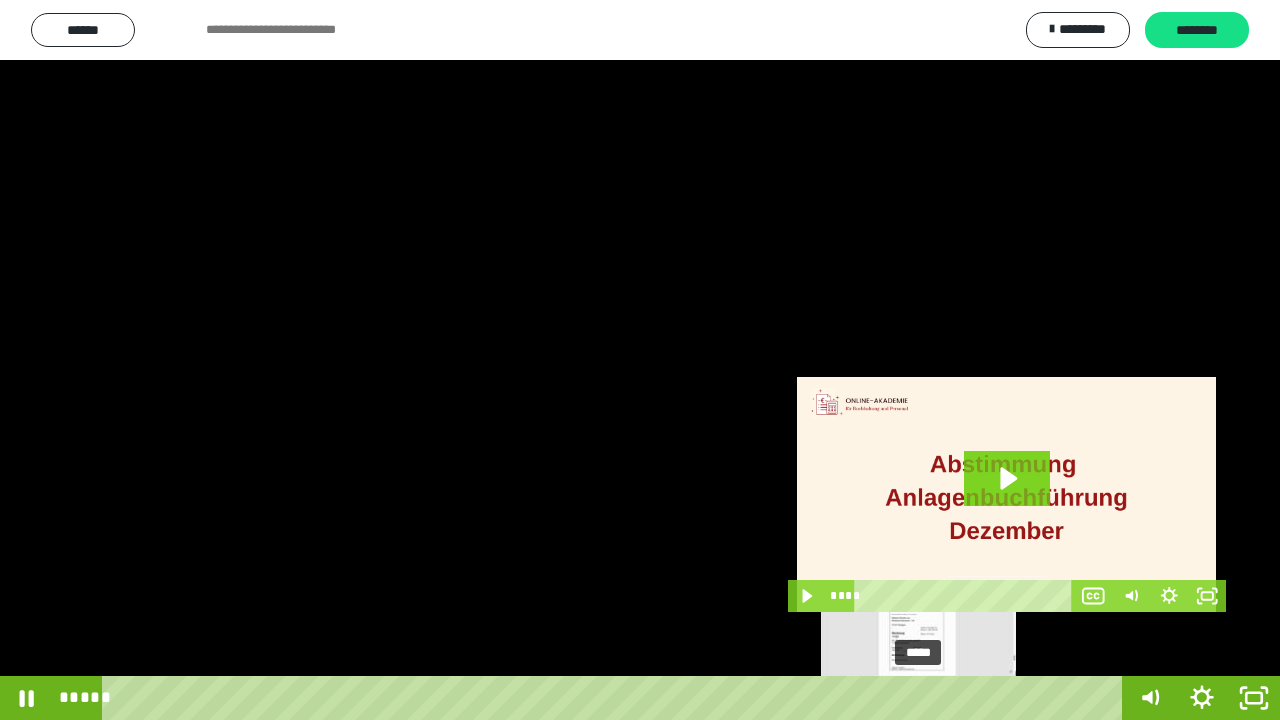 click on "*****" at bounding box center [616, 698] 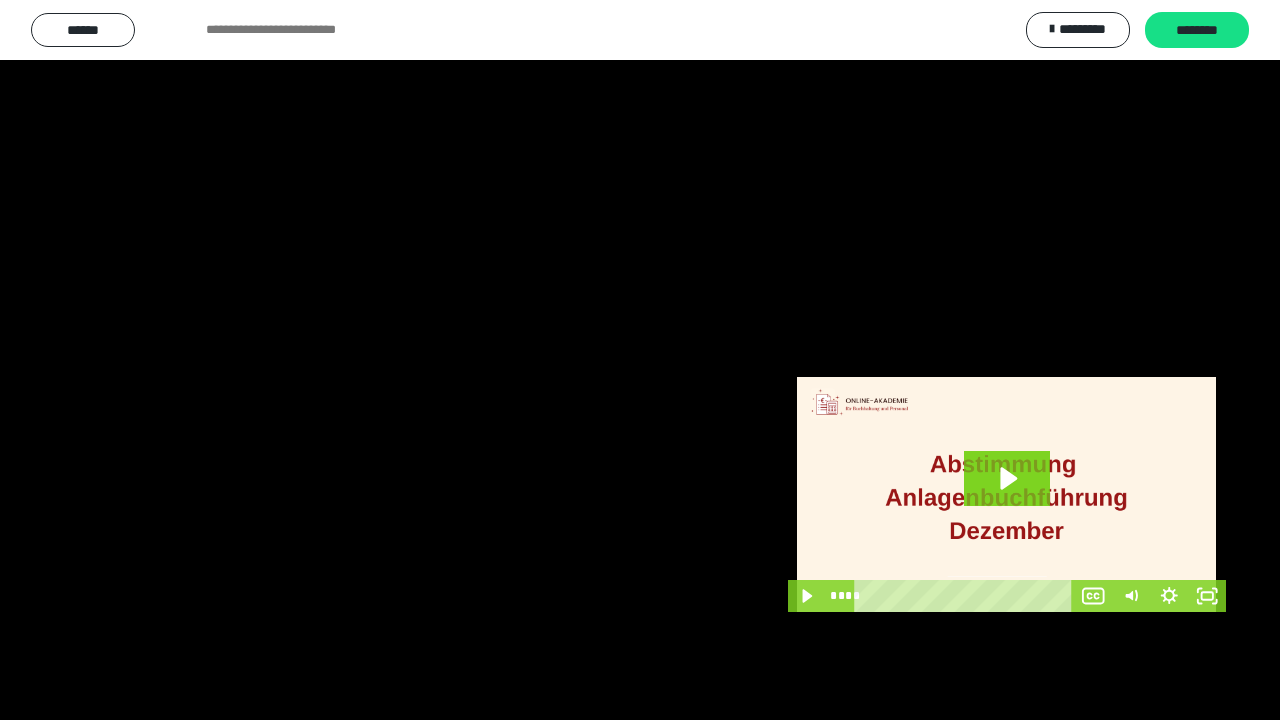 click at bounding box center (640, 360) 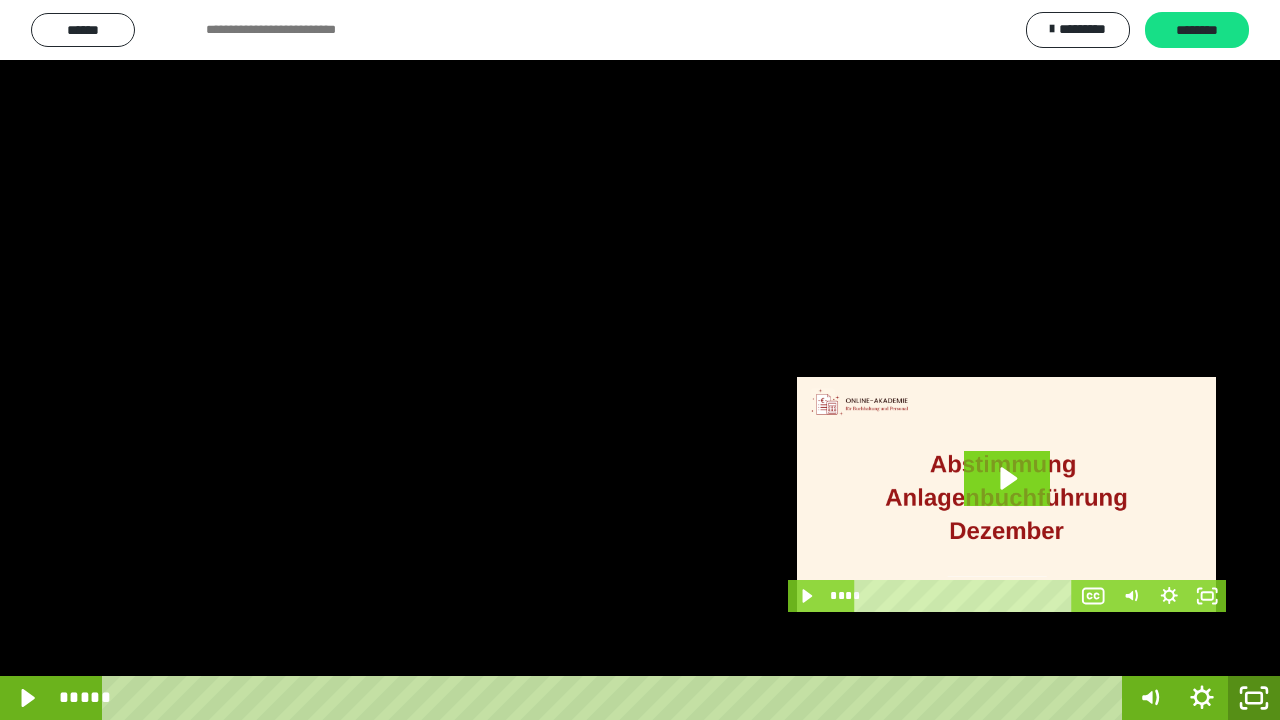 click 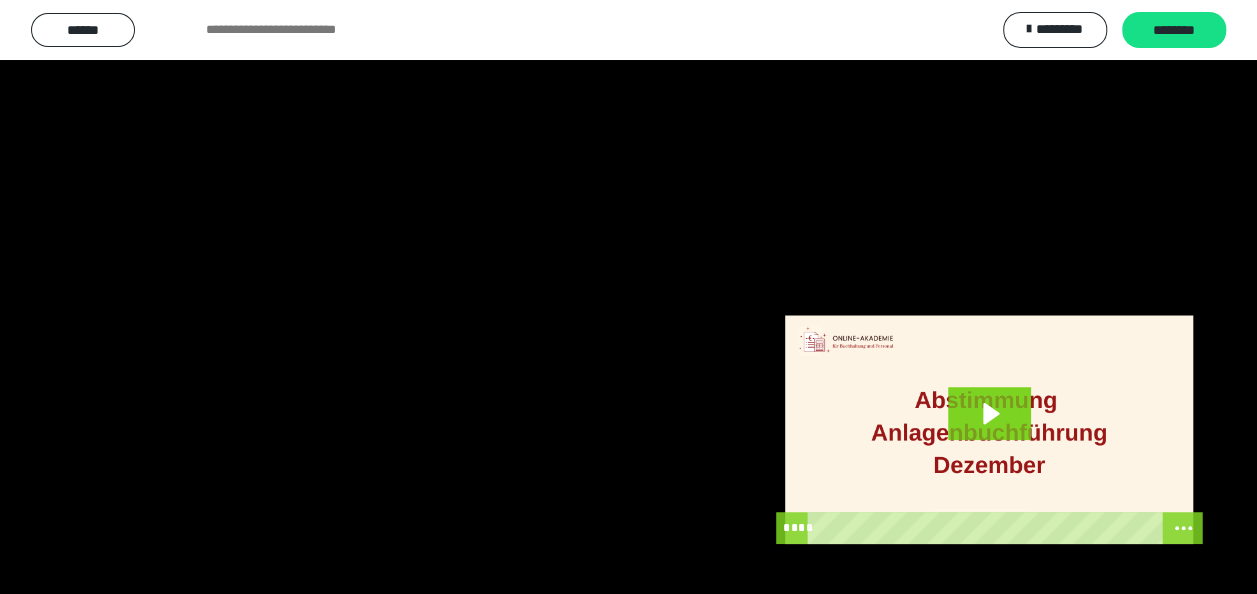 scroll, scrollTop: 494, scrollLeft: 0, axis: vertical 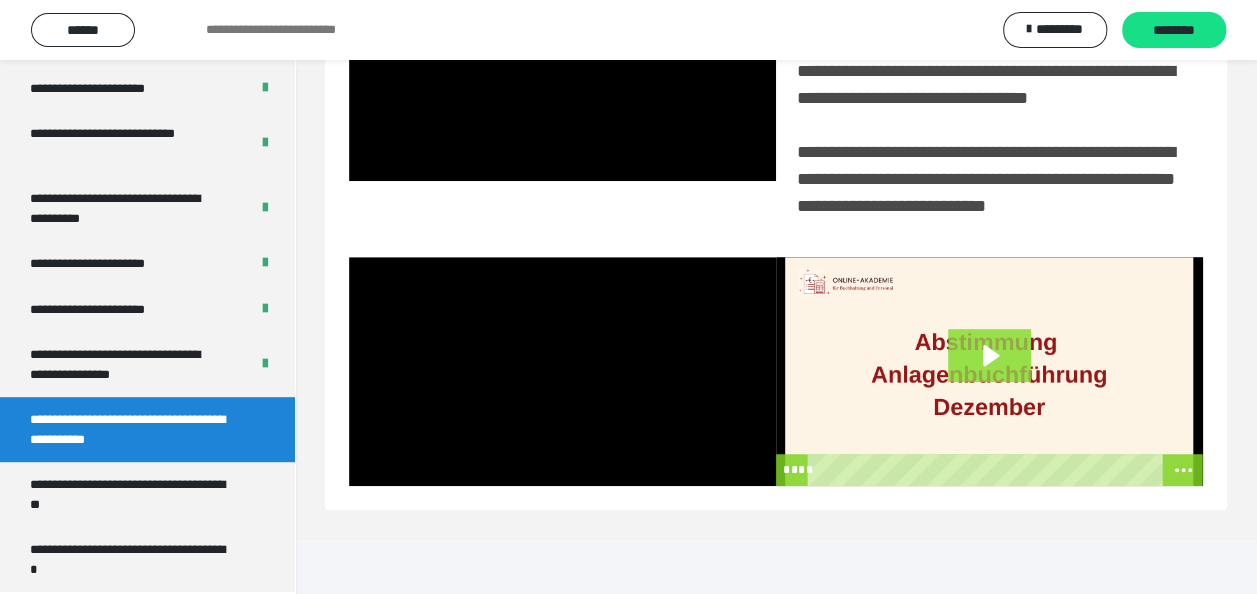 click 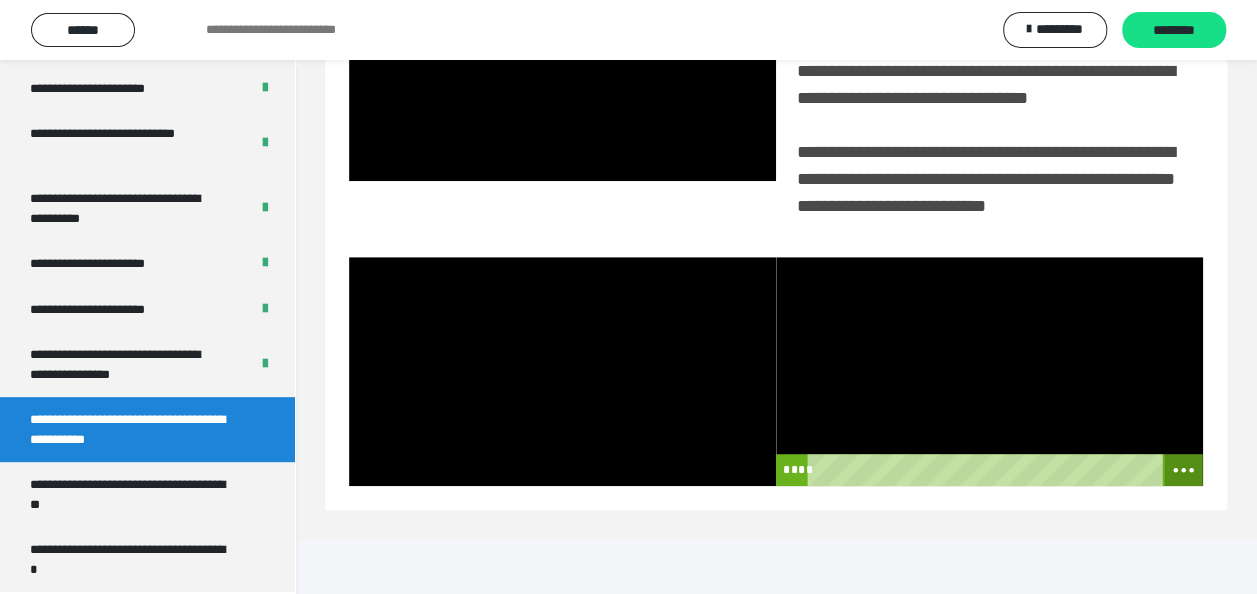 click 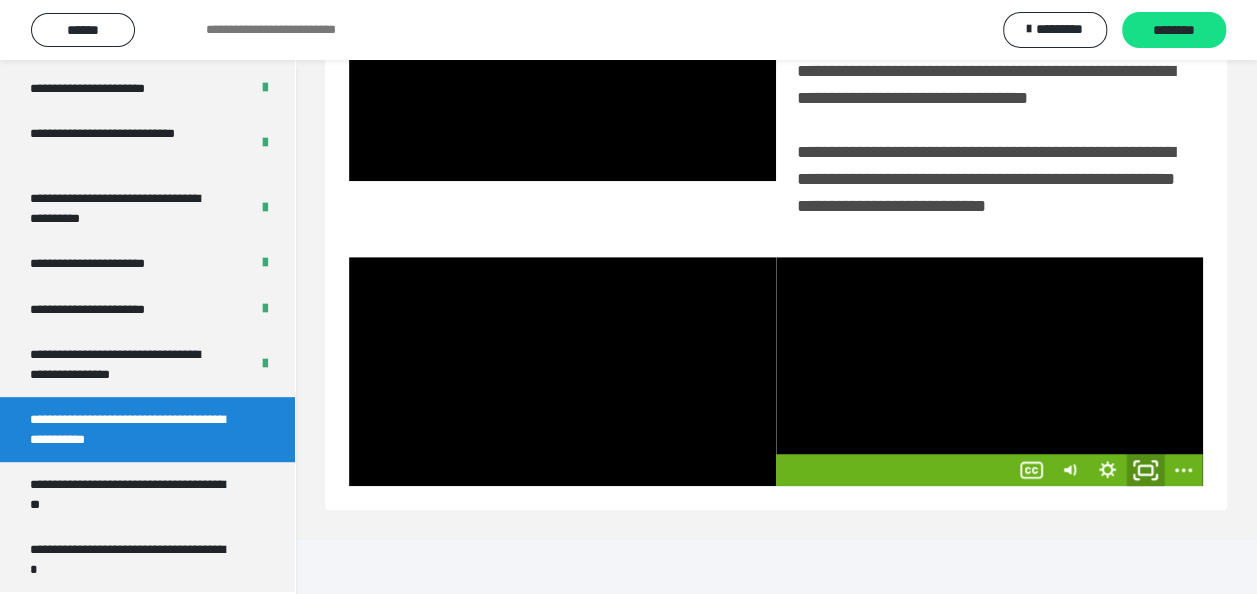 click 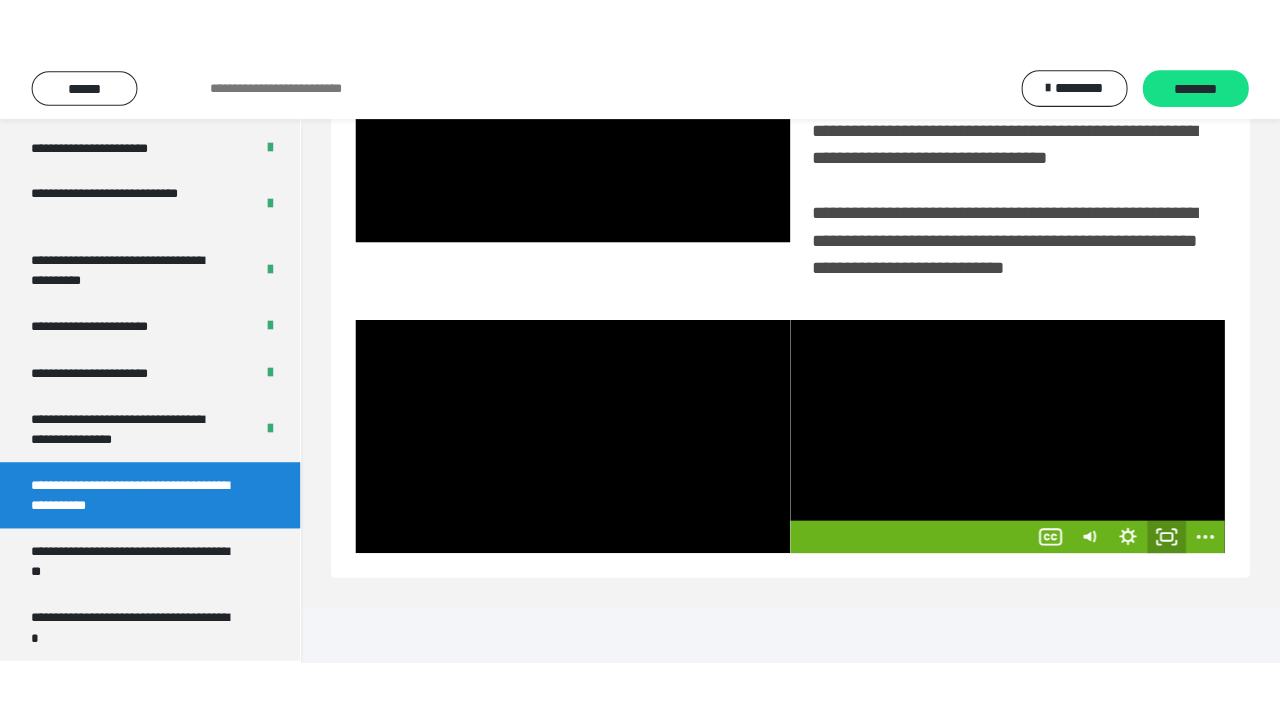 scroll, scrollTop: 382, scrollLeft: 0, axis: vertical 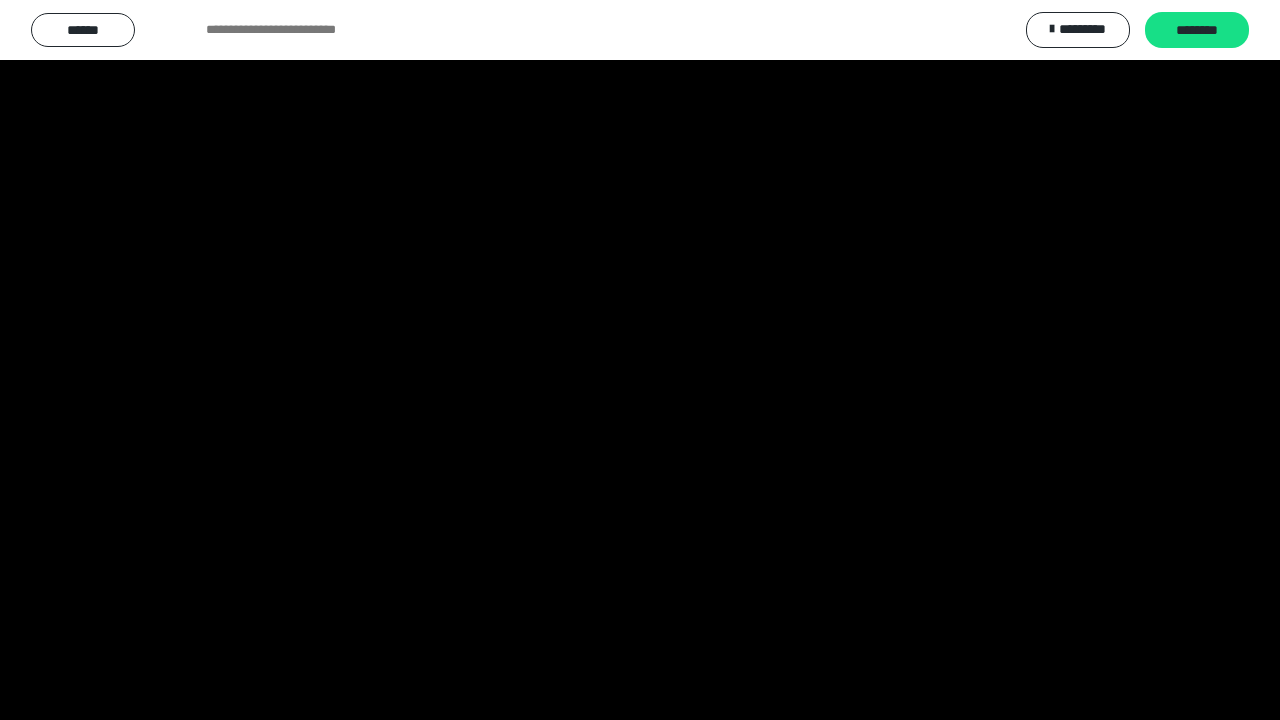 click at bounding box center [640, 360] 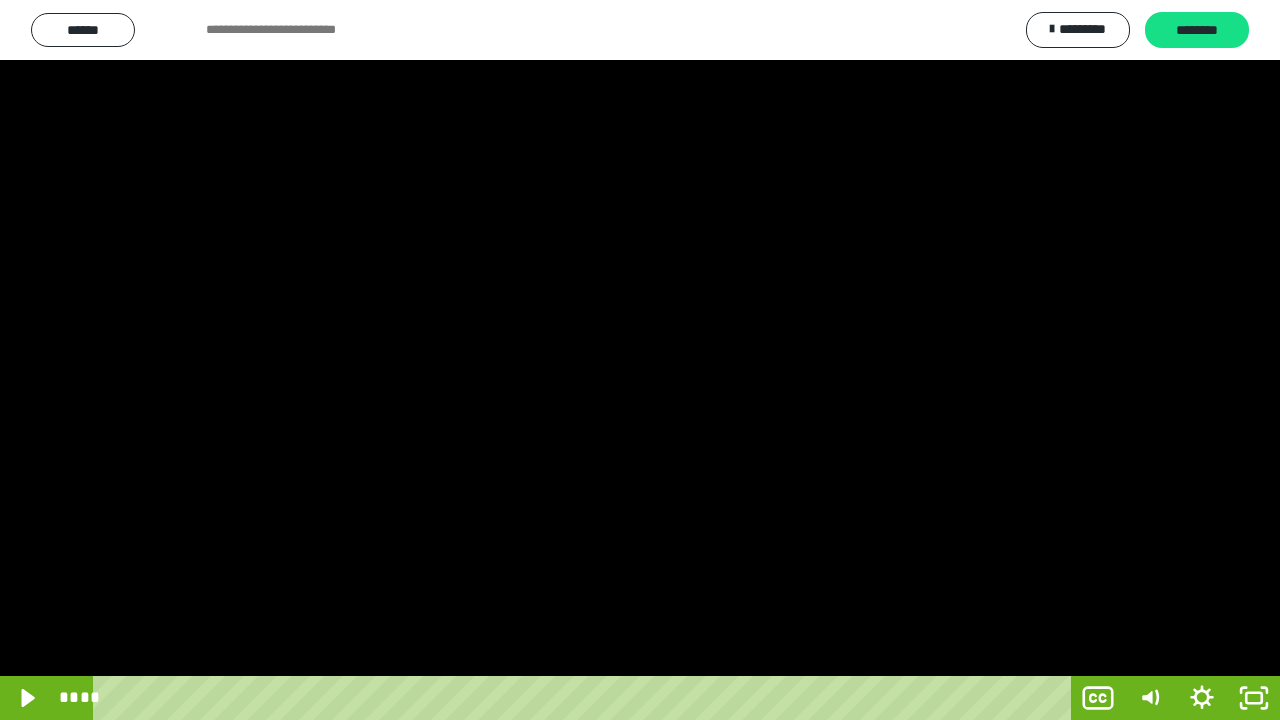 click at bounding box center (640, 360) 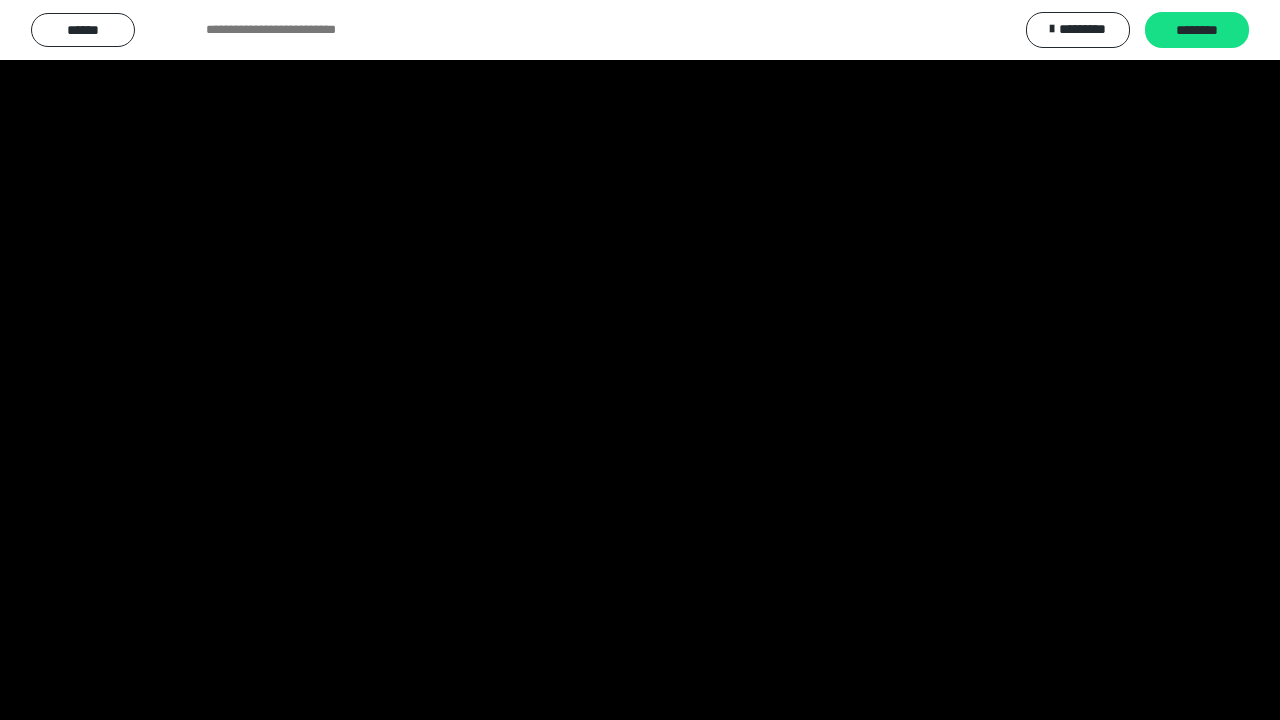 click at bounding box center (640, 360) 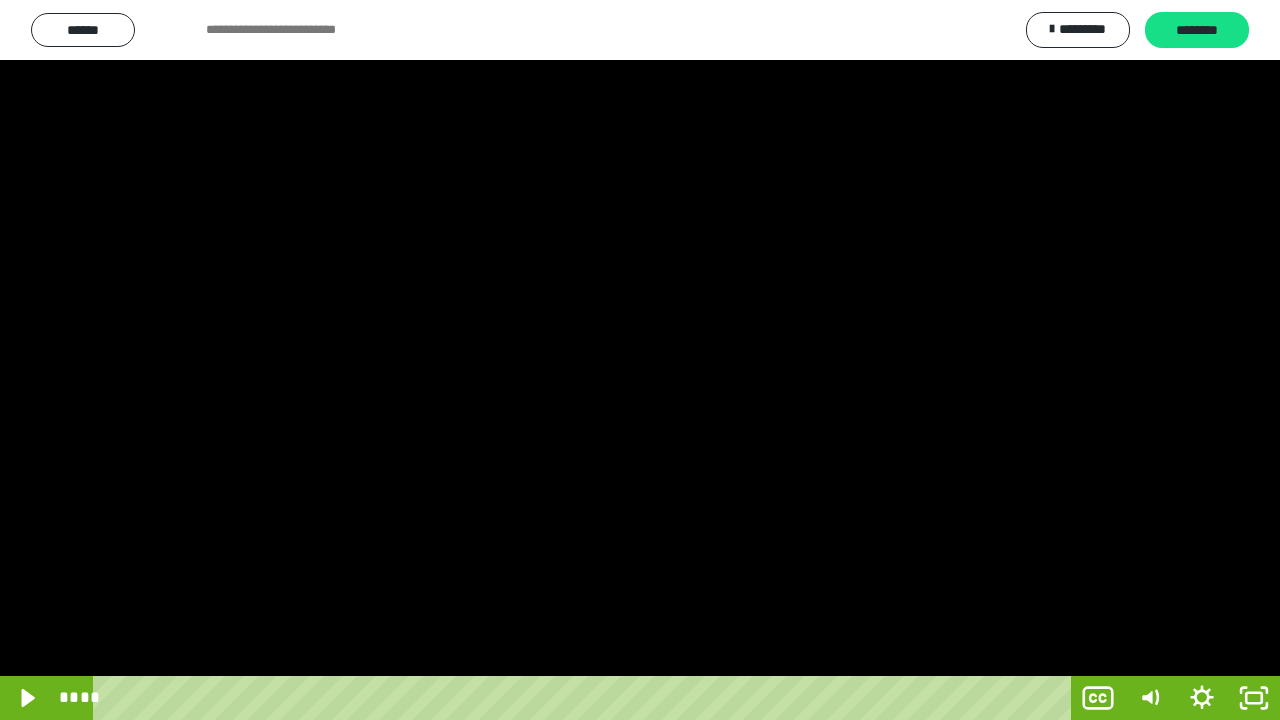 click at bounding box center [640, 360] 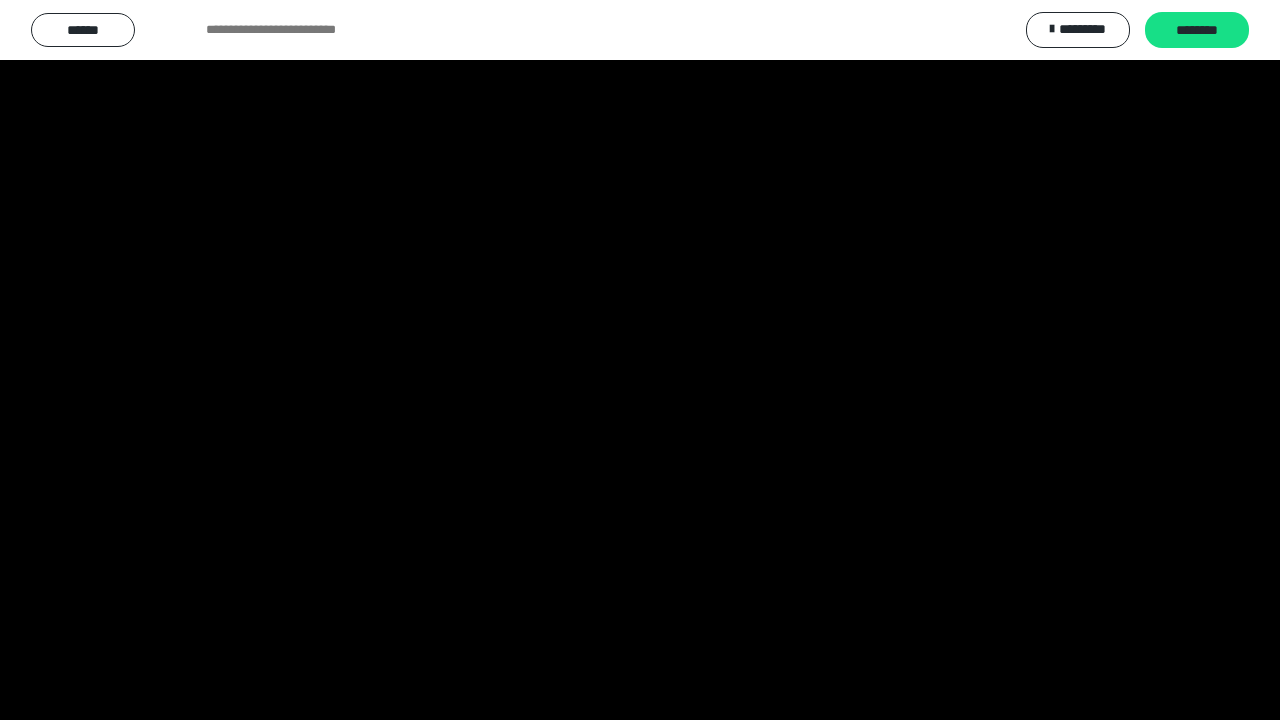 click at bounding box center (640, 360) 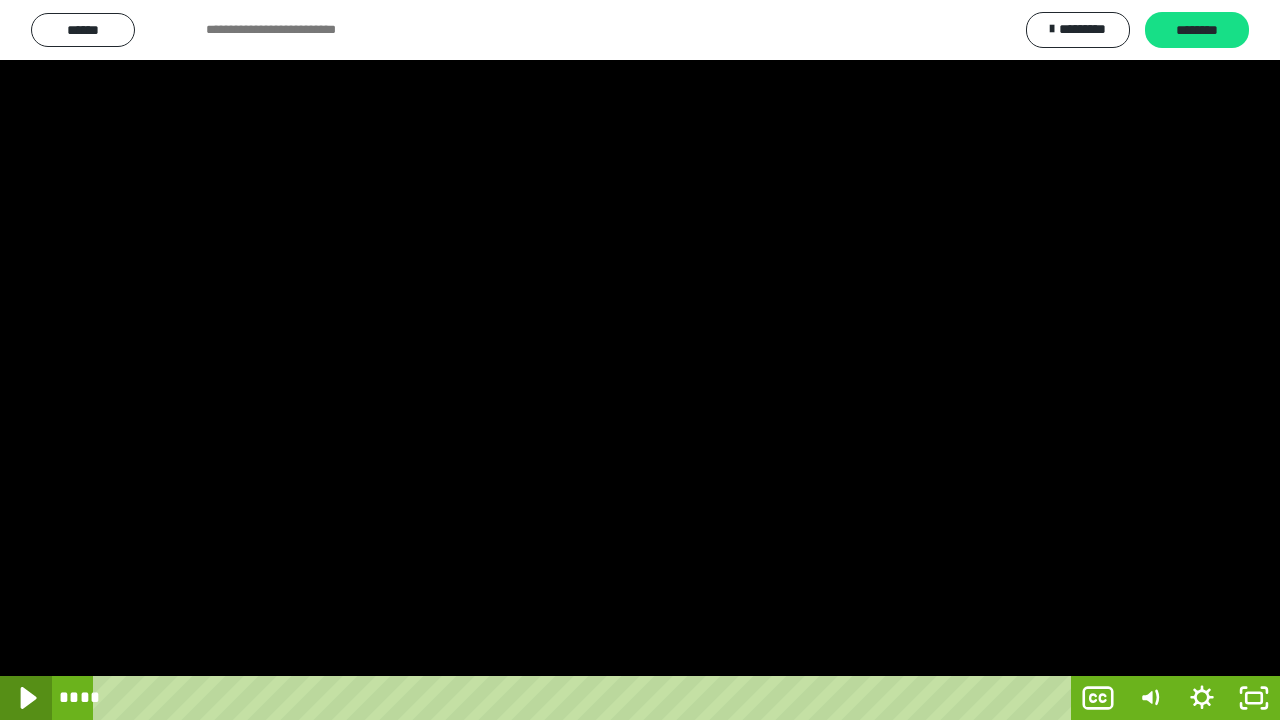 click 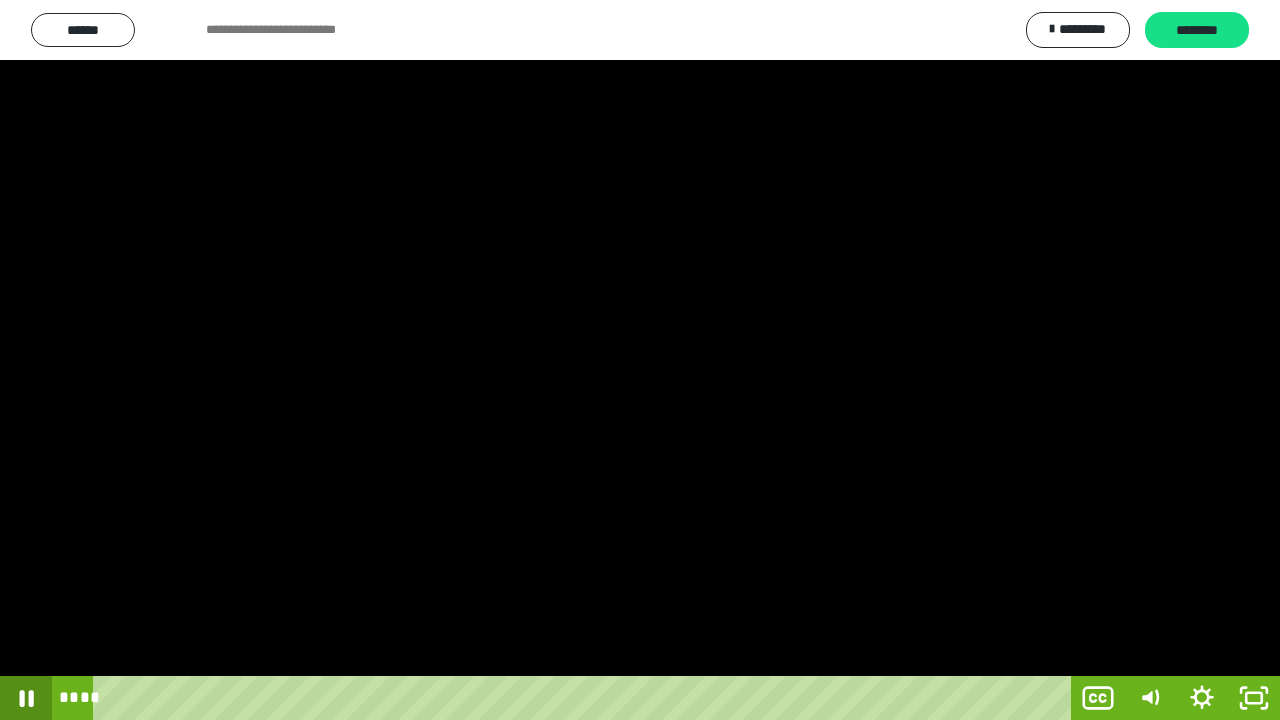 click 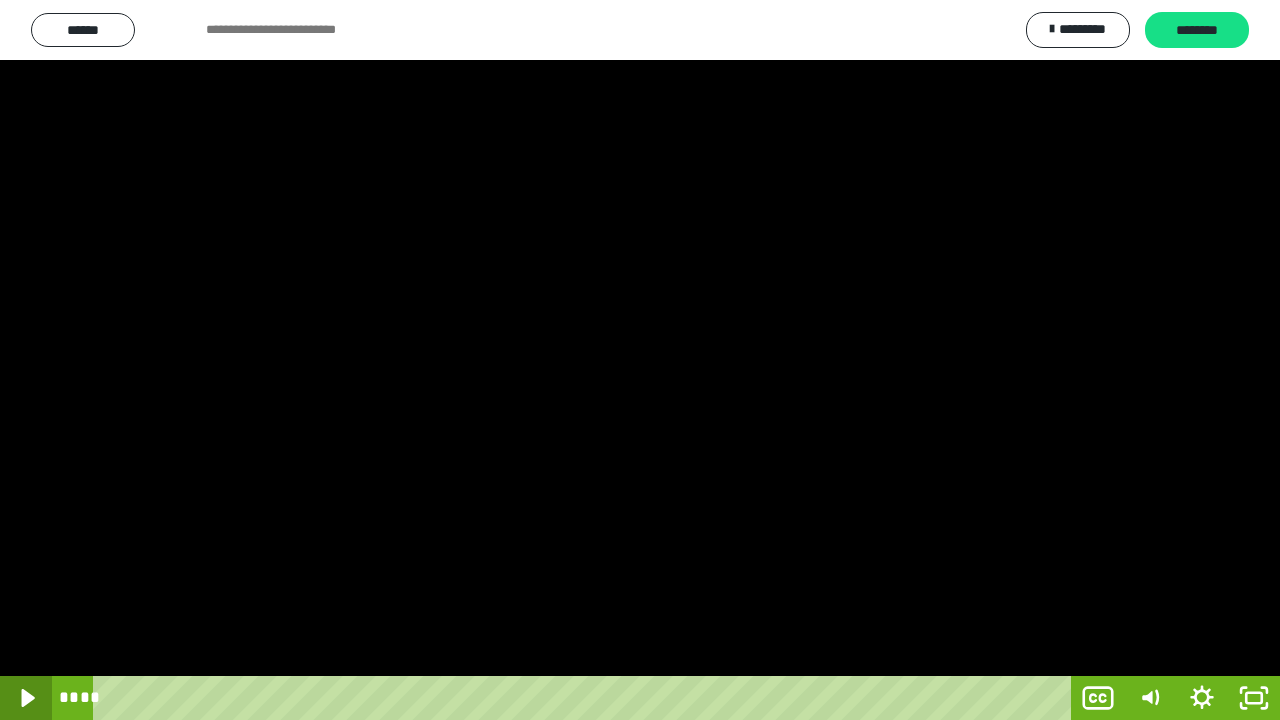 click 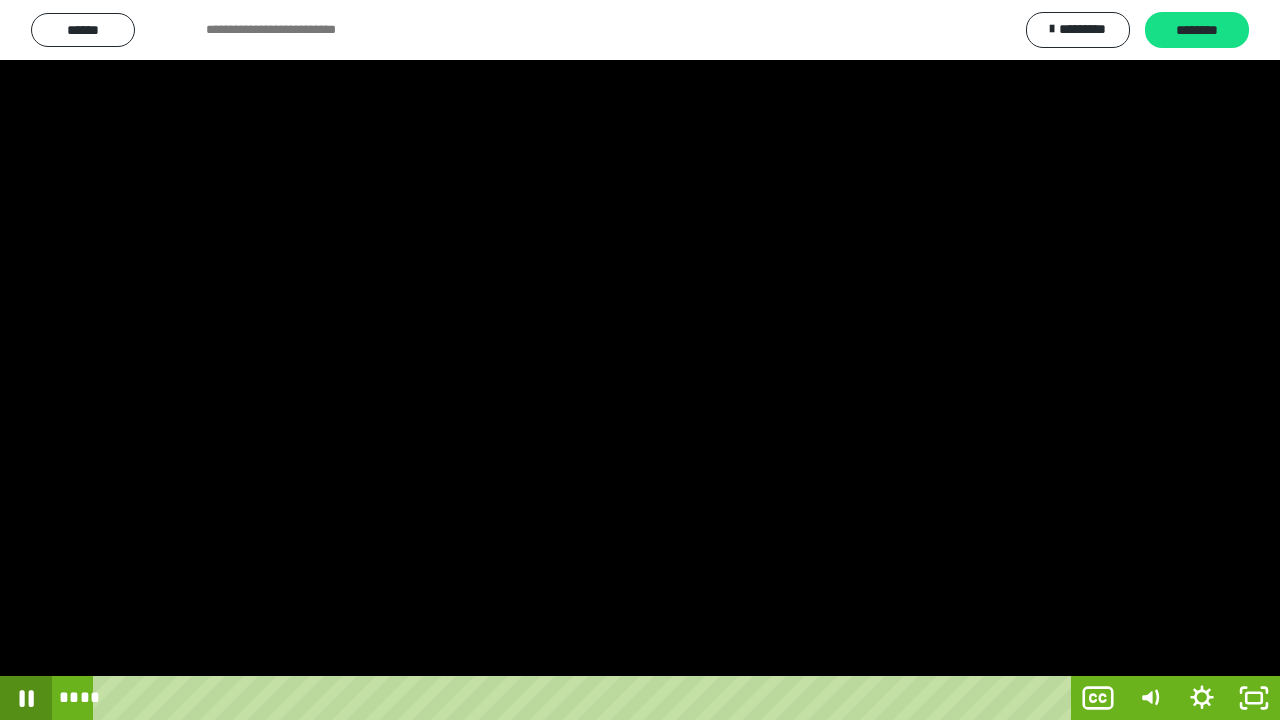 click 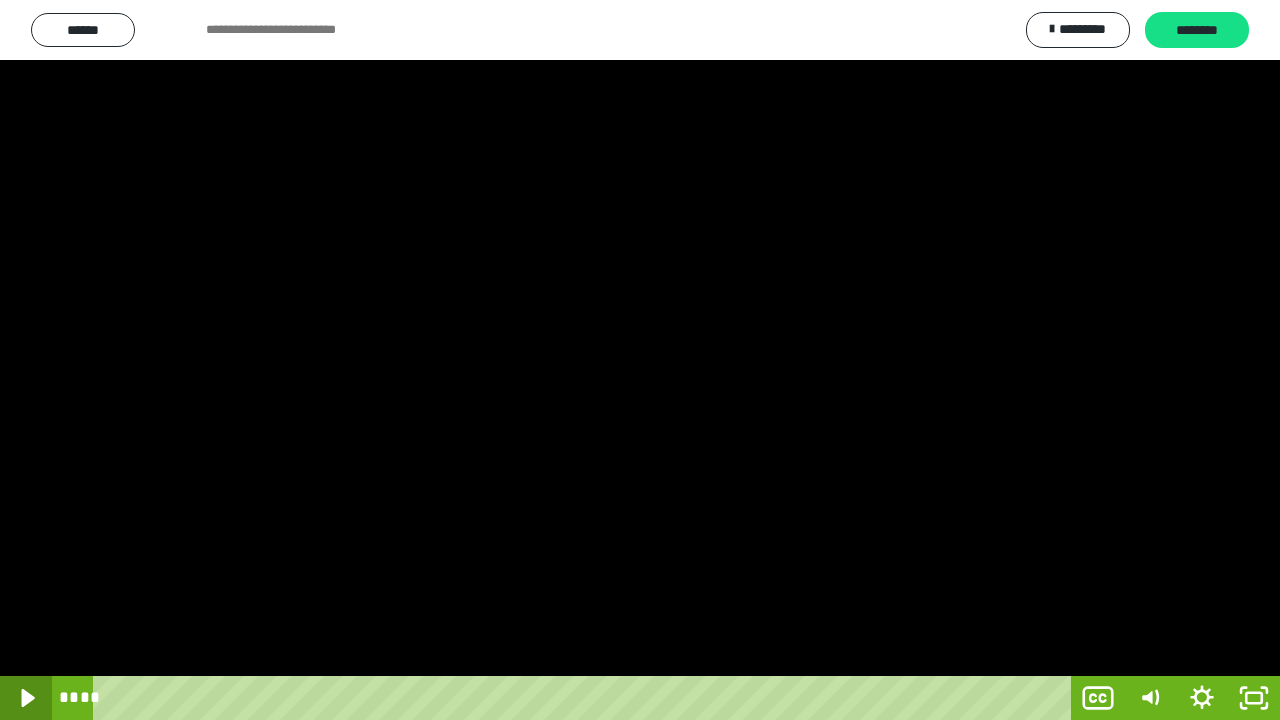 click 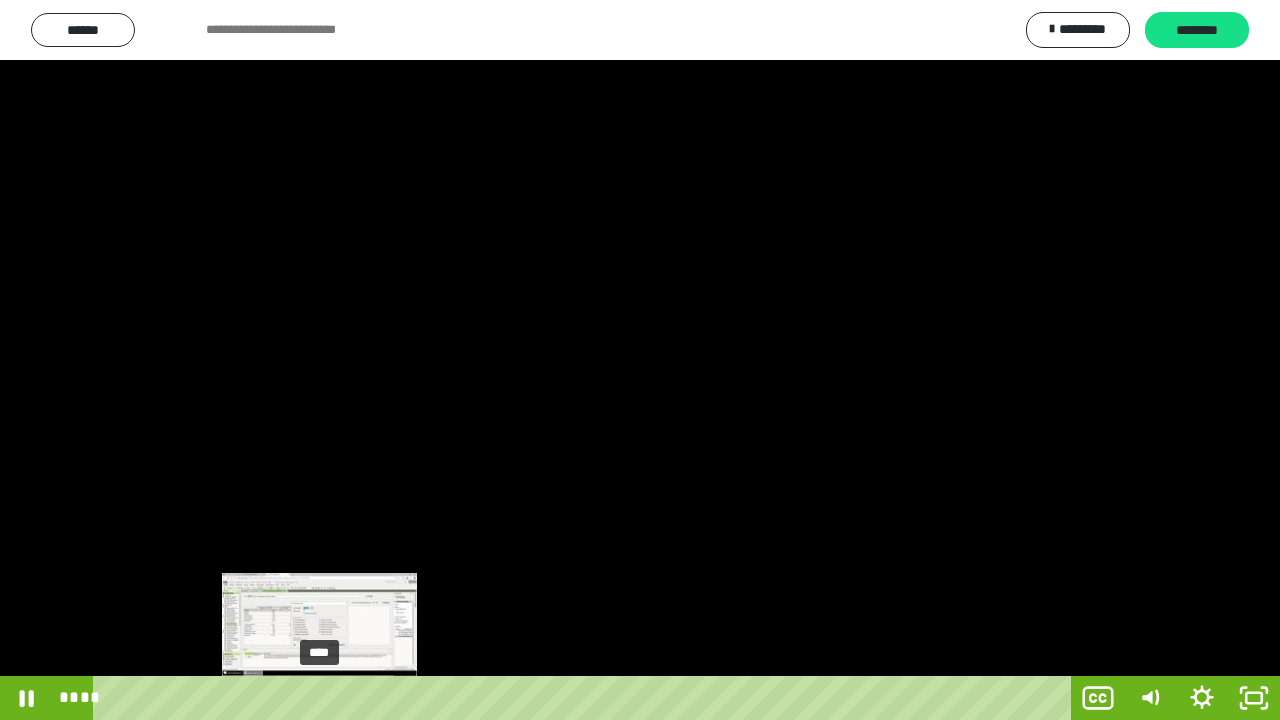 click on "****" at bounding box center (586, 698) 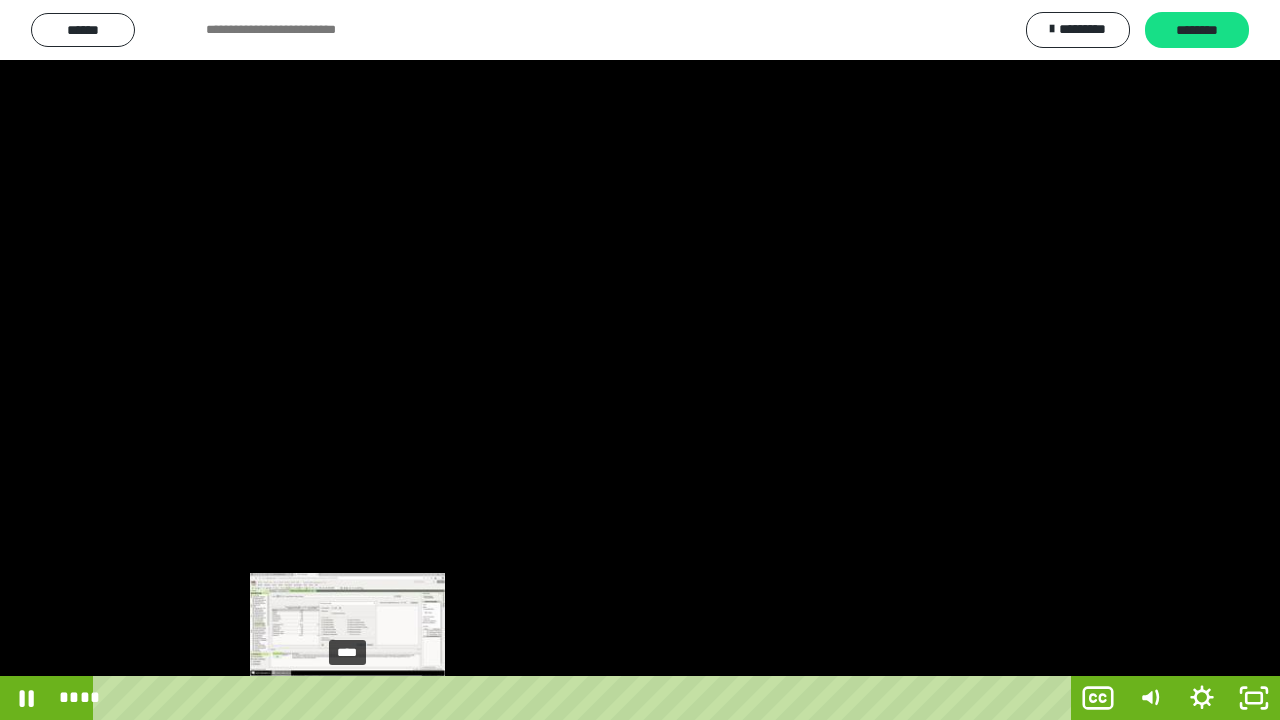 click on "****" at bounding box center (586, 698) 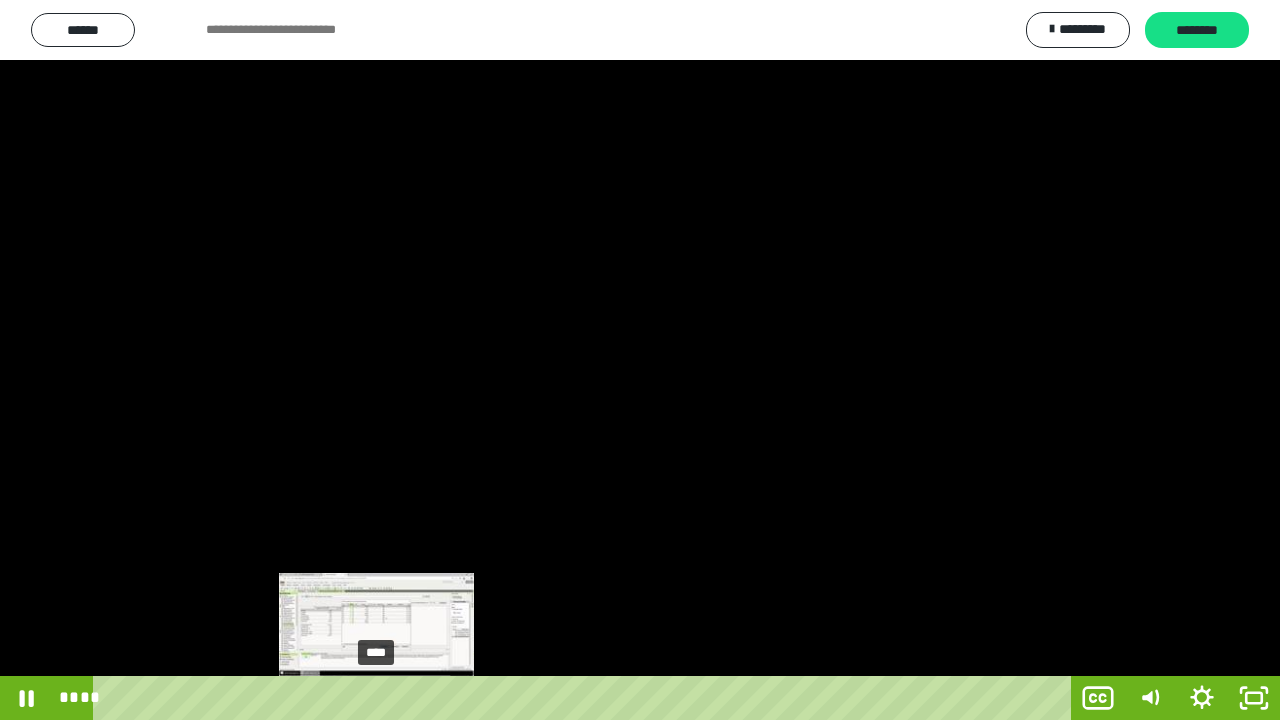 click on "****" at bounding box center (586, 698) 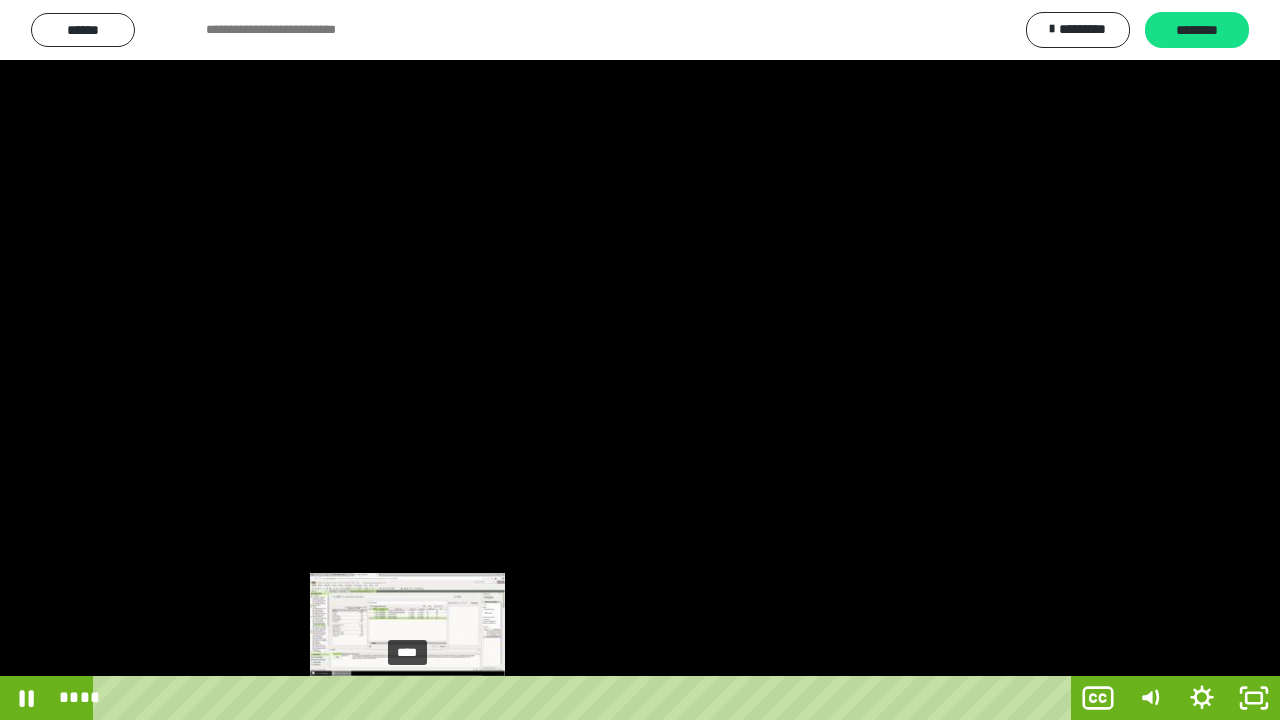 click on "****" at bounding box center [586, 698] 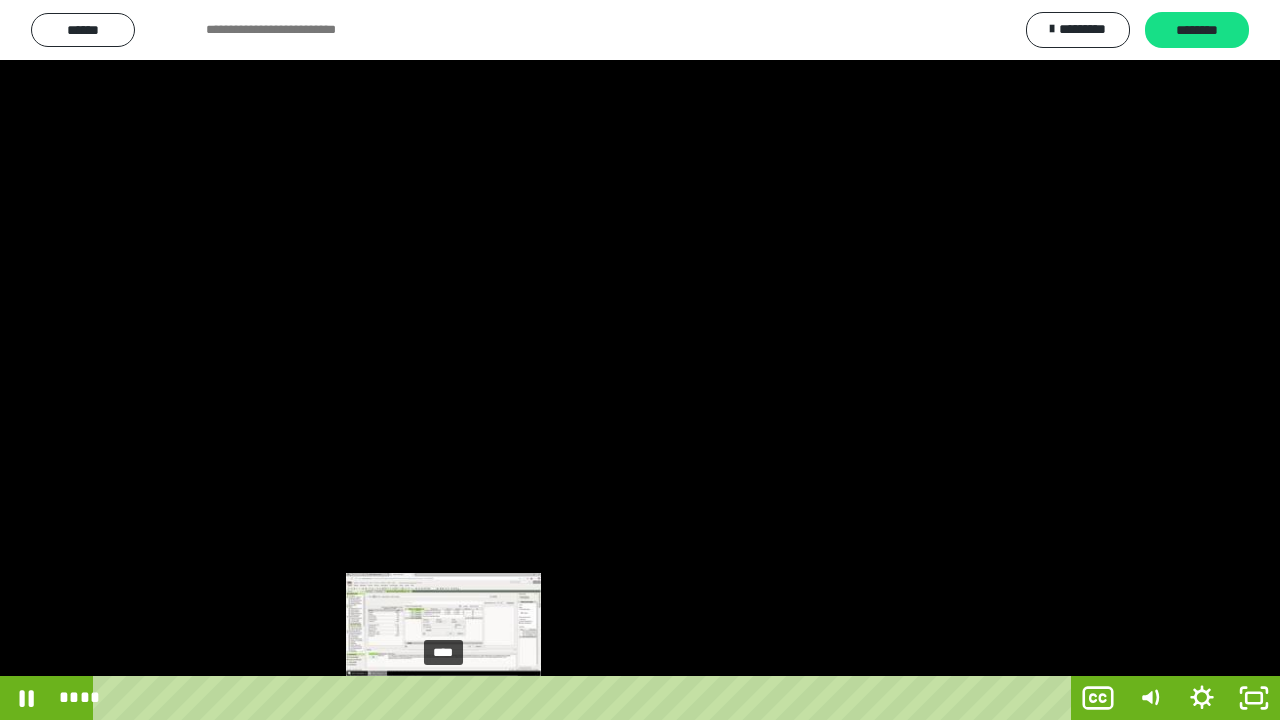 click on "****" at bounding box center [586, 698] 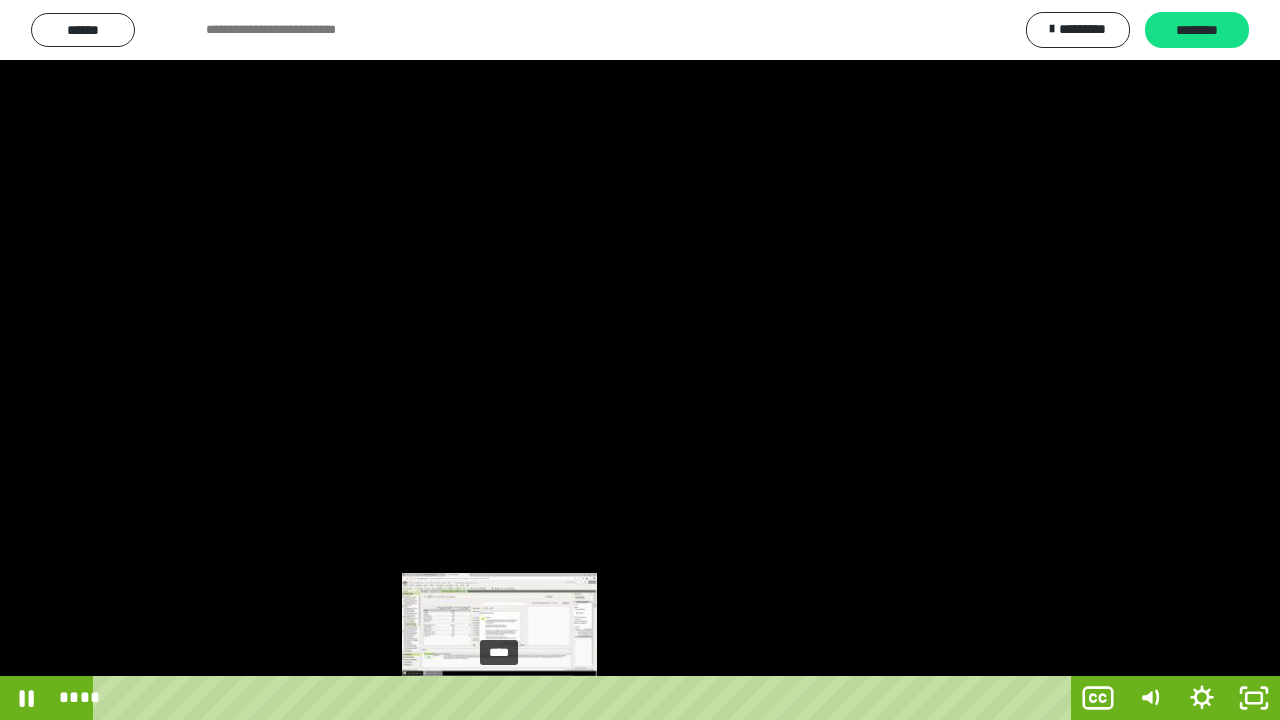 click on "****" at bounding box center [586, 698] 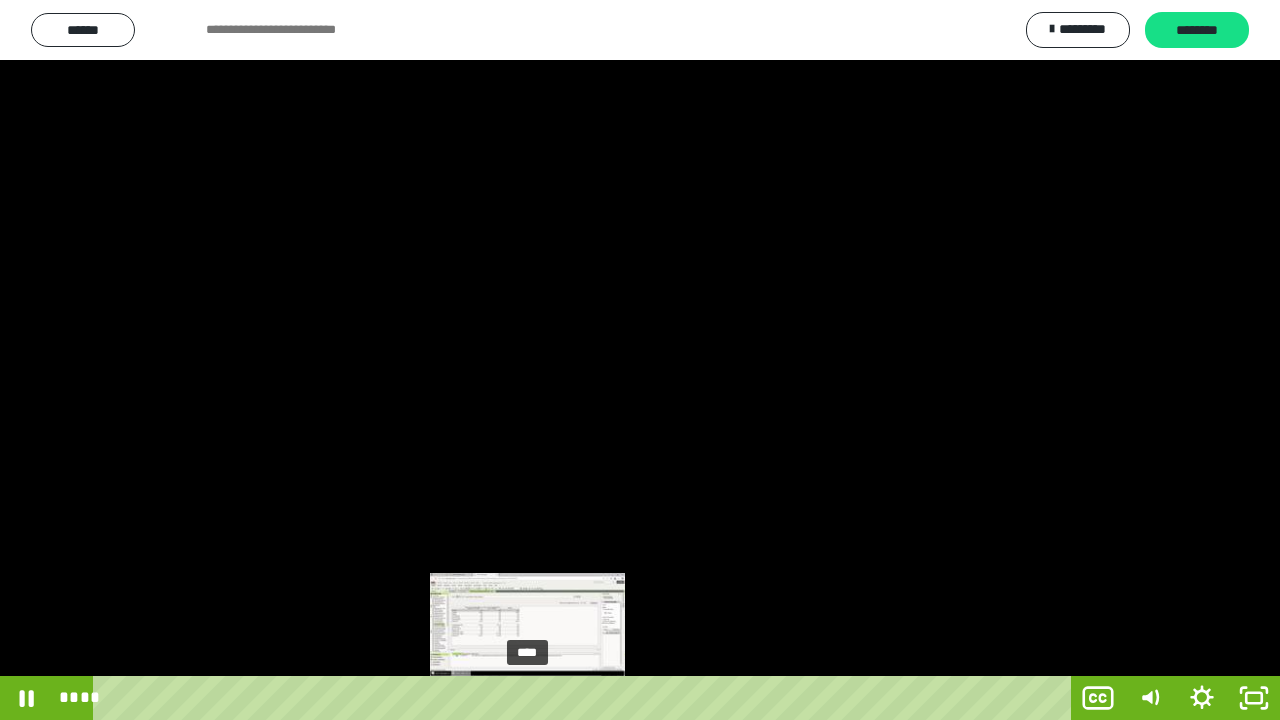 click on "****" at bounding box center (586, 698) 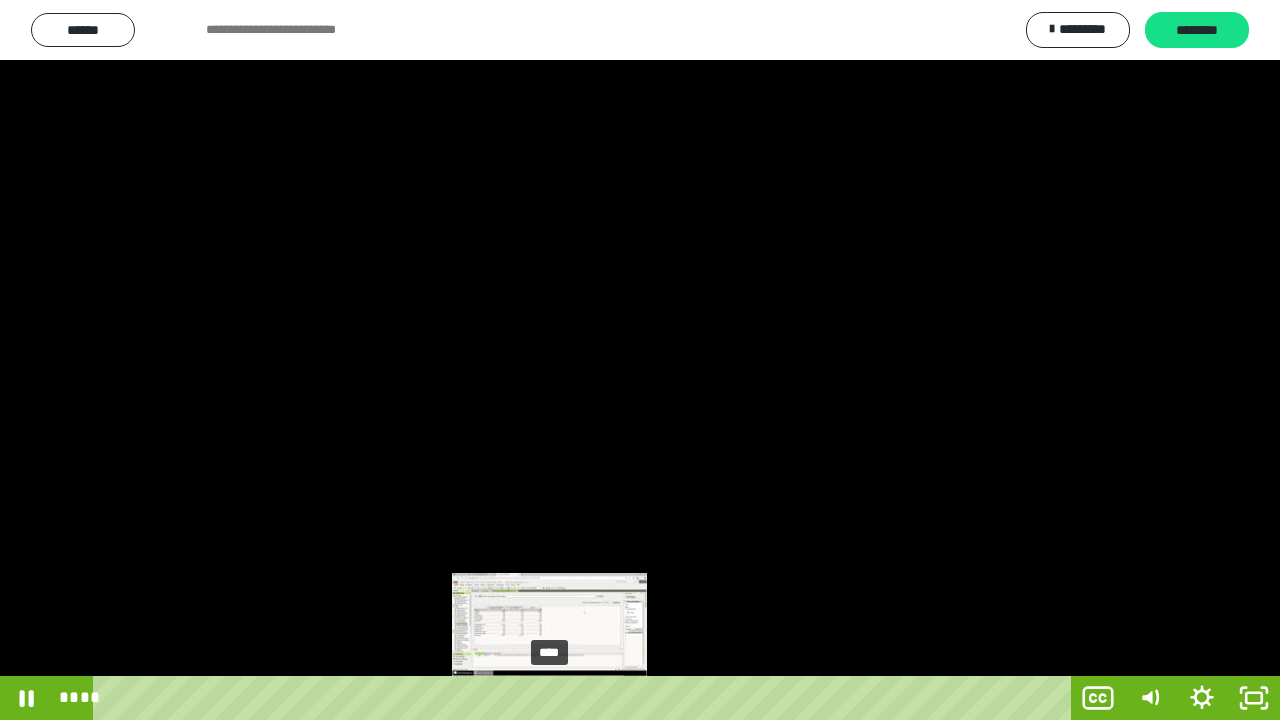 click on "****" at bounding box center [586, 698] 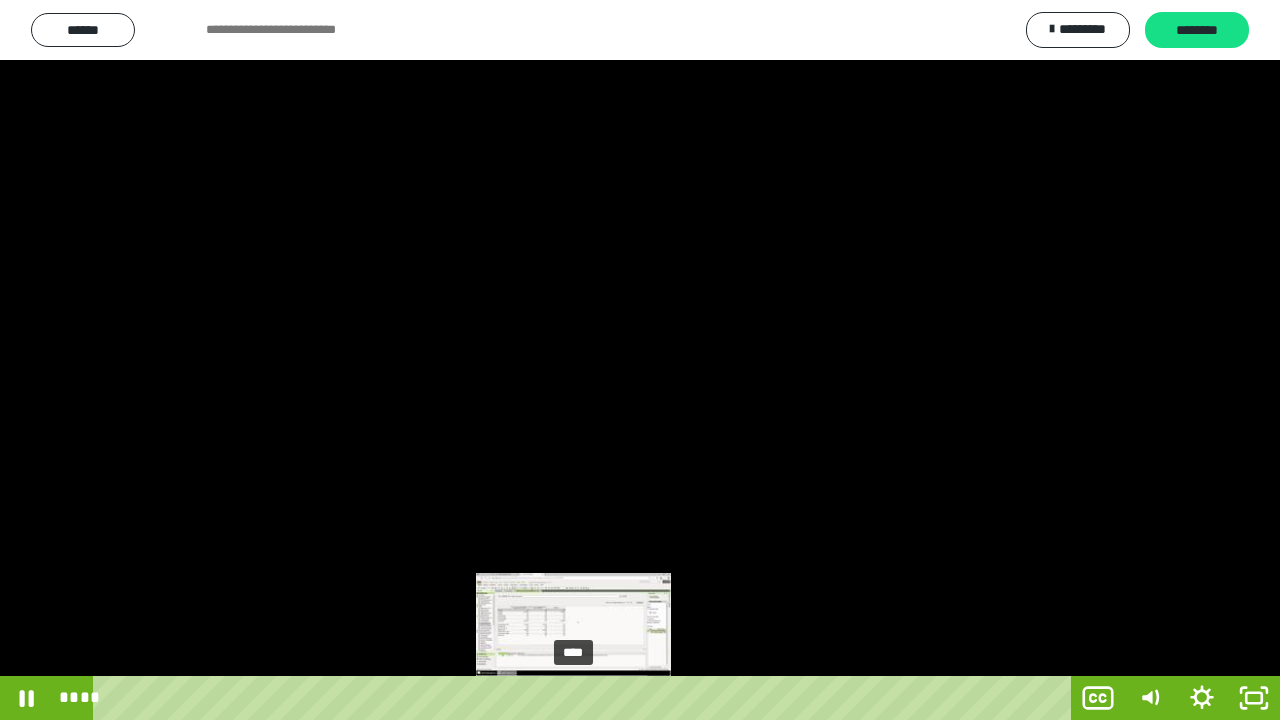 click on "****" at bounding box center [586, 698] 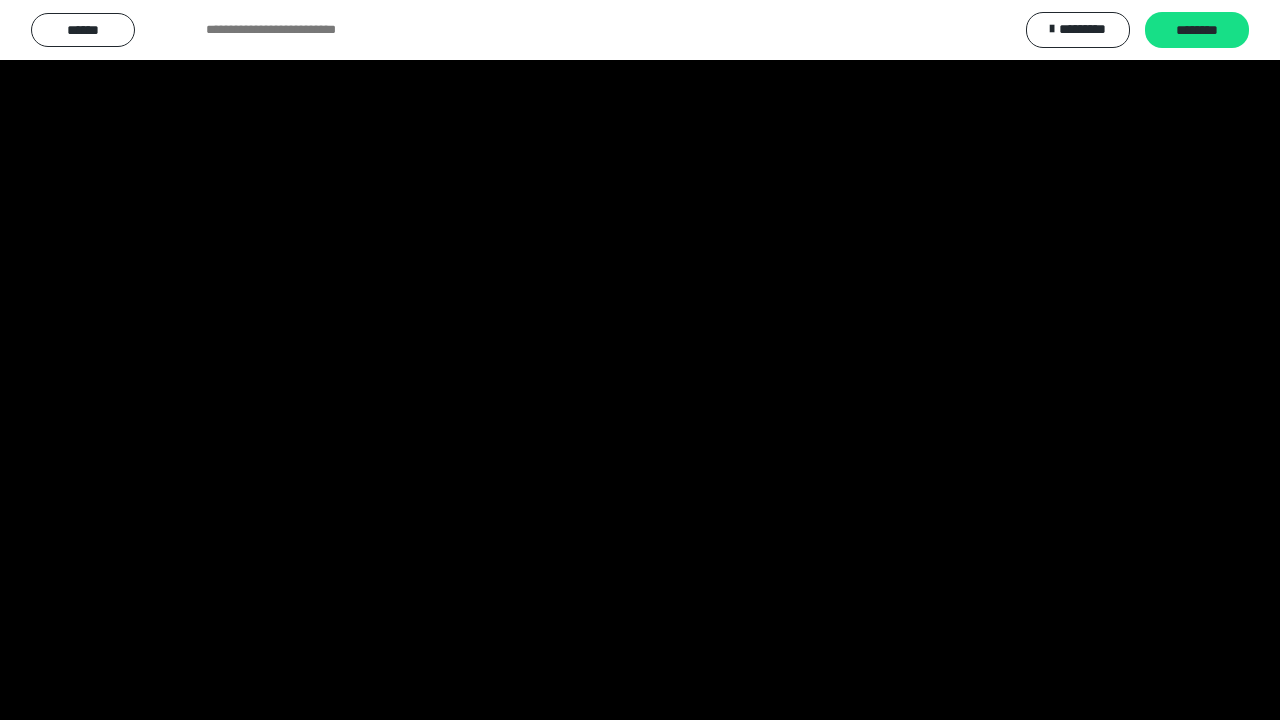 click at bounding box center (640, 360) 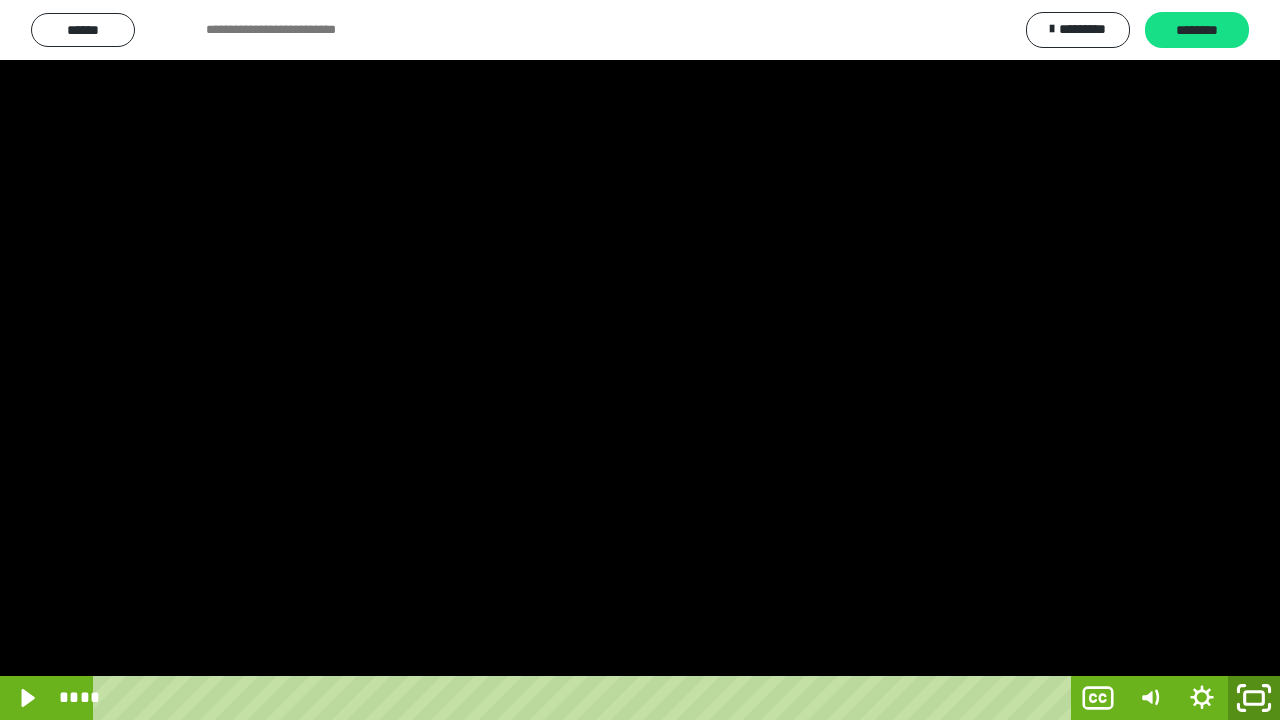 click 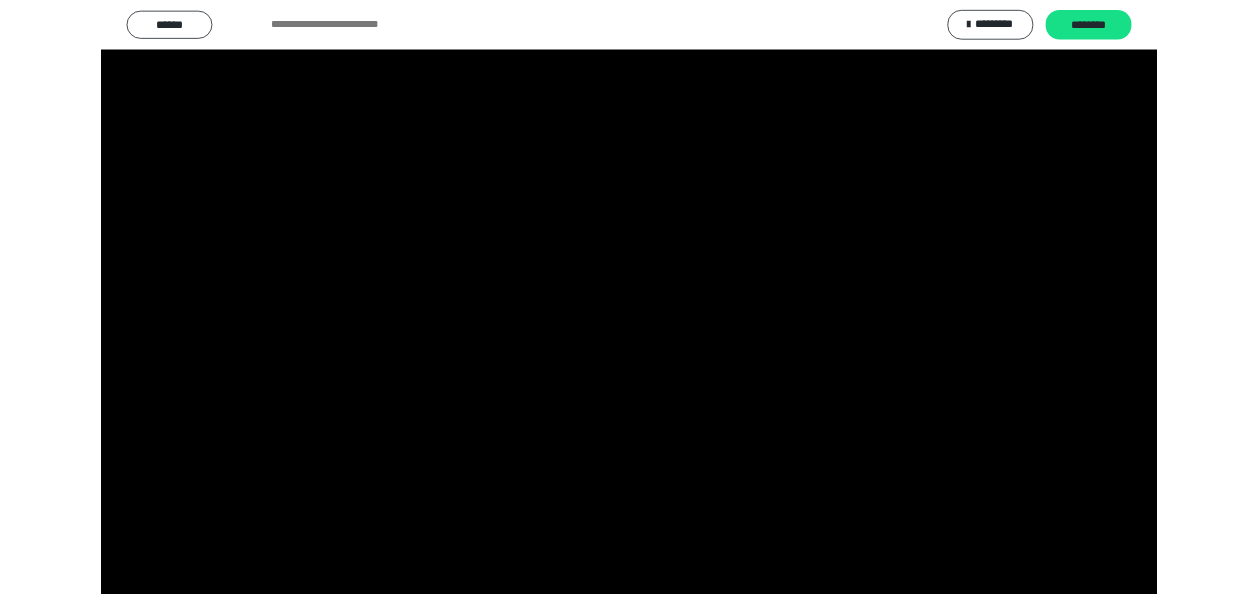 scroll, scrollTop: 372, scrollLeft: 0, axis: vertical 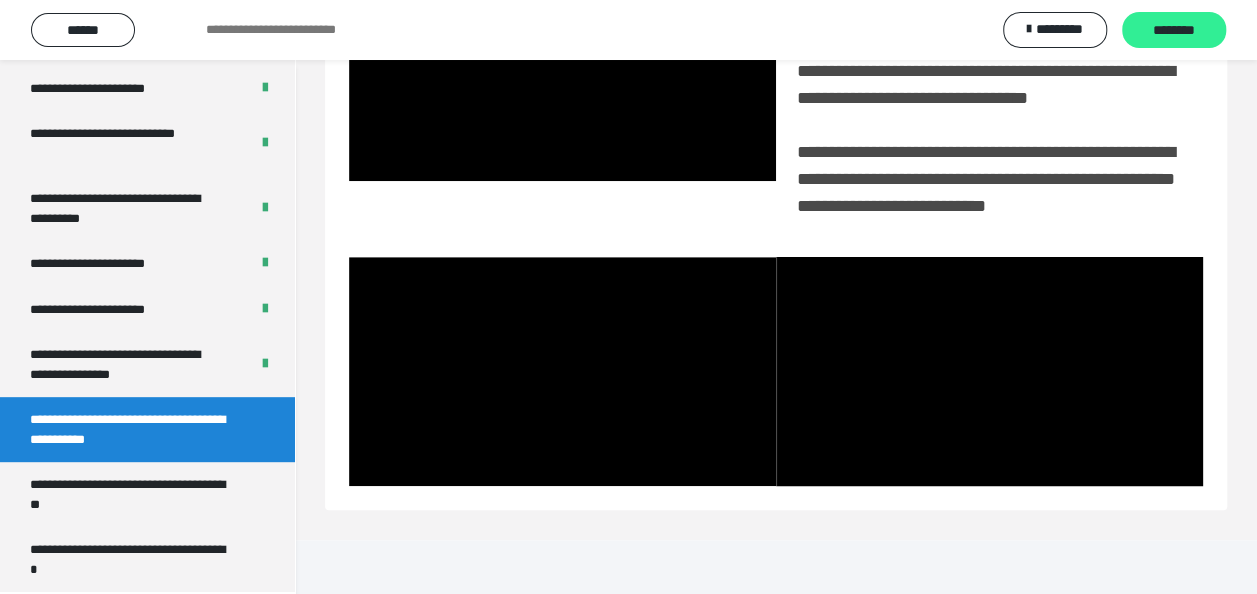 click on "********" at bounding box center [1174, 31] 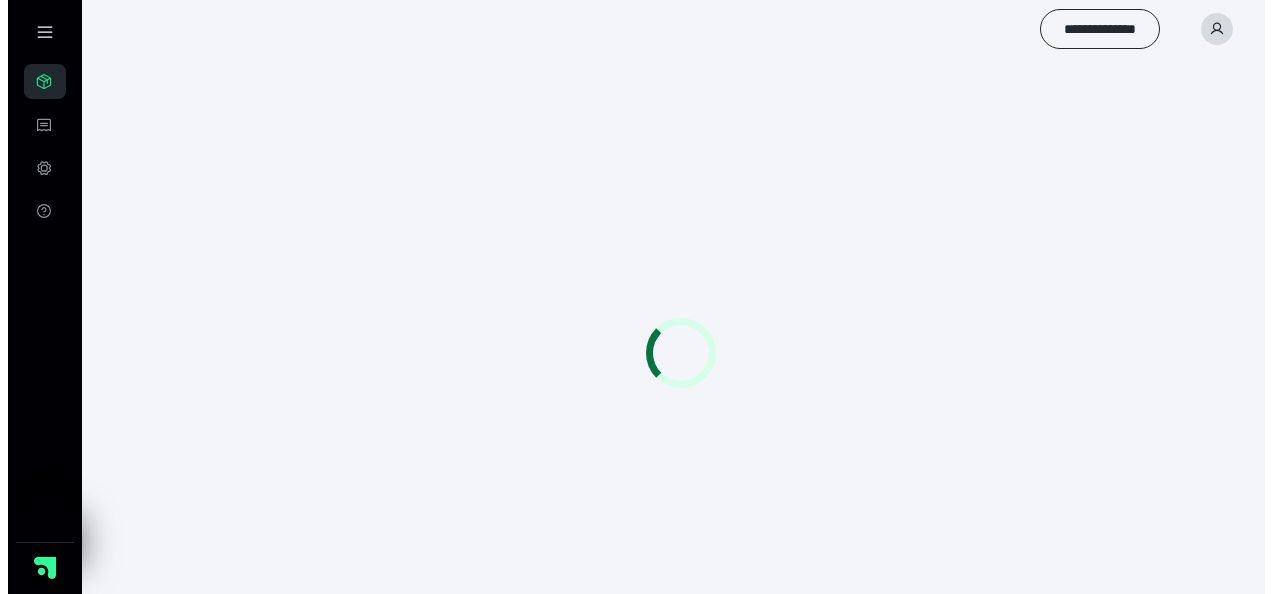 scroll, scrollTop: 0, scrollLeft: 0, axis: both 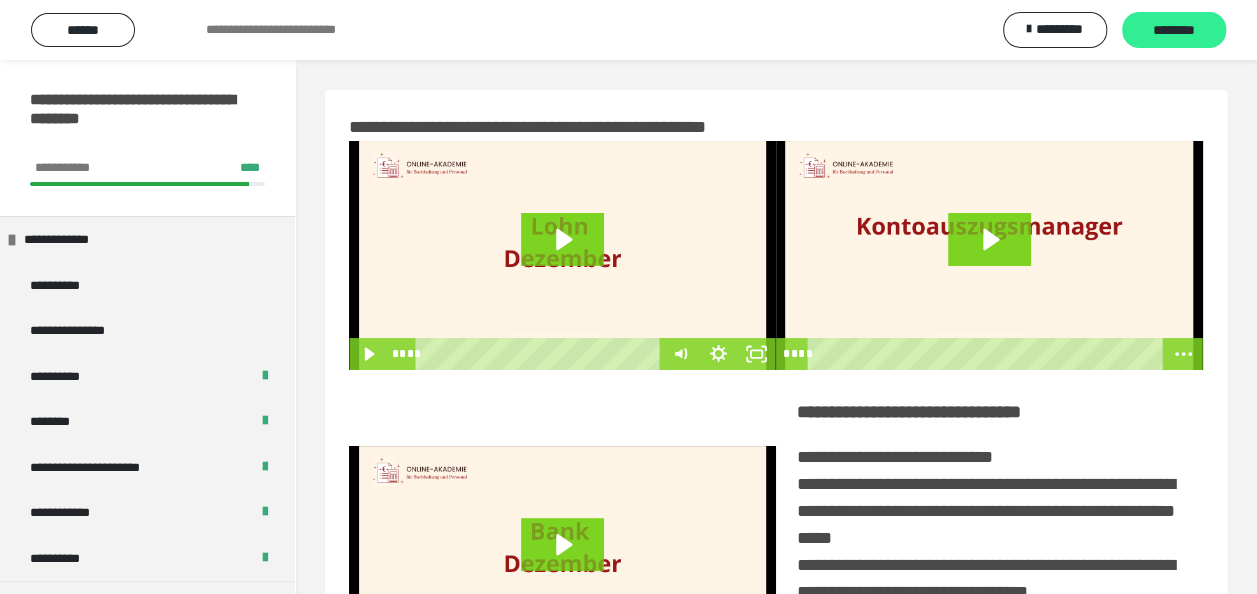 click on "********" at bounding box center (1174, 31) 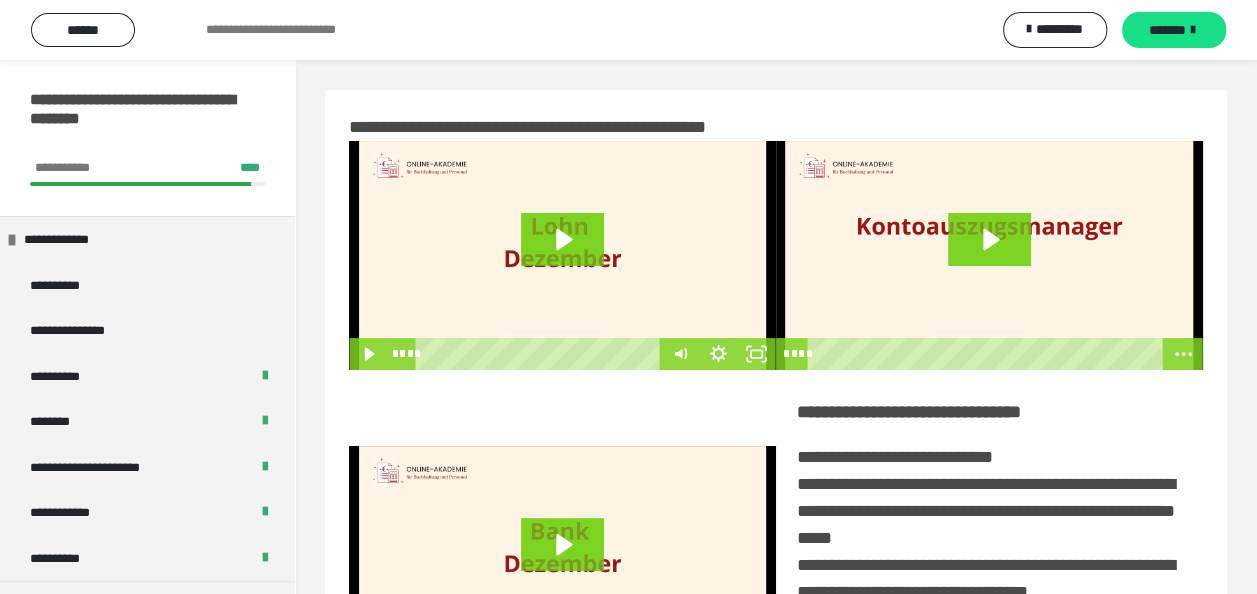 click on "*******" at bounding box center (1167, 30) 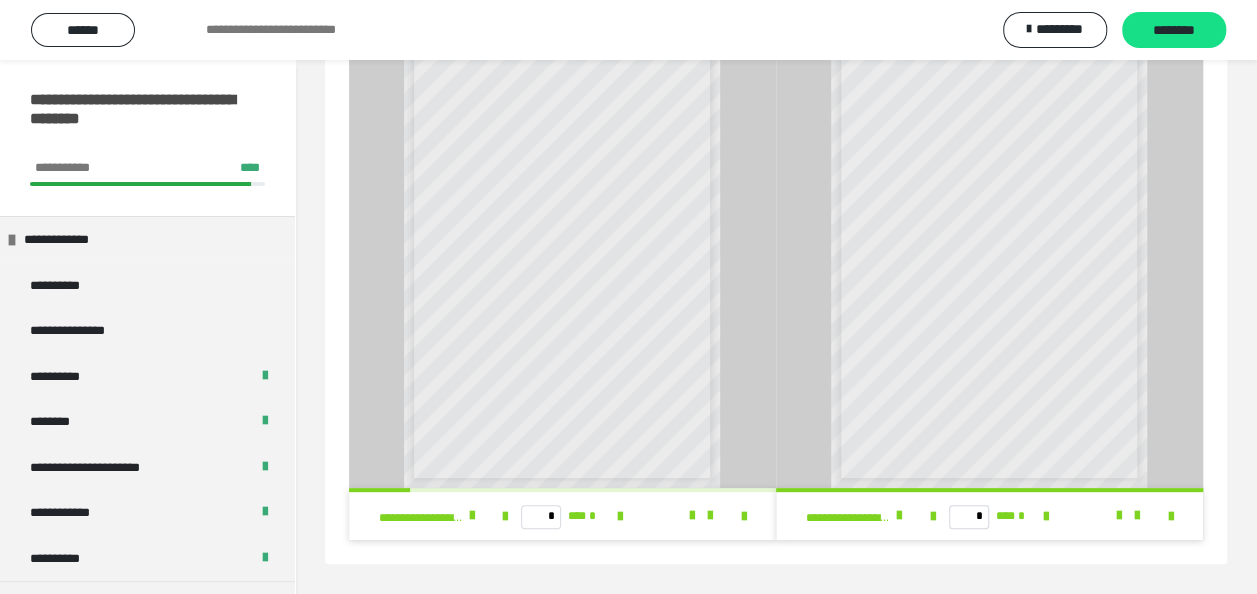 scroll, scrollTop: 0, scrollLeft: 0, axis: both 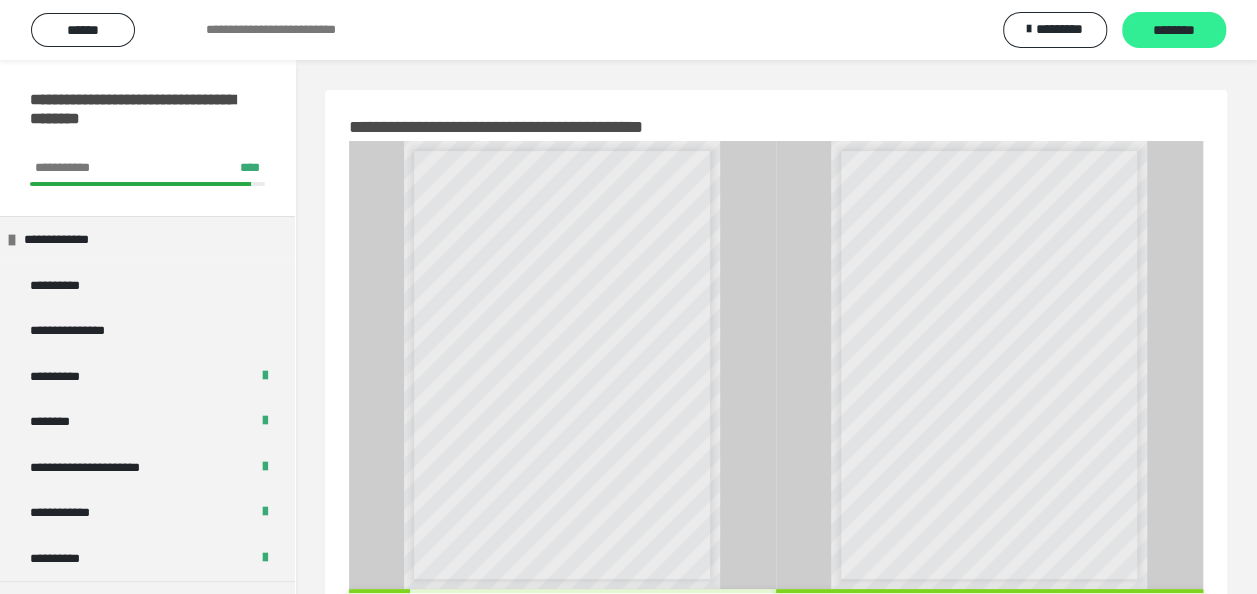 click on "********" at bounding box center [1174, 31] 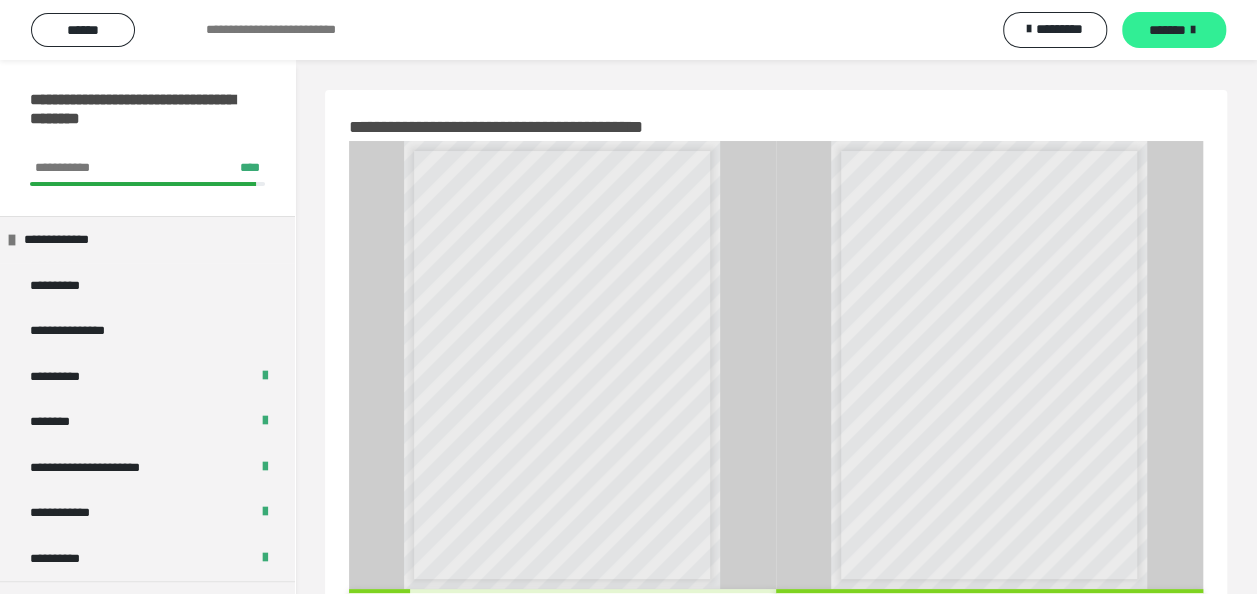 click on "*******" at bounding box center (1167, 30) 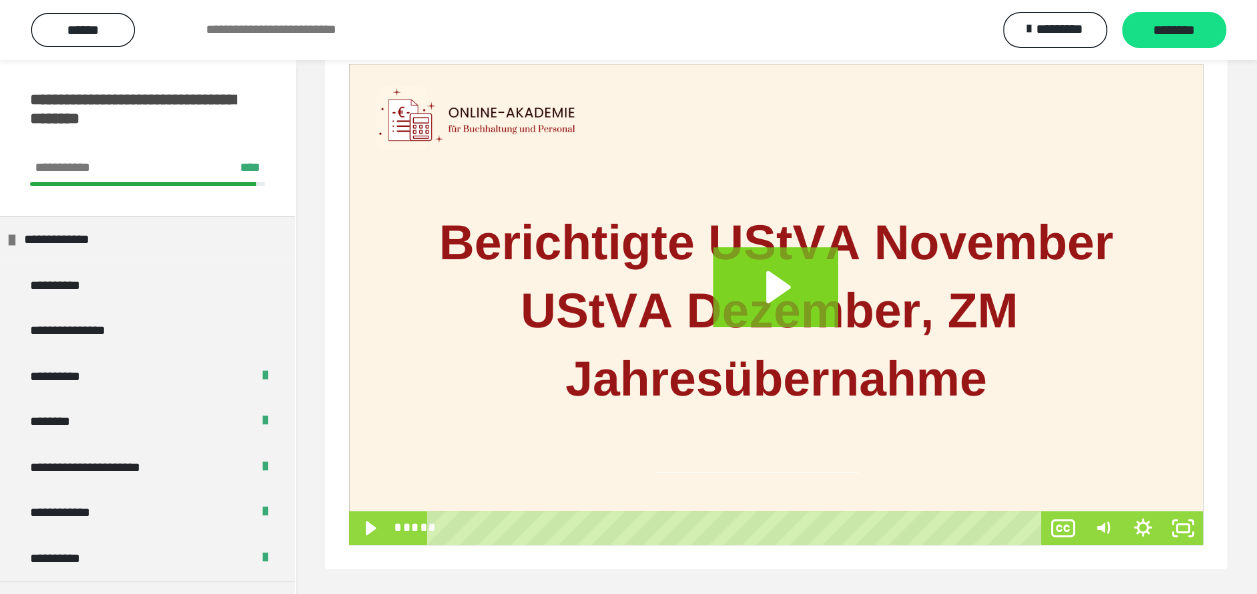 scroll, scrollTop: 272, scrollLeft: 0, axis: vertical 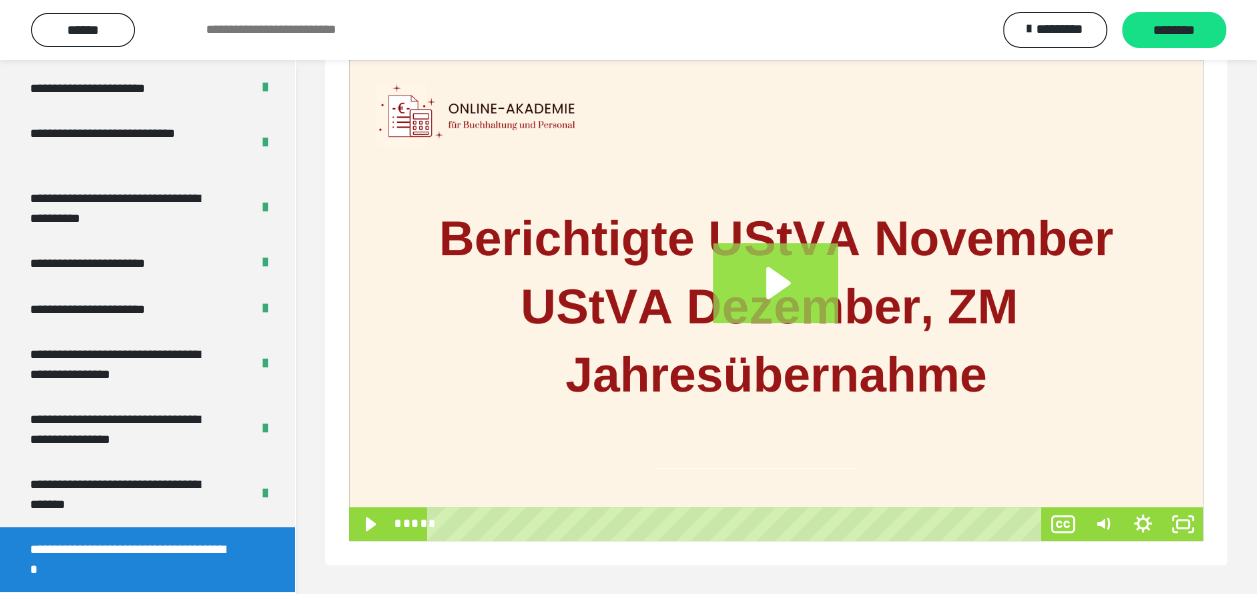 click 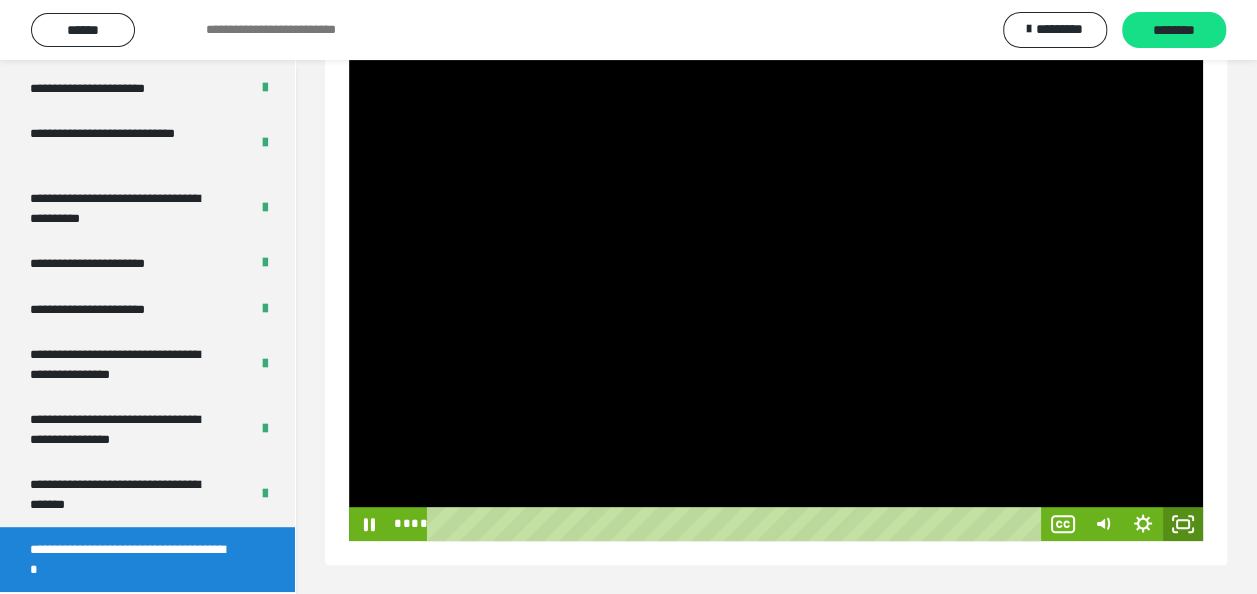 click 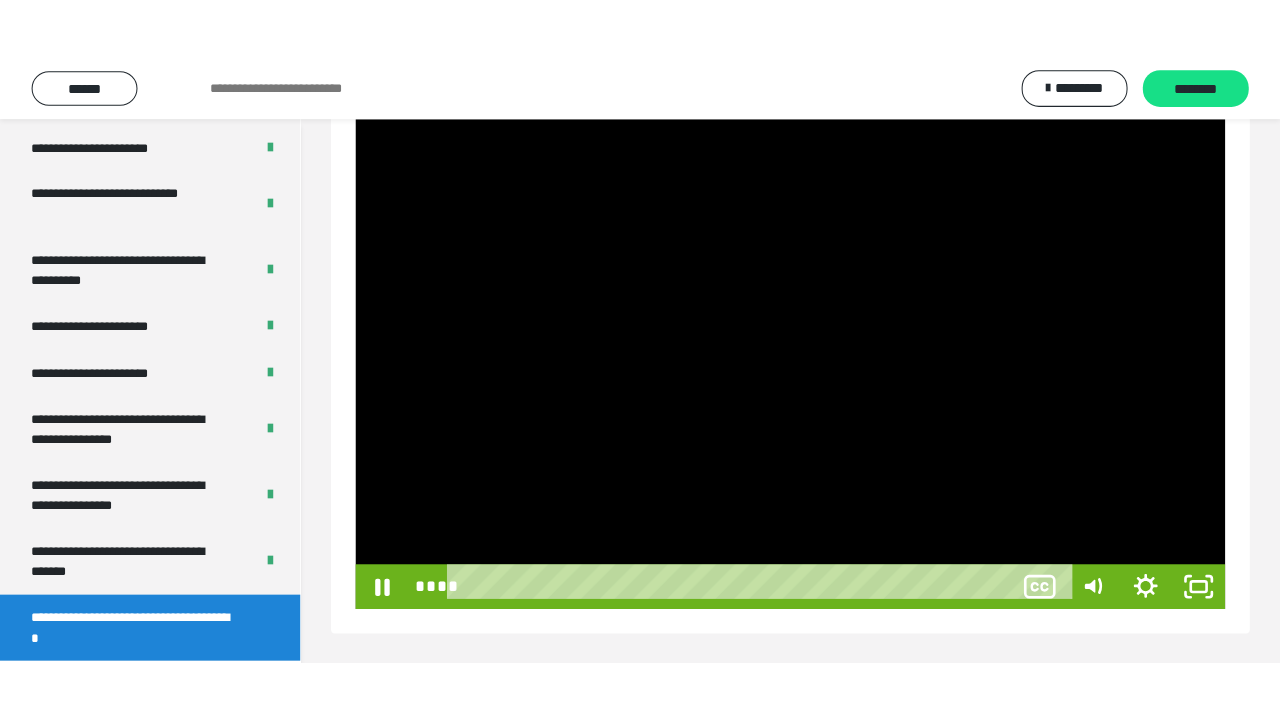 scroll, scrollTop: 162, scrollLeft: 0, axis: vertical 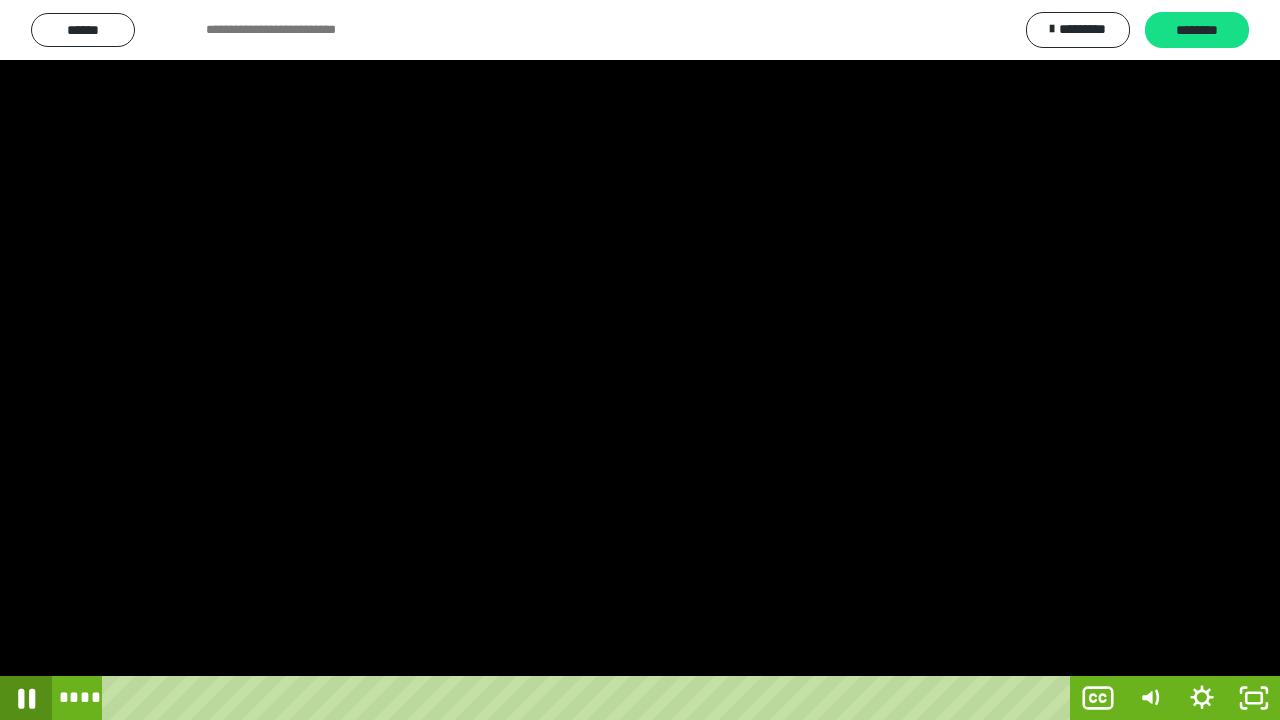 click 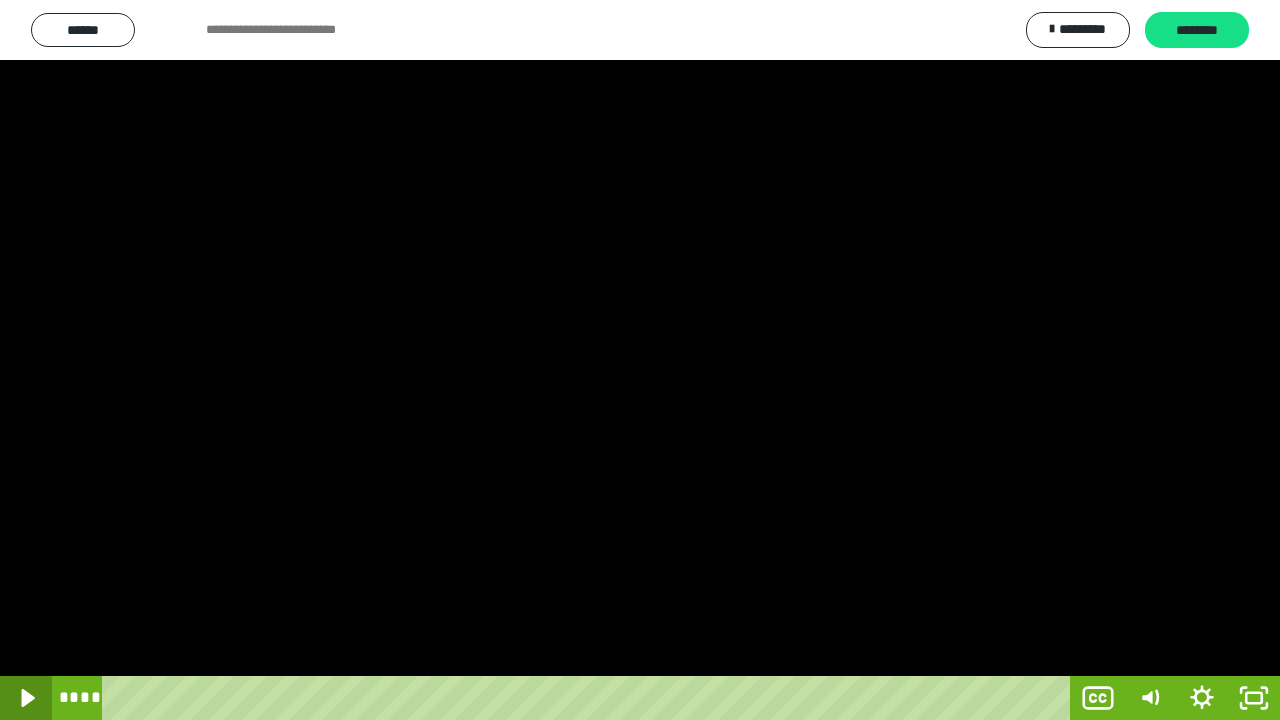 click 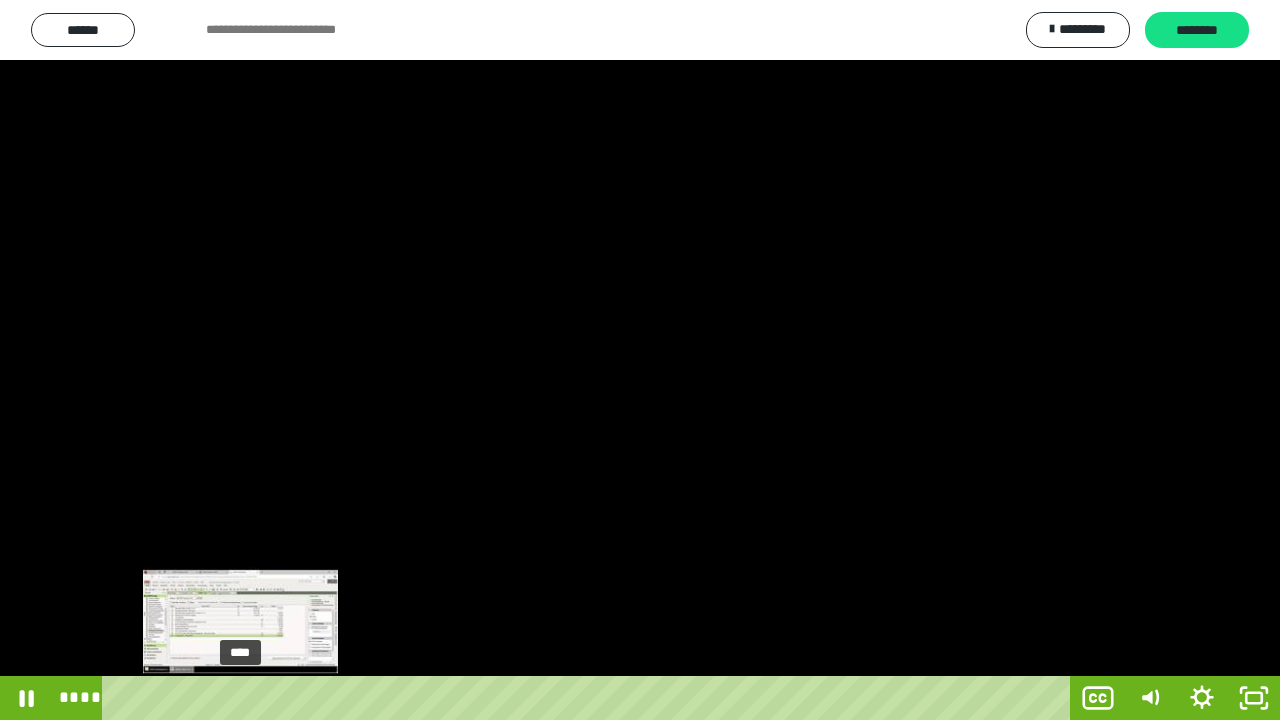 click on "****" at bounding box center [590, 698] 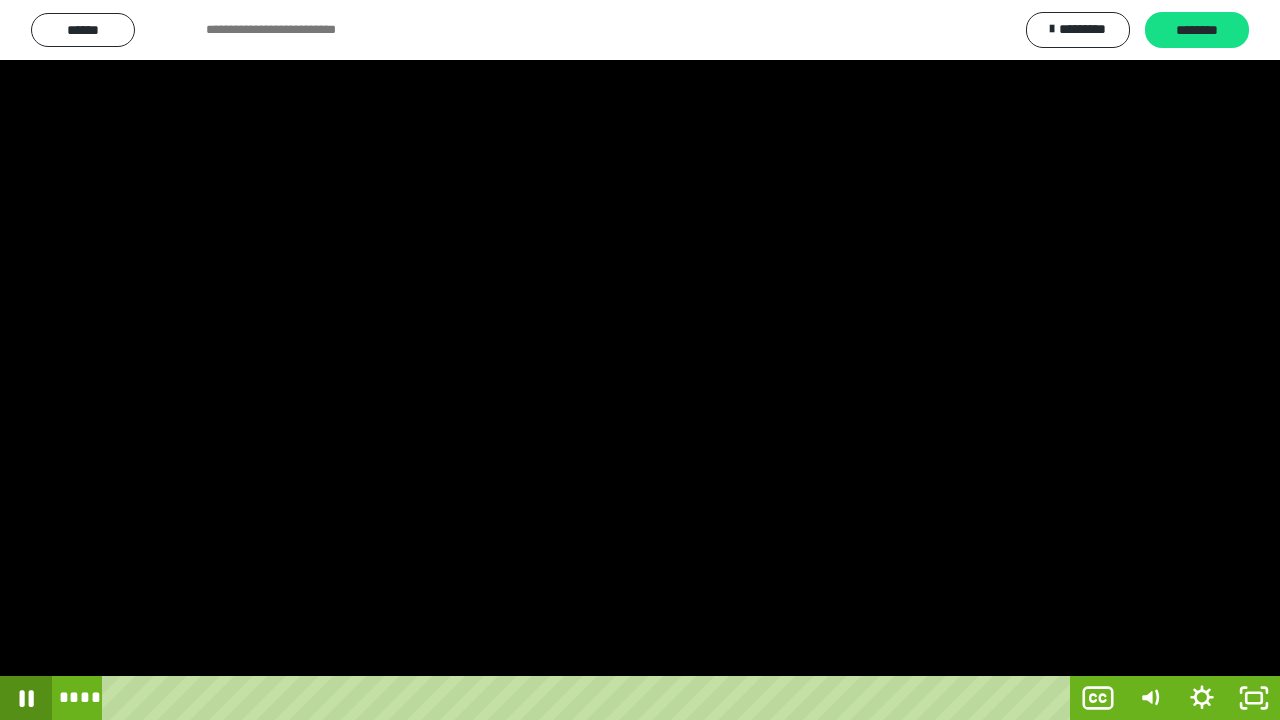 click 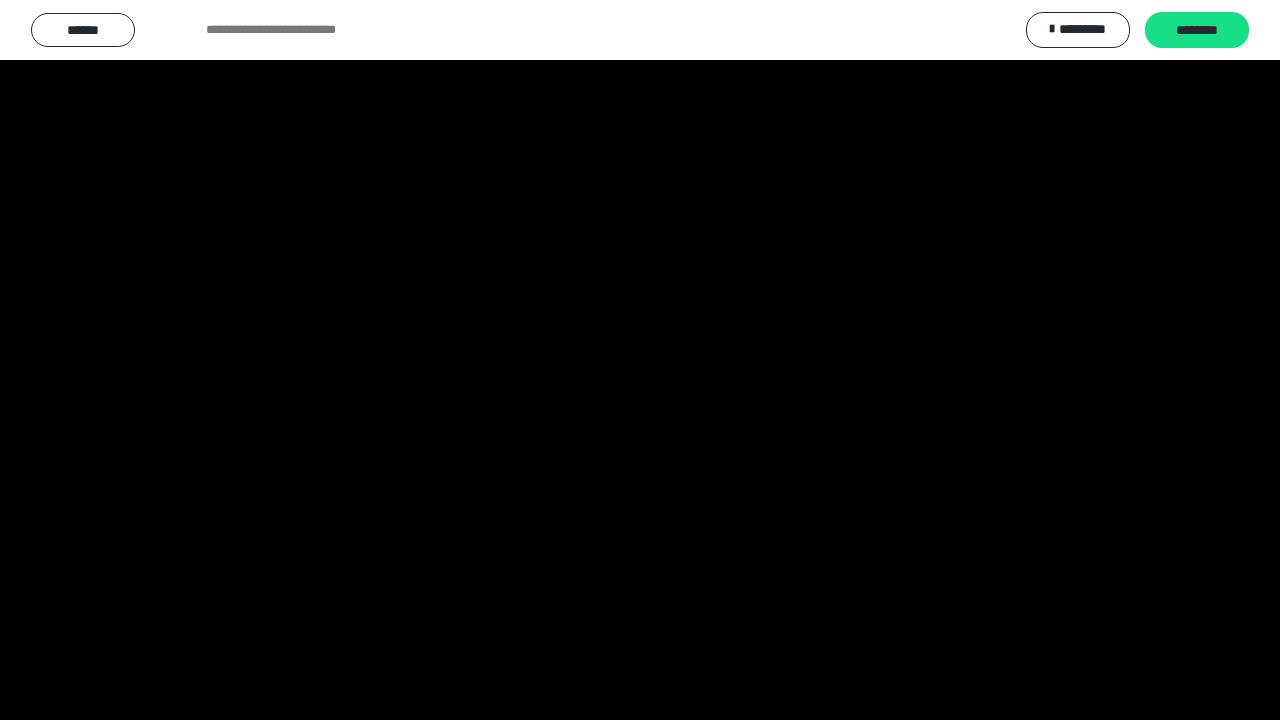 click at bounding box center (640, 360) 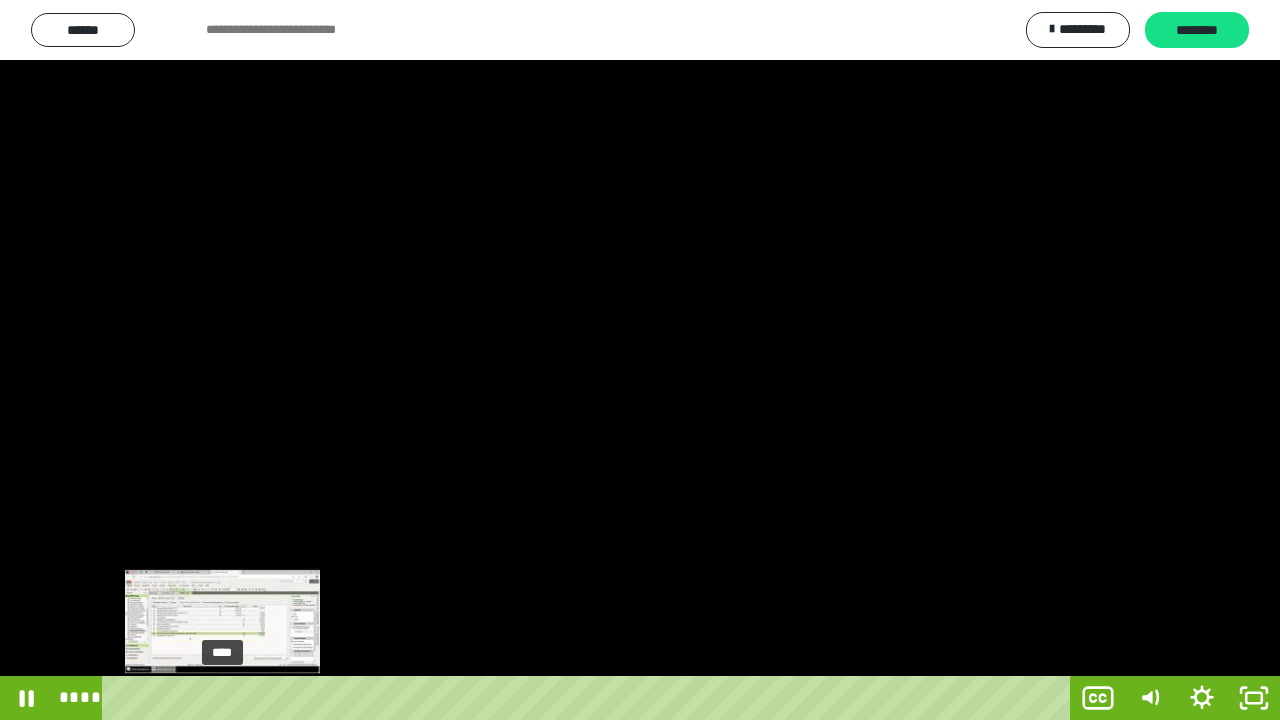 click on "****" at bounding box center (590, 698) 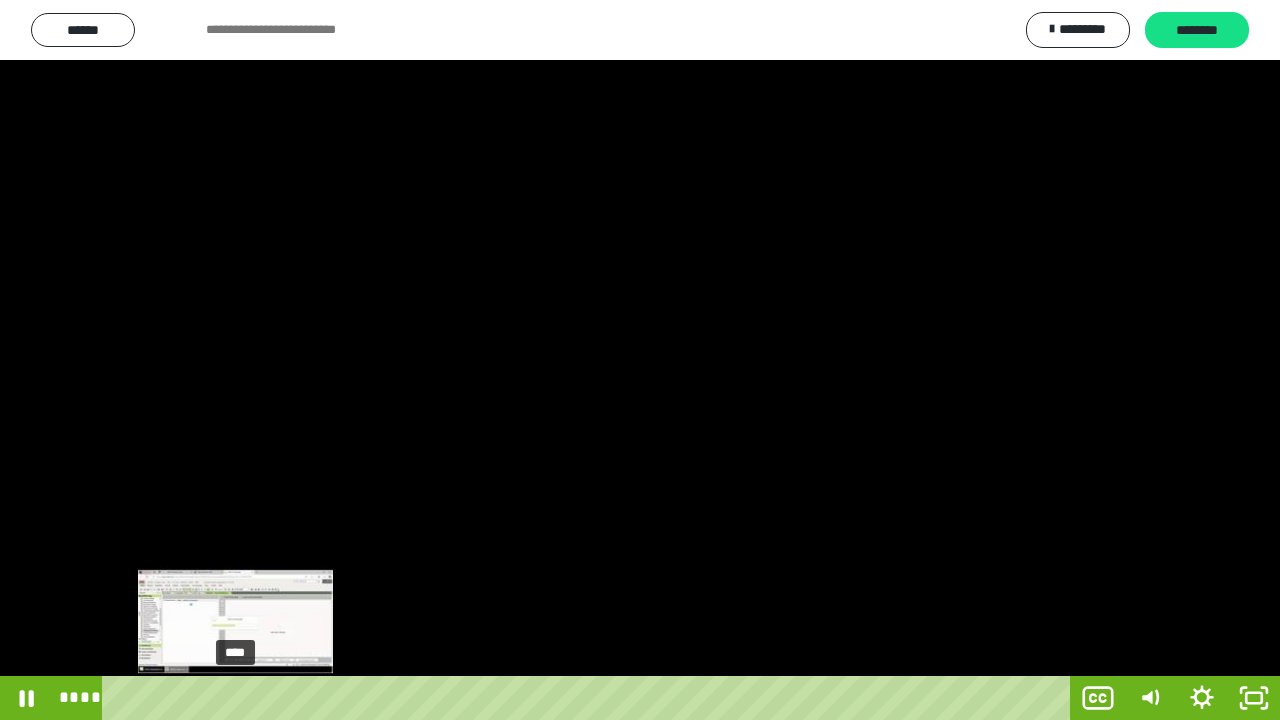 click on "****" at bounding box center (590, 698) 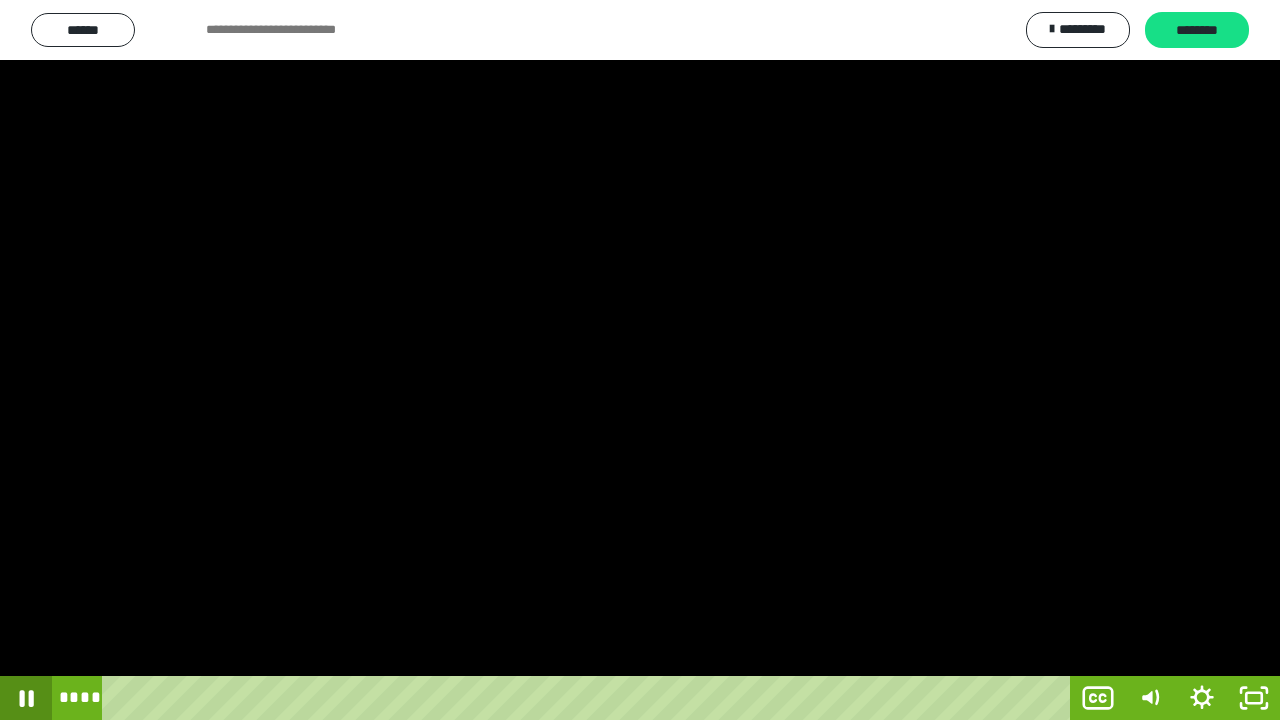 click 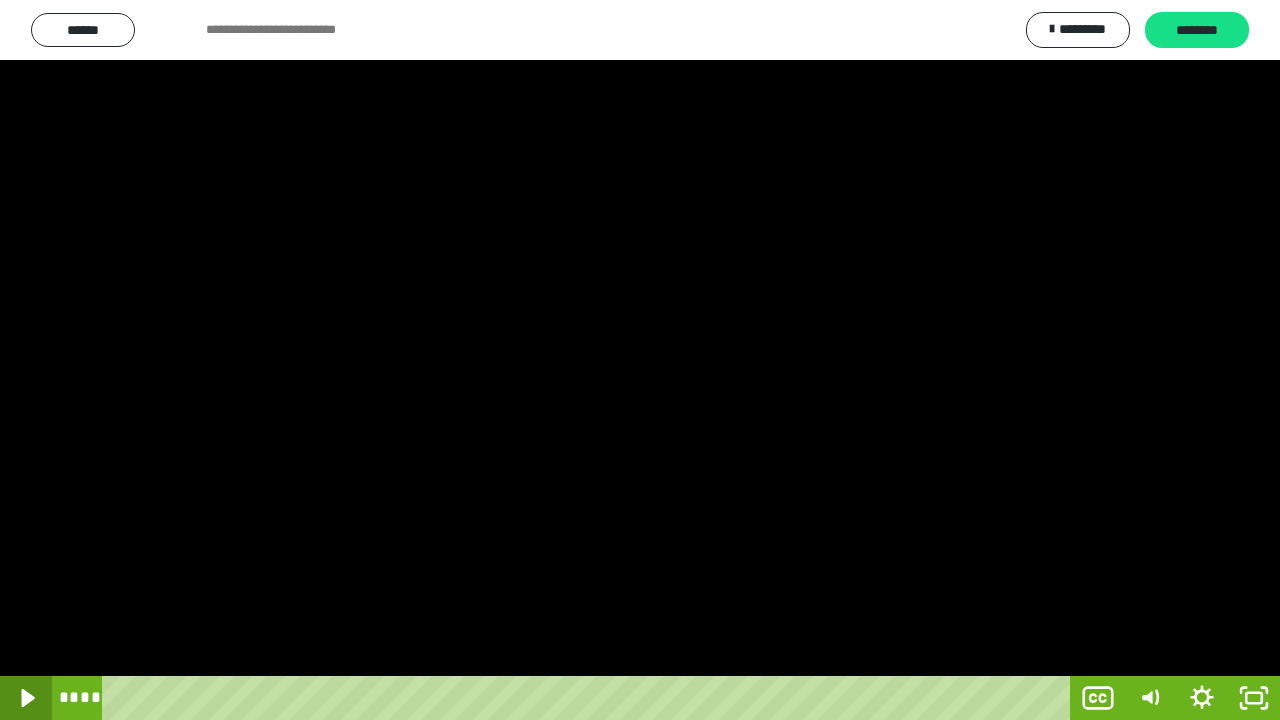 click 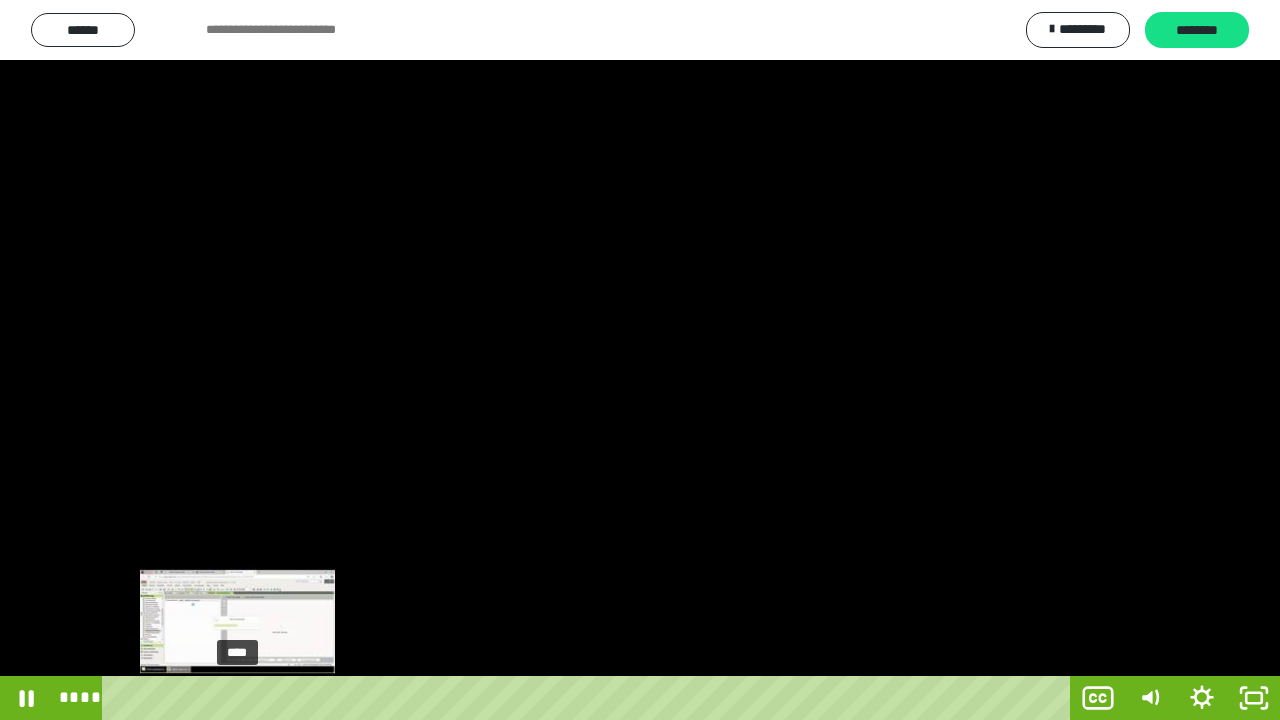 click on "****" at bounding box center [590, 698] 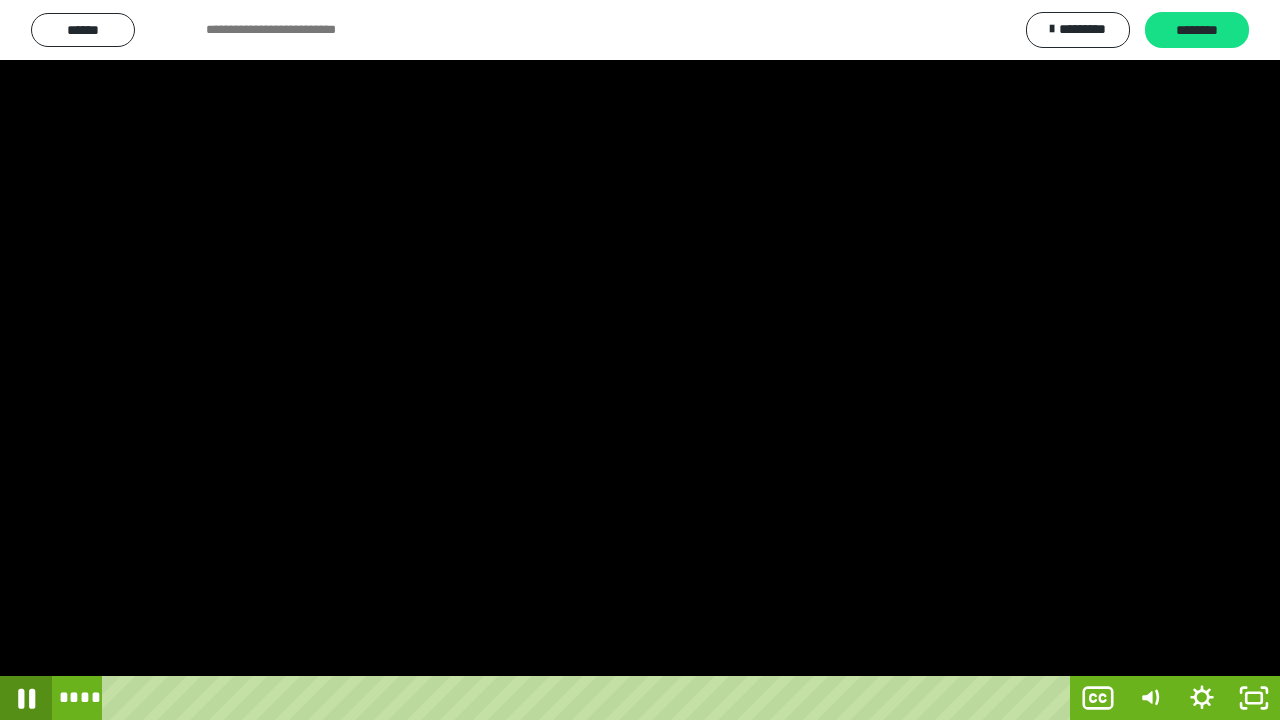 click 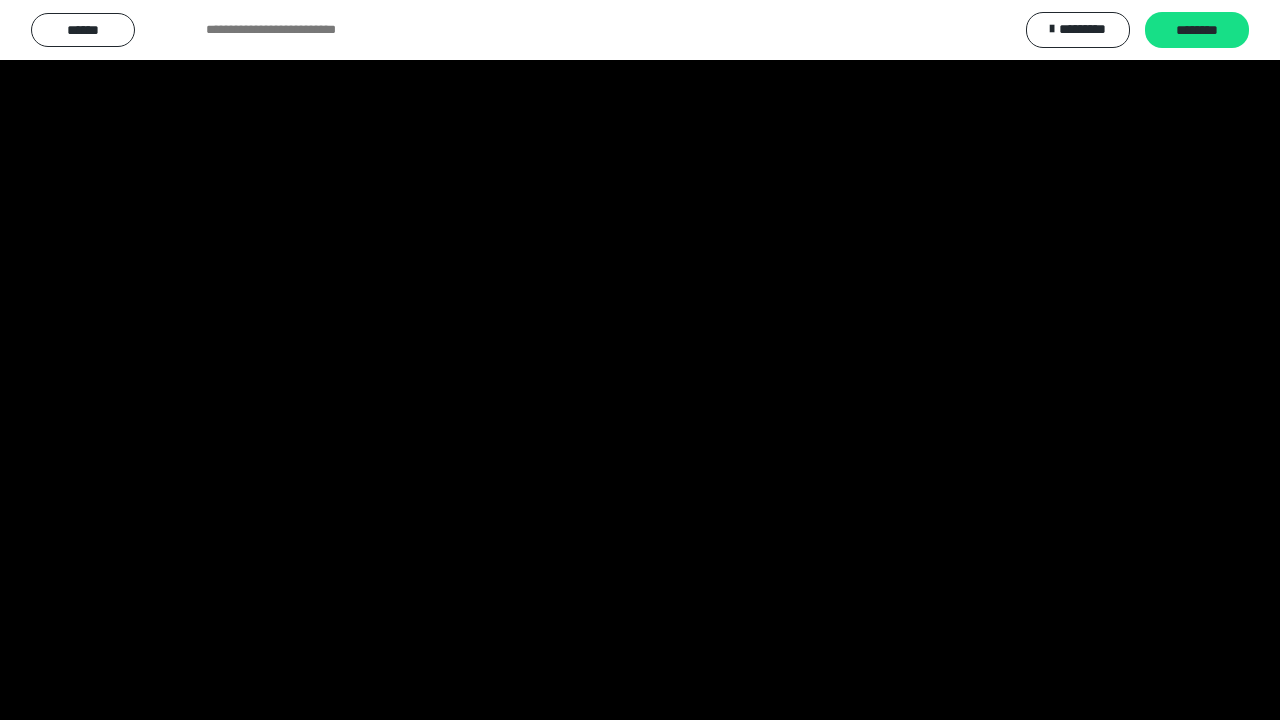 click at bounding box center [640, 360] 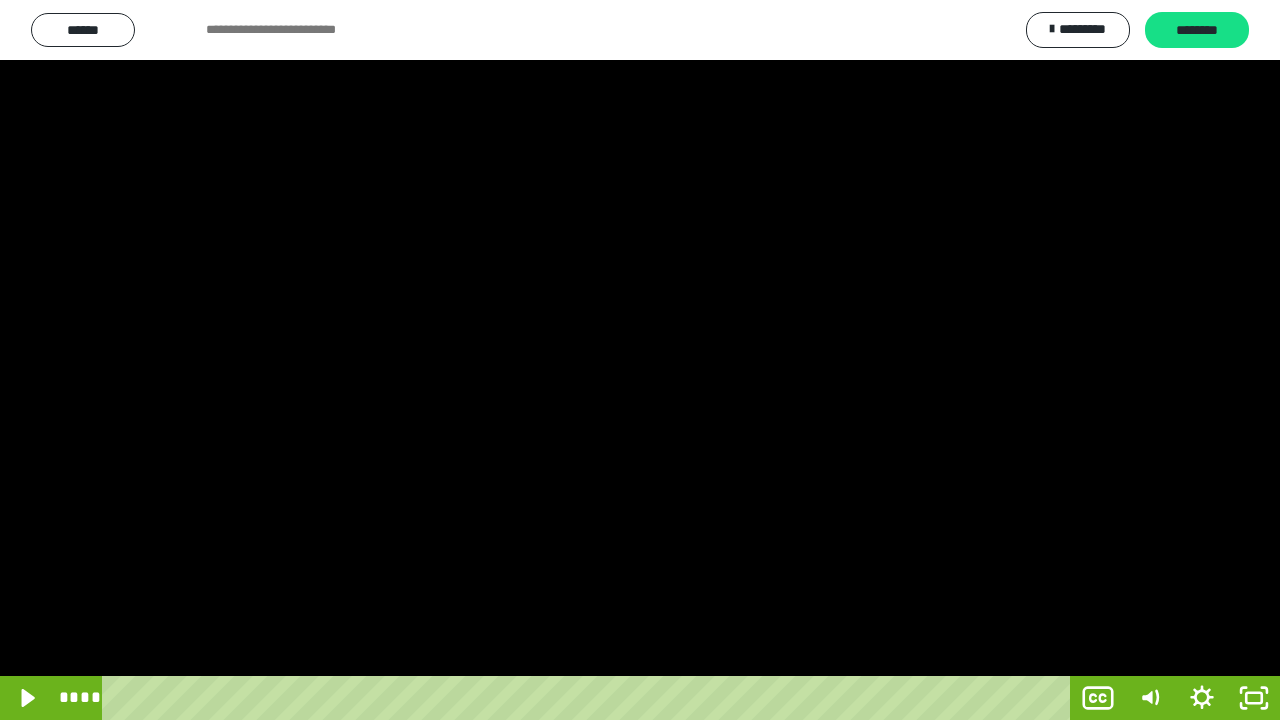 click at bounding box center (640, 360) 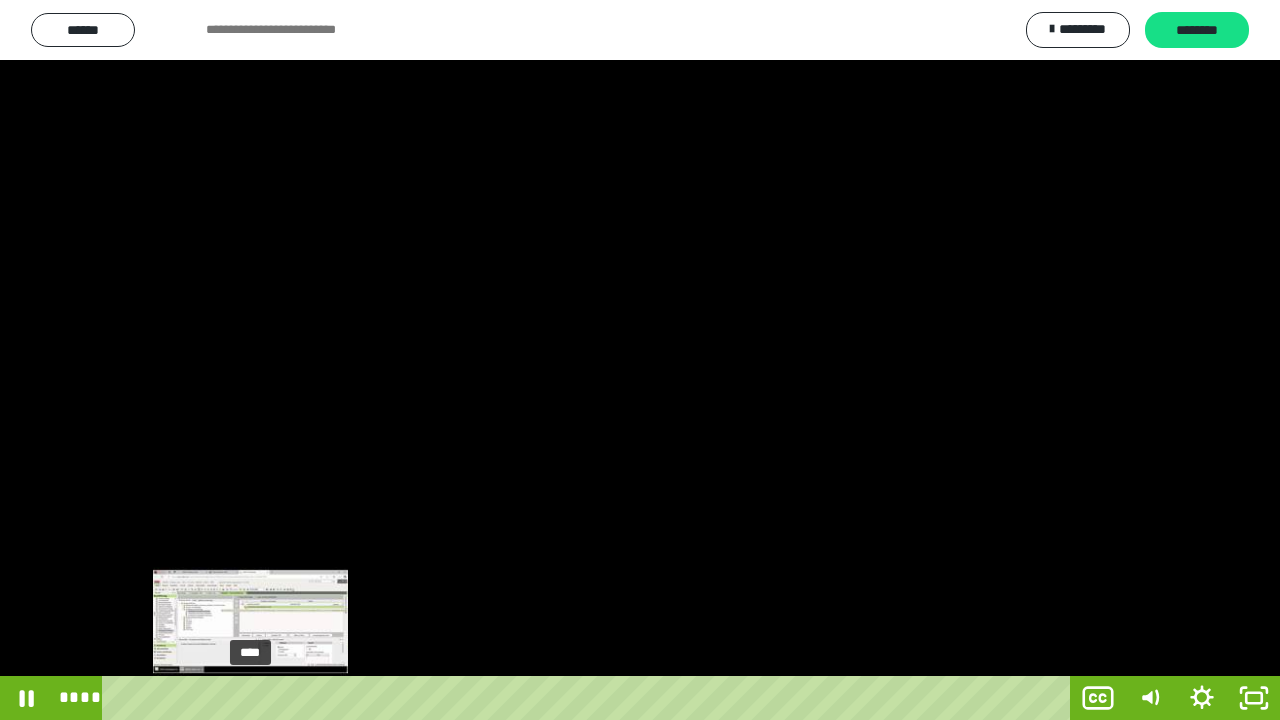click on "****" at bounding box center (590, 698) 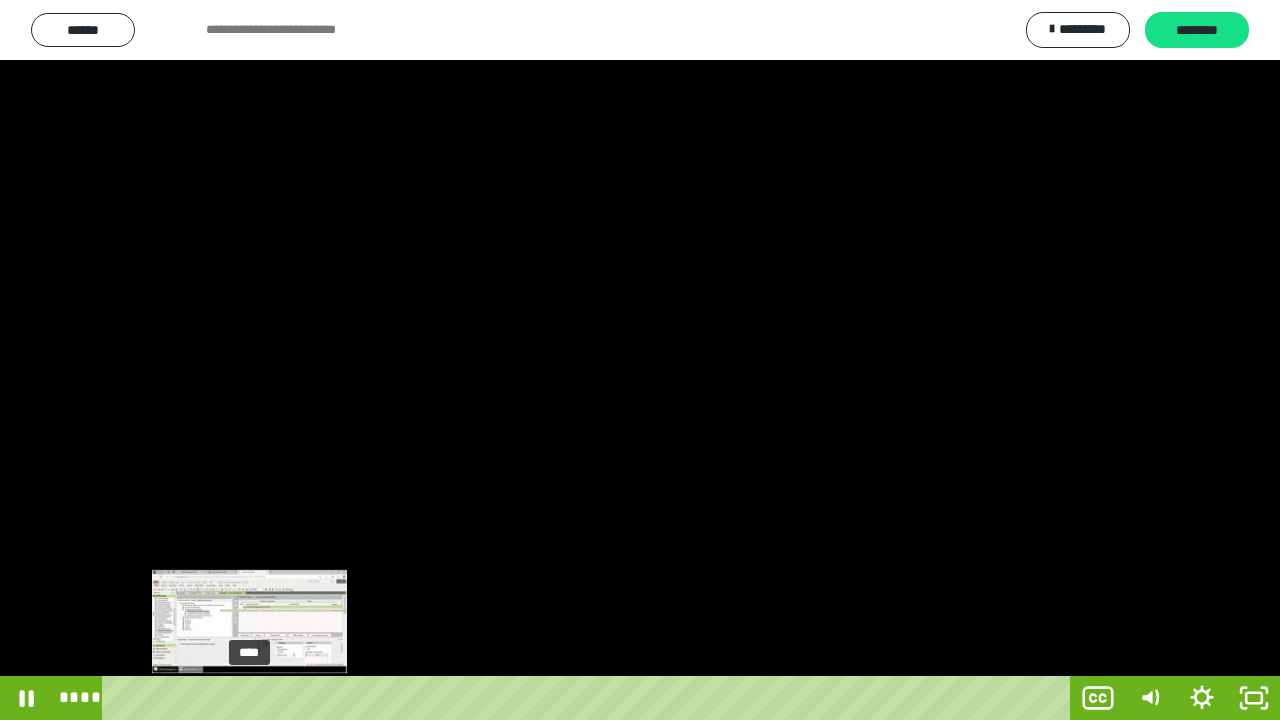 click on "****" at bounding box center (590, 698) 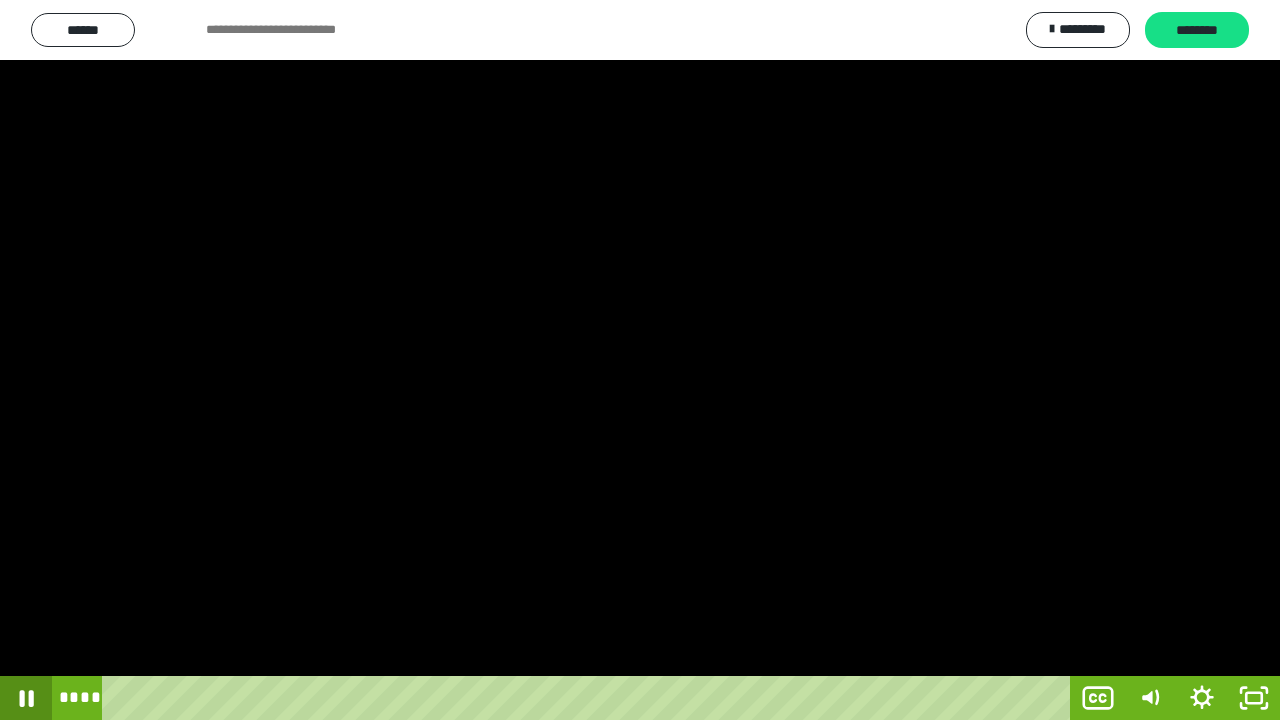 click 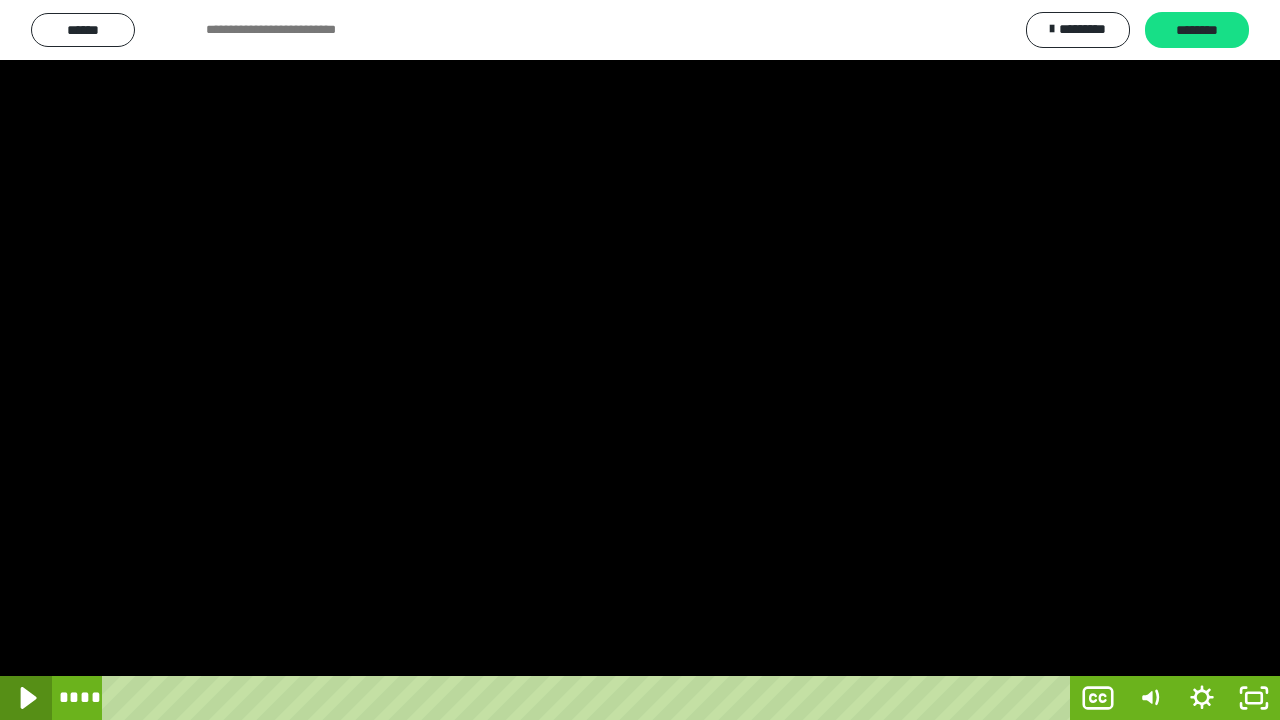 click 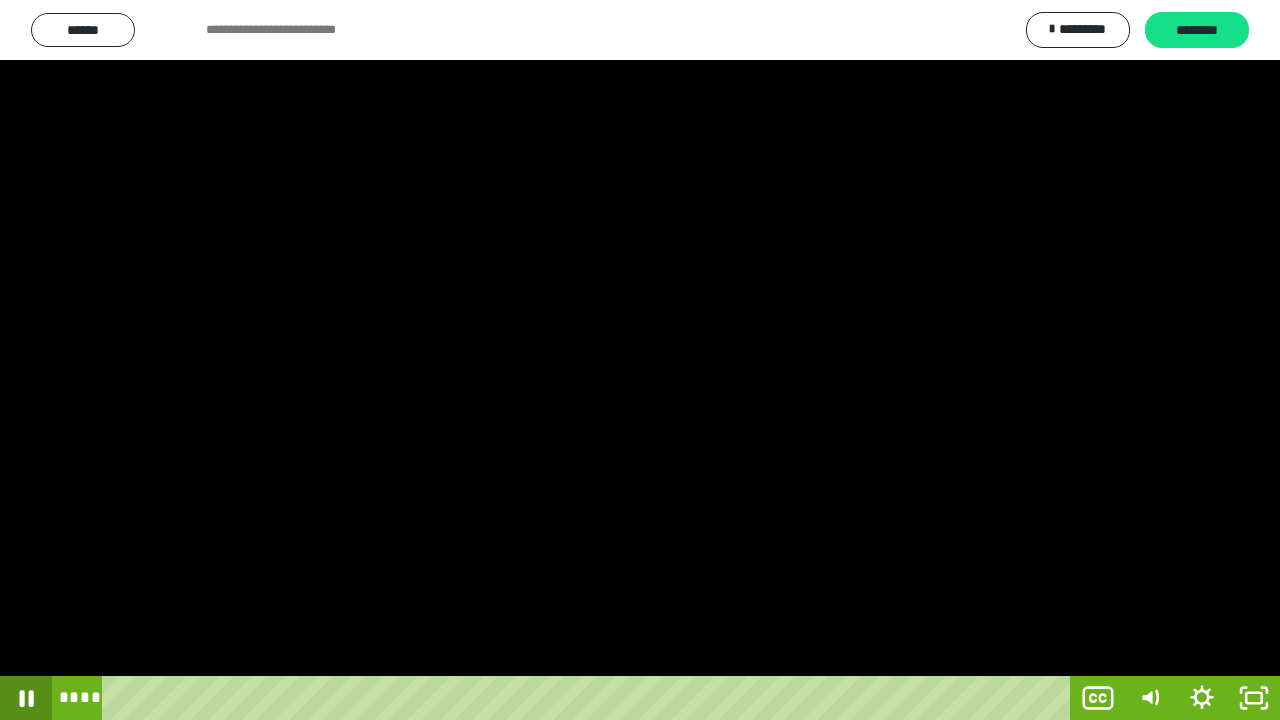 click 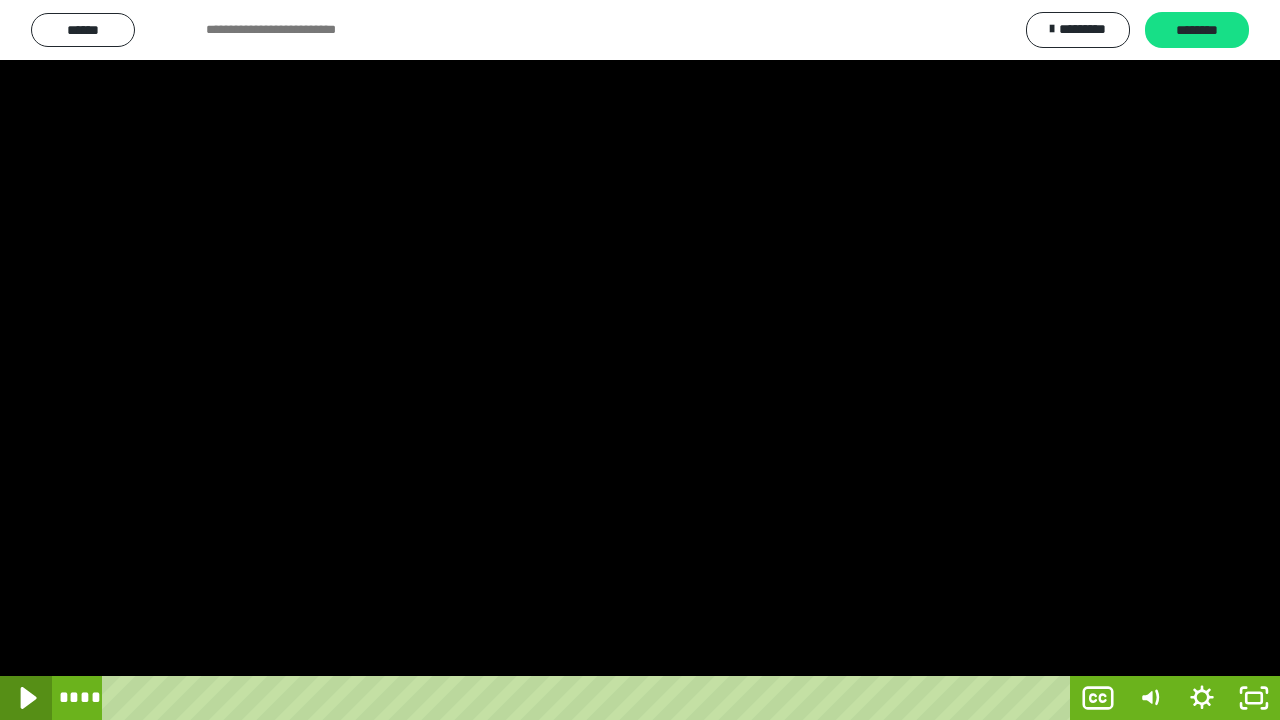 click 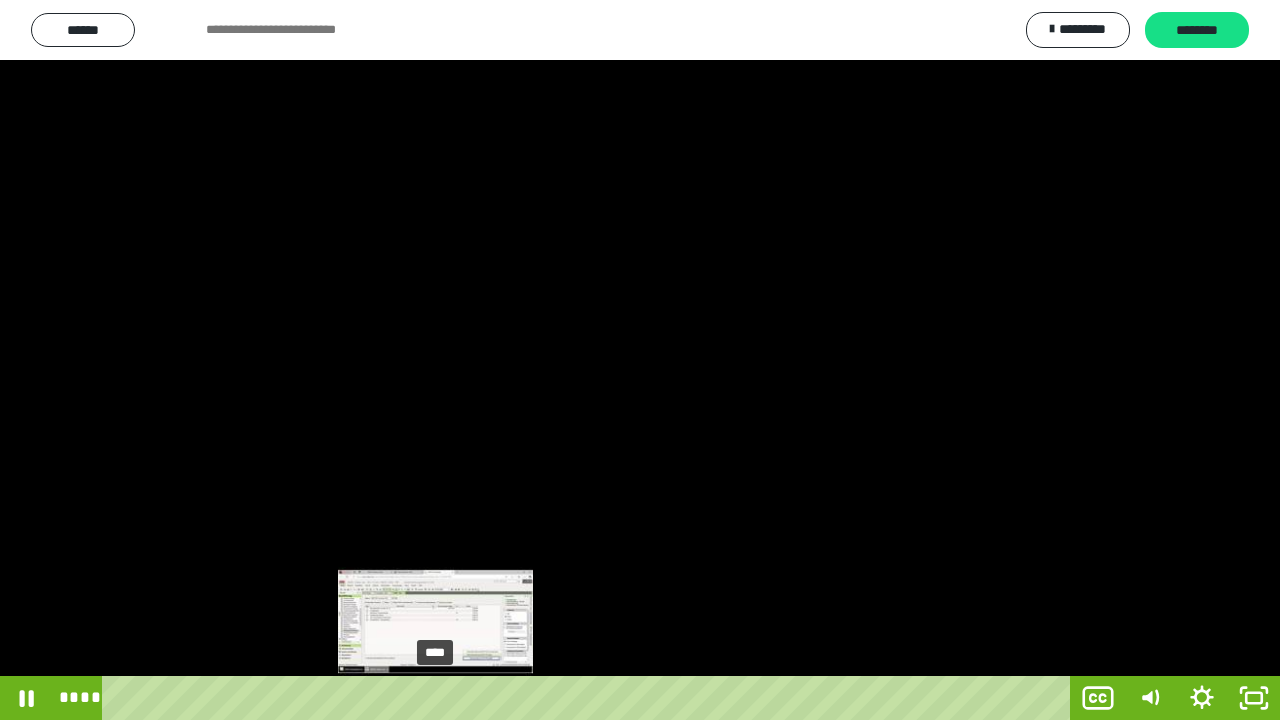 click on "****" at bounding box center [590, 698] 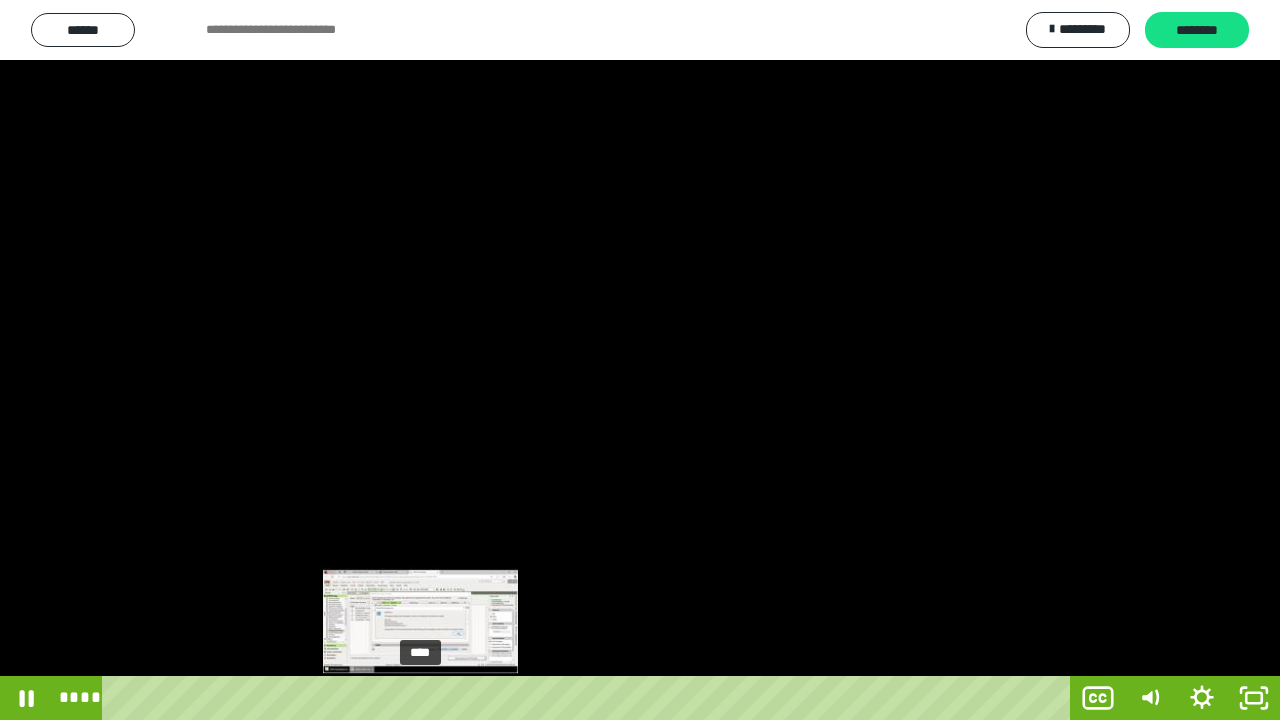 click on "****" at bounding box center [590, 698] 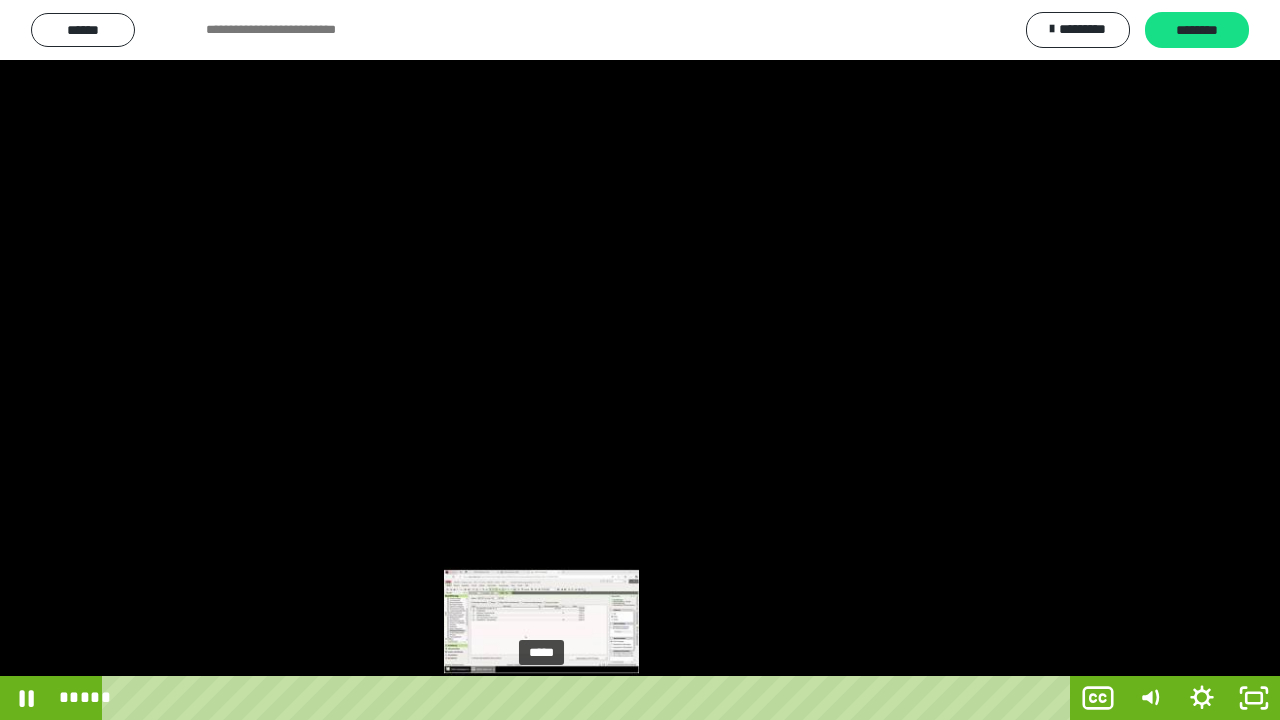 click on "*****" at bounding box center (590, 698) 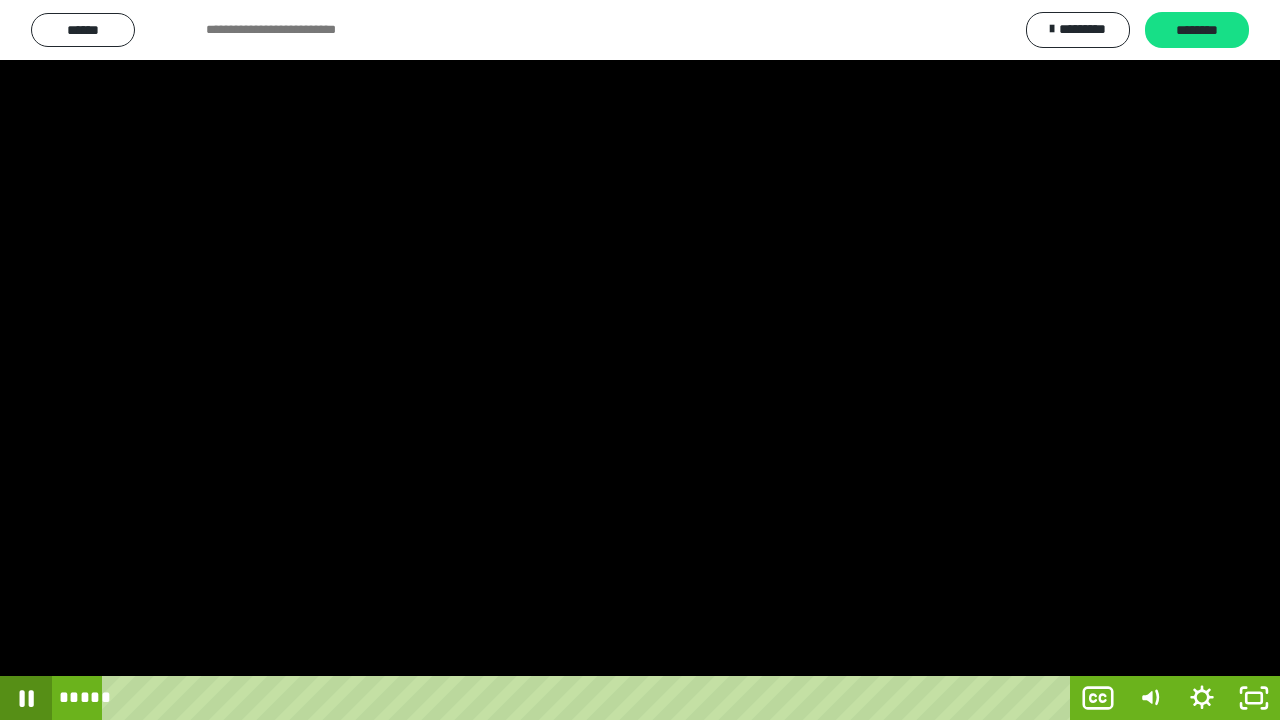 click 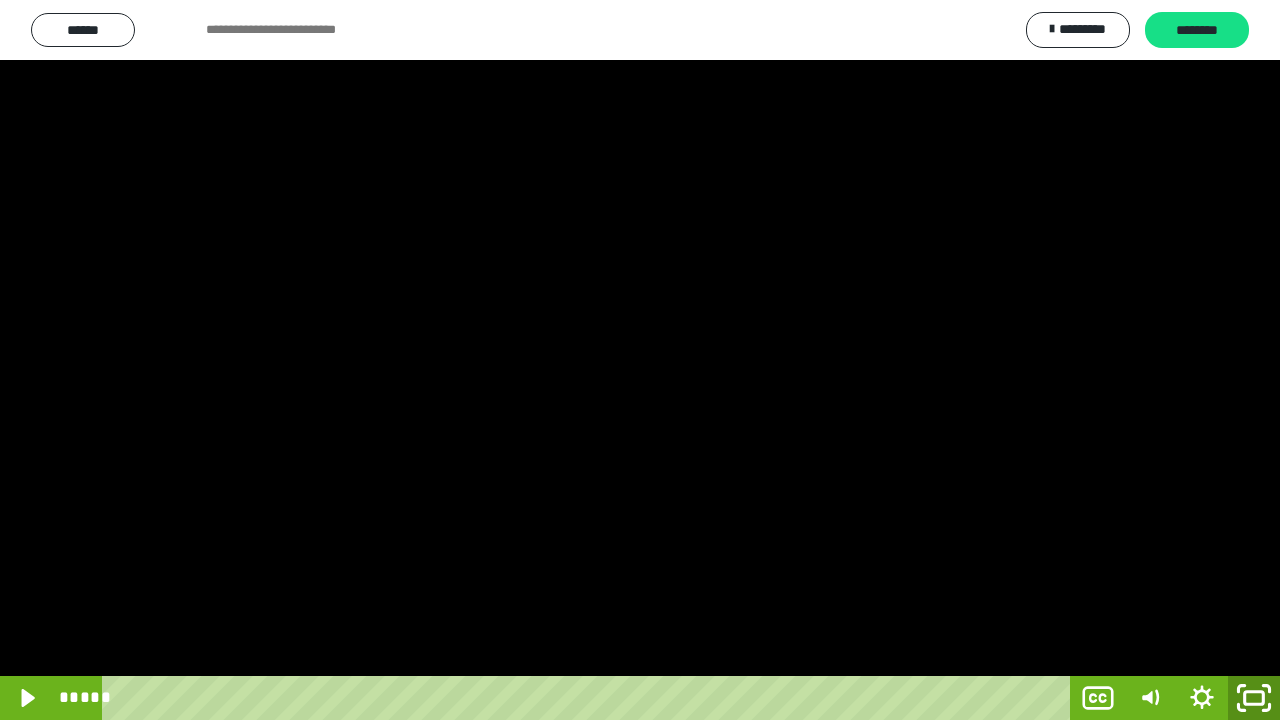 click 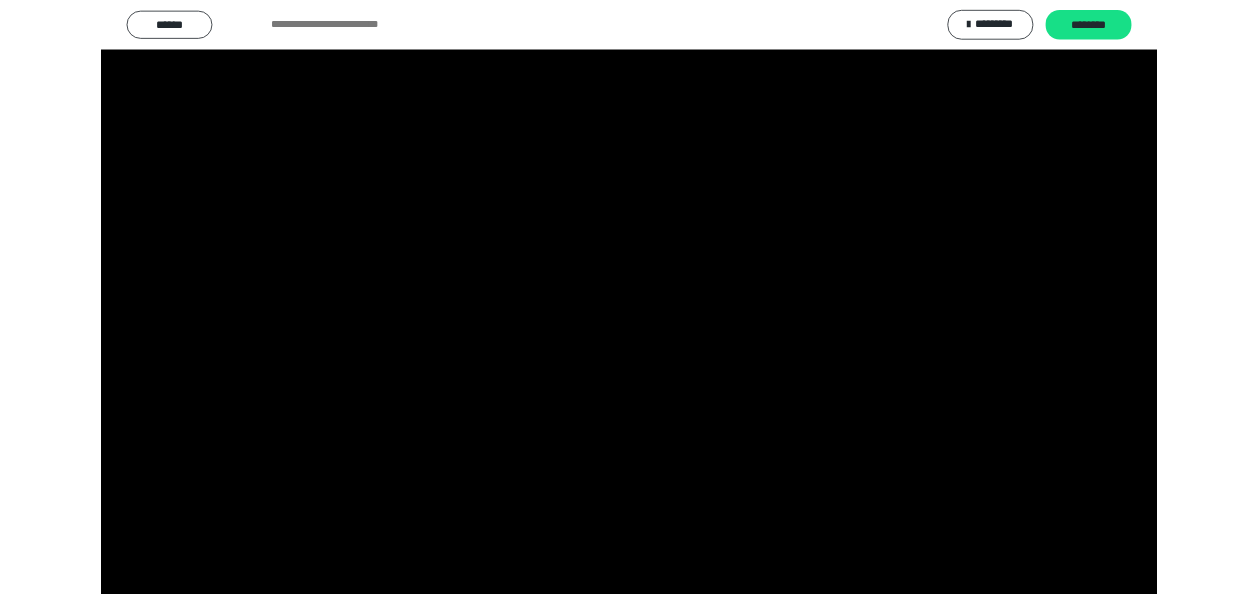 scroll, scrollTop: 150, scrollLeft: 0, axis: vertical 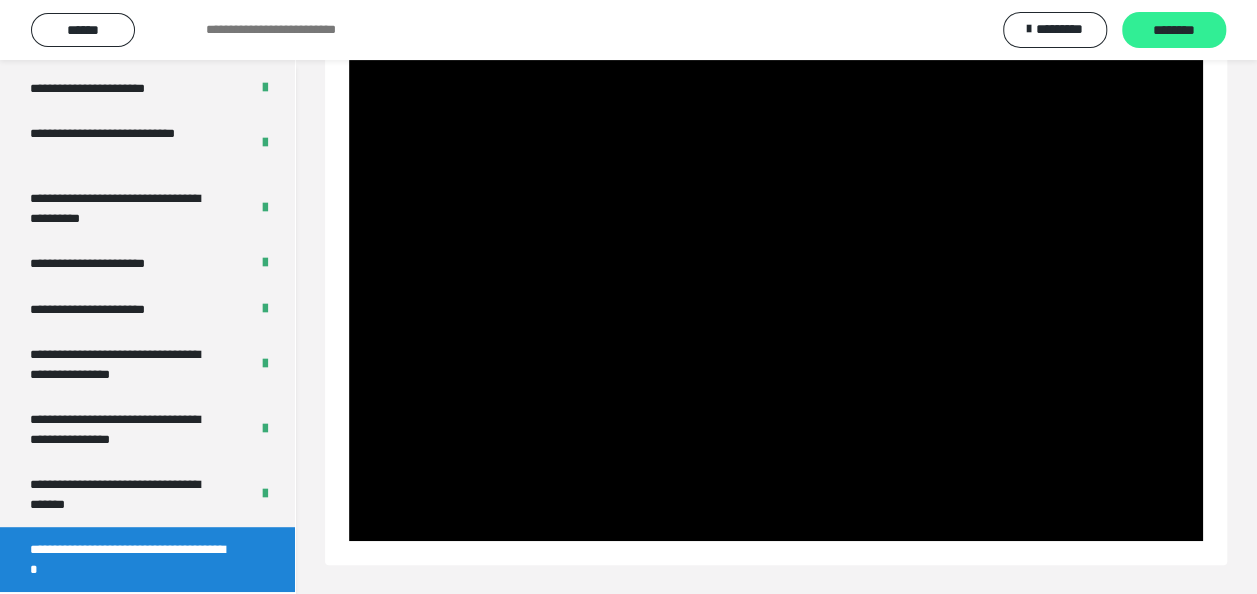 click on "********" at bounding box center [1174, 31] 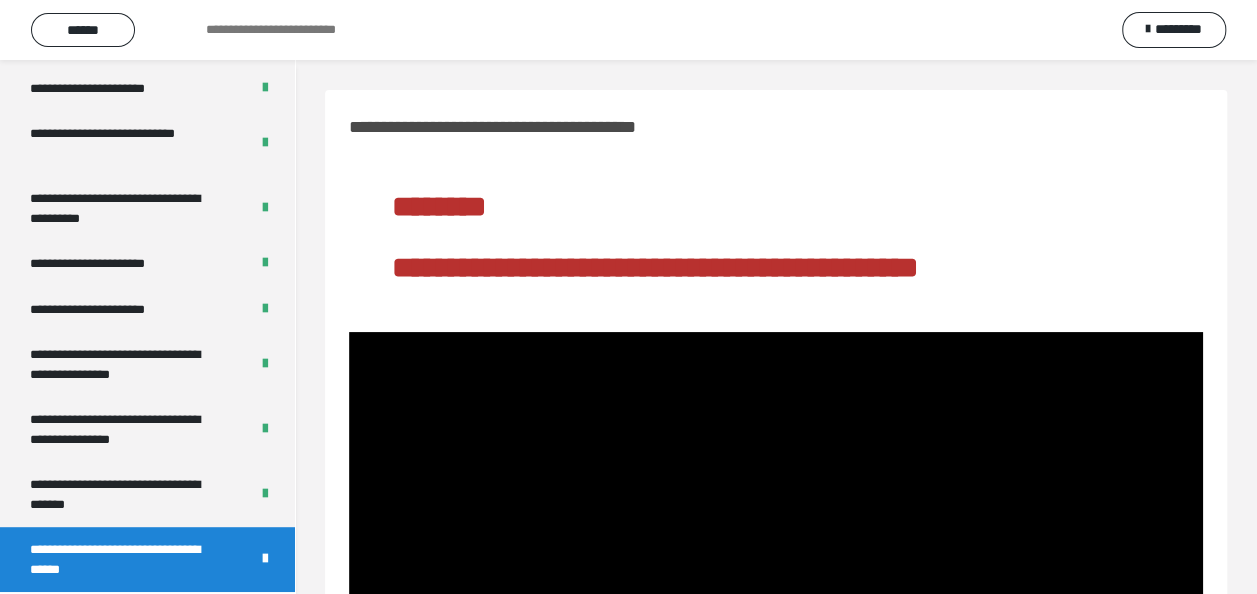 scroll, scrollTop: 272, scrollLeft: 0, axis: vertical 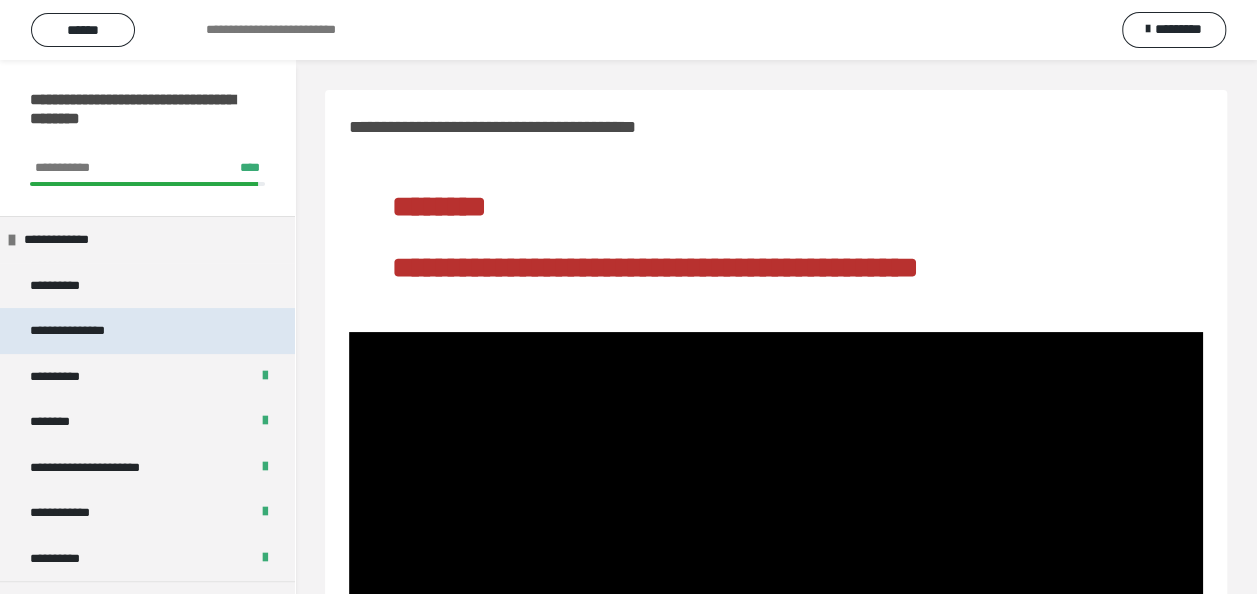 click on "**********" at bounding box center (88, 331) 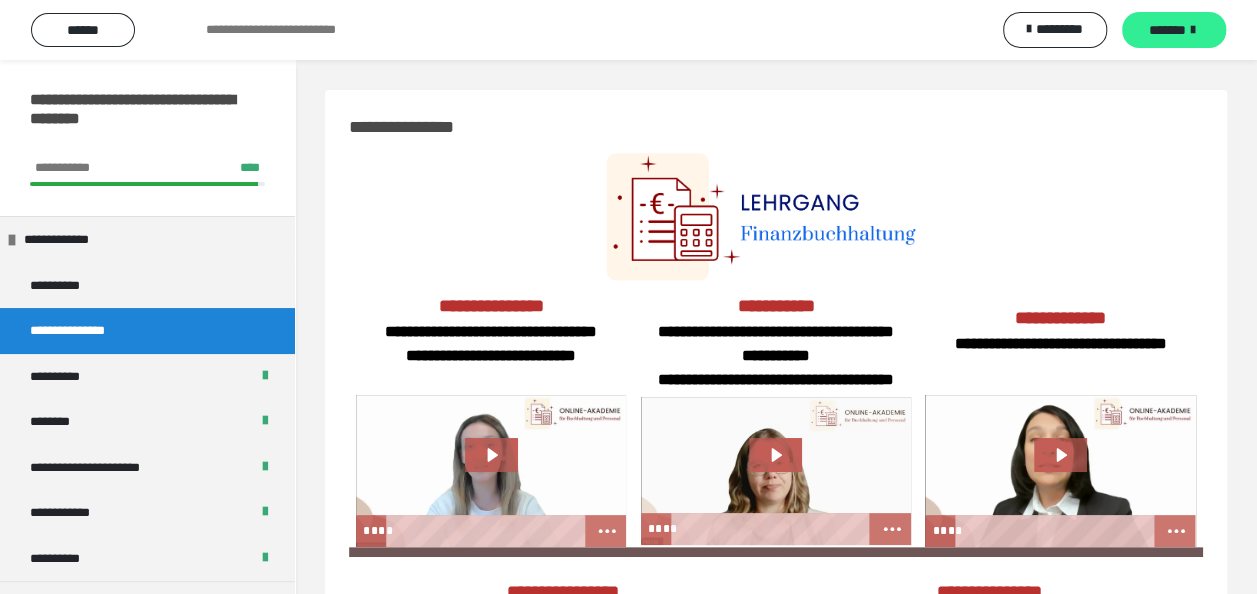 click on "*******" at bounding box center [1167, 30] 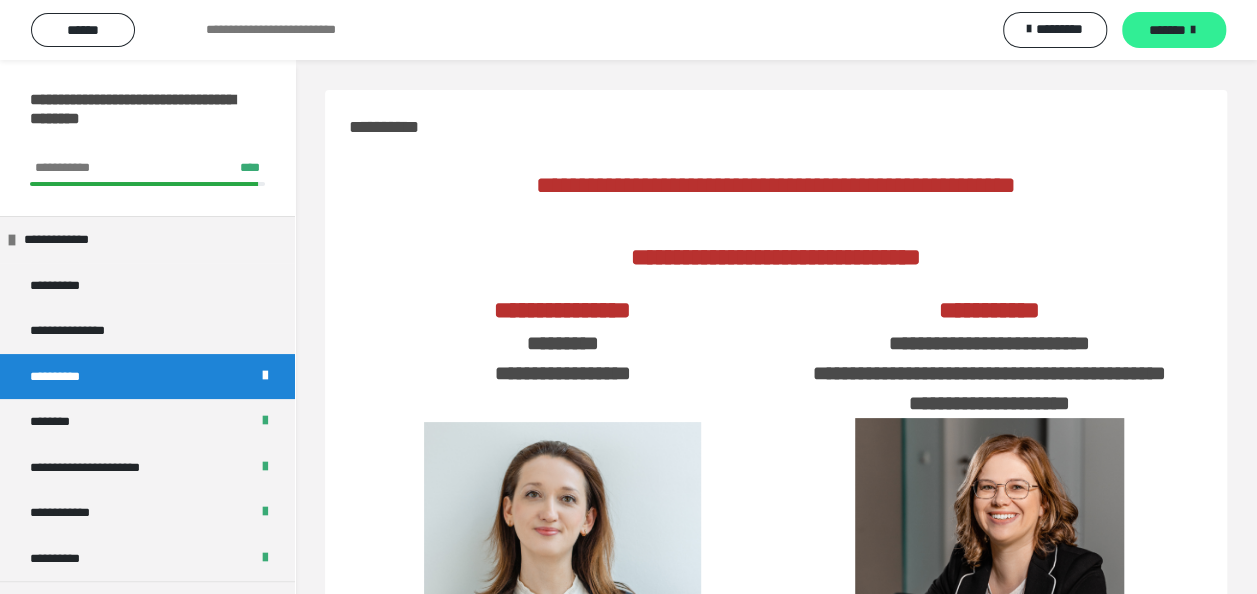 click on "*******" at bounding box center [1167, 30] 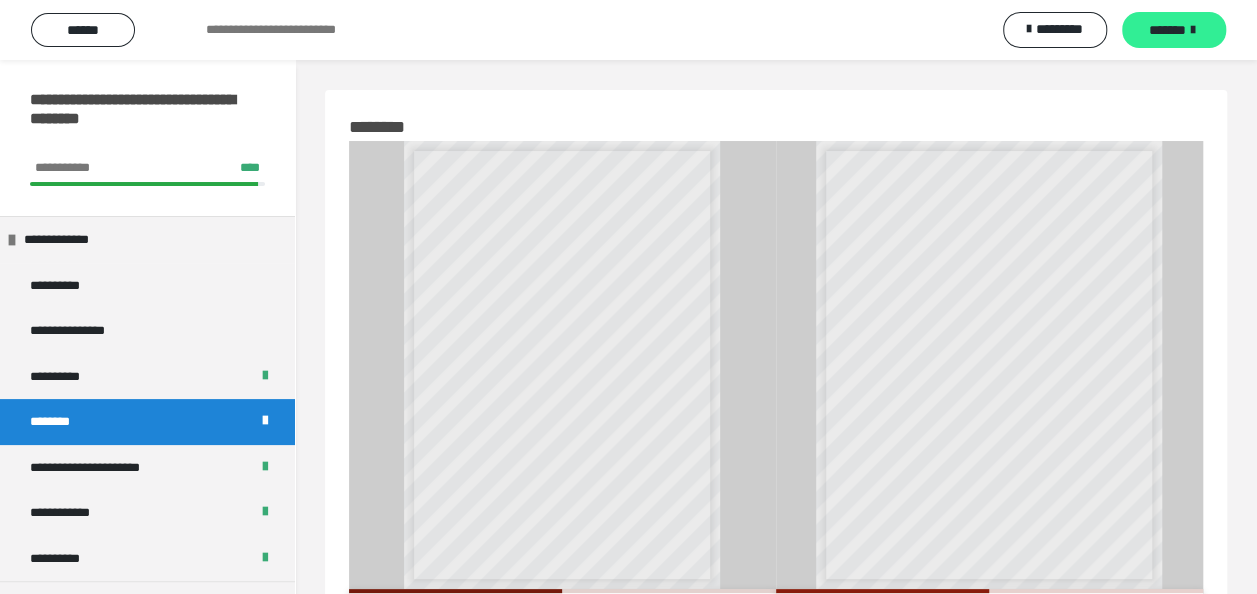 click on "*******" at bounding box center (1167, 30) 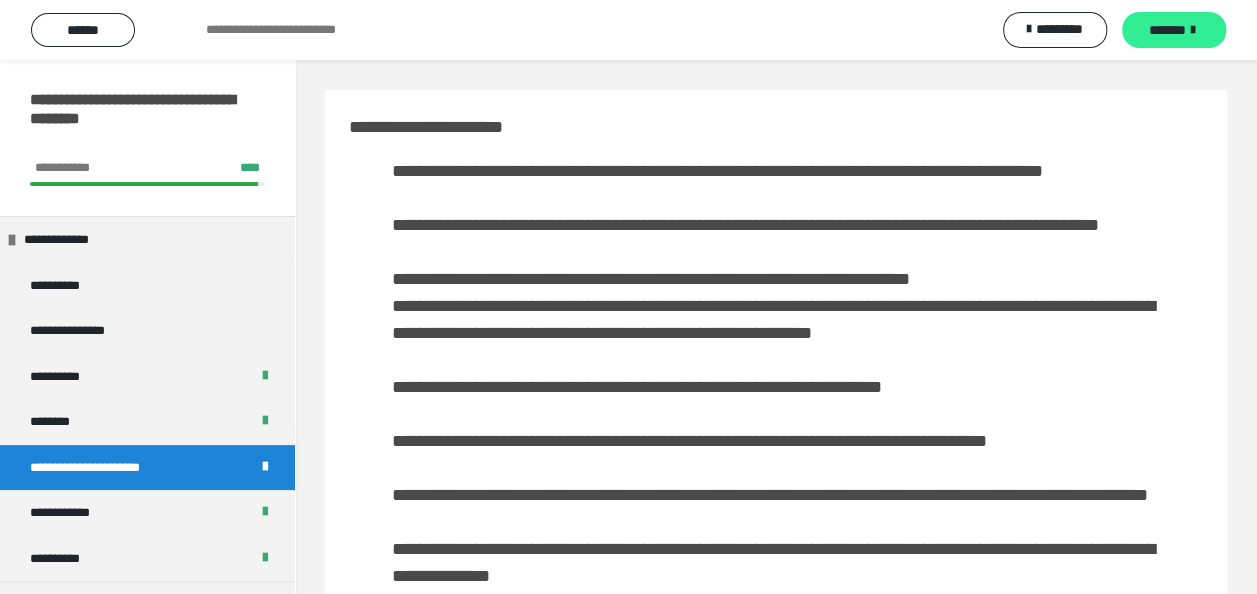click on "*******" at bounding box center (1167, 30) 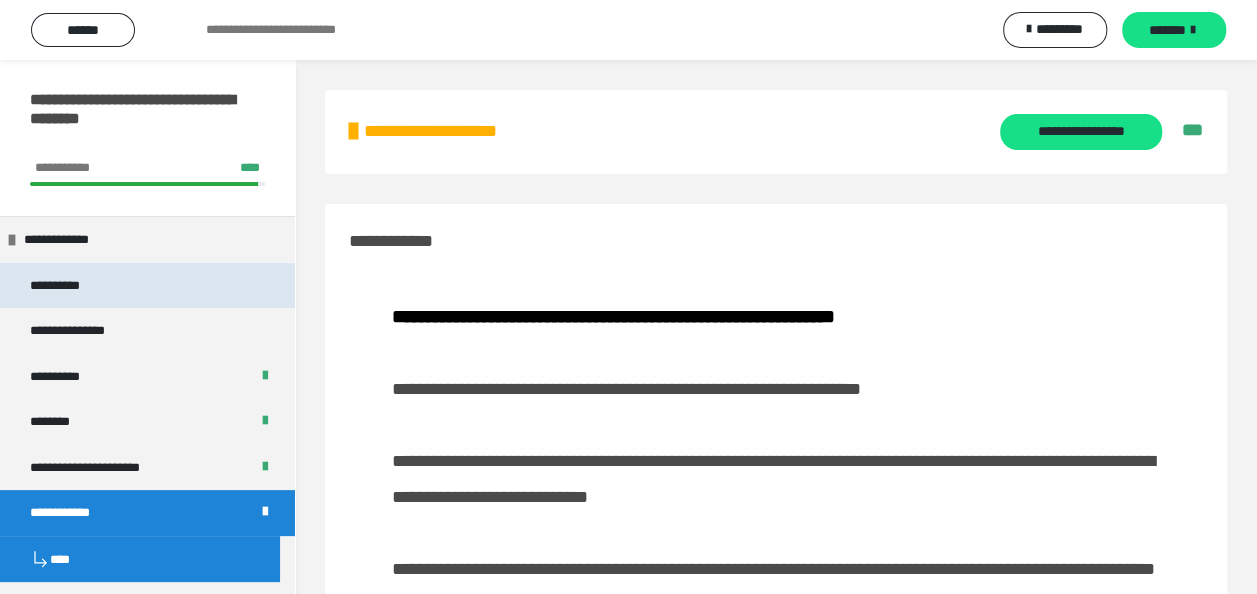 click on "**********" at bounding box center [147, 286] 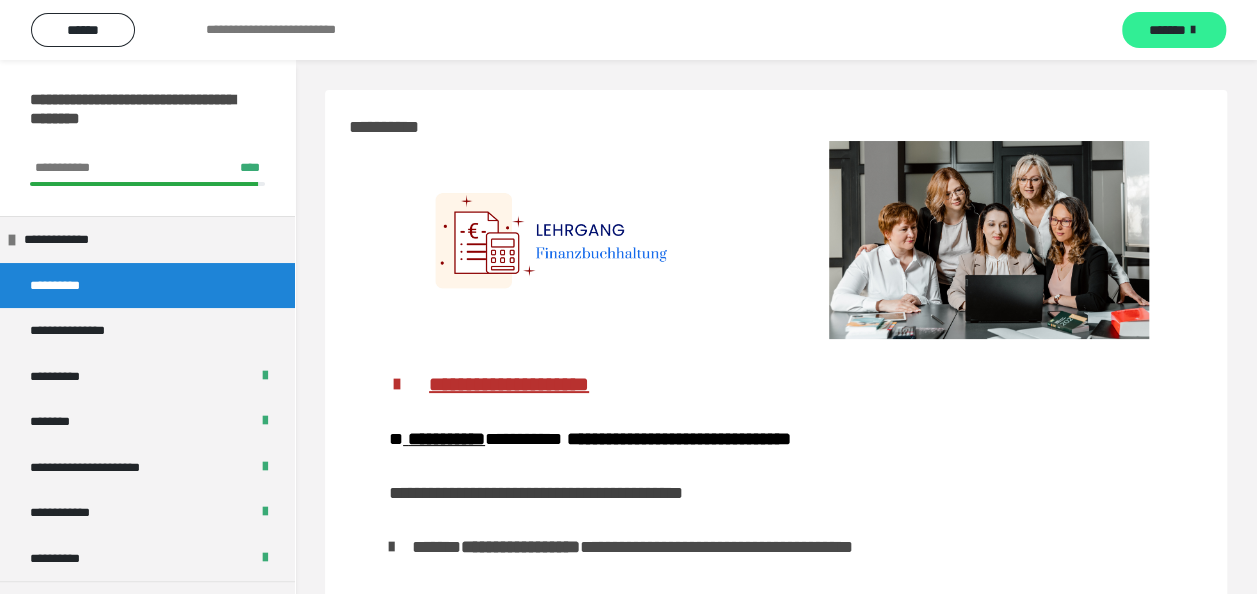 click on "*******" at bounding box center [1167, 30] 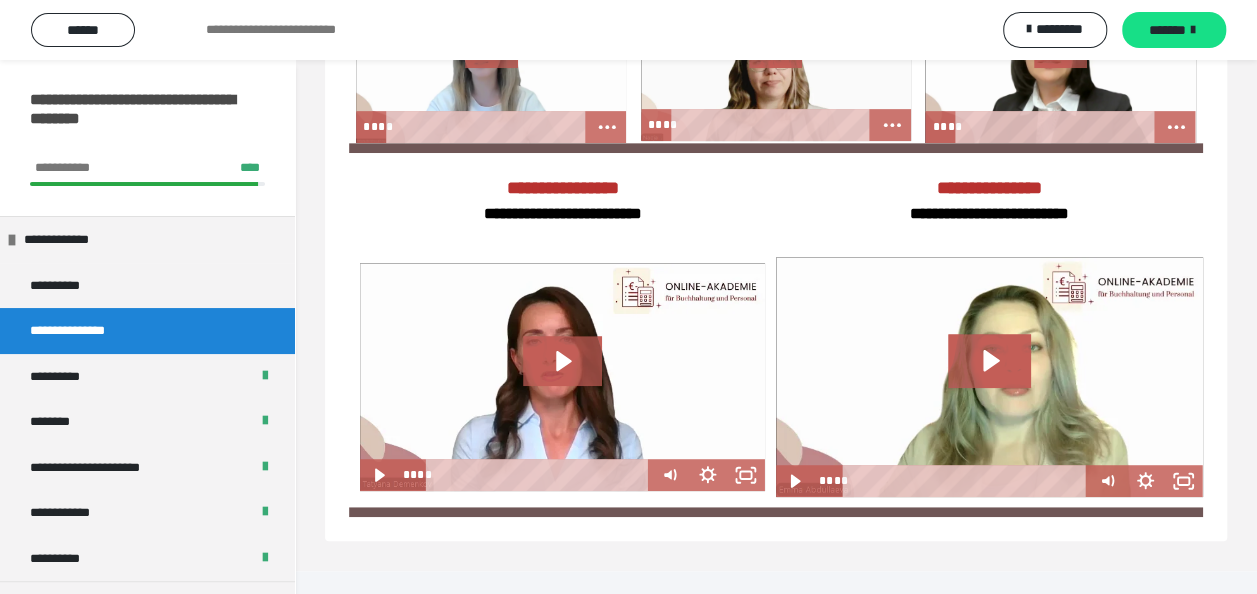 scroll, scrollTop: 0, scrollLeft: 0, axis: both 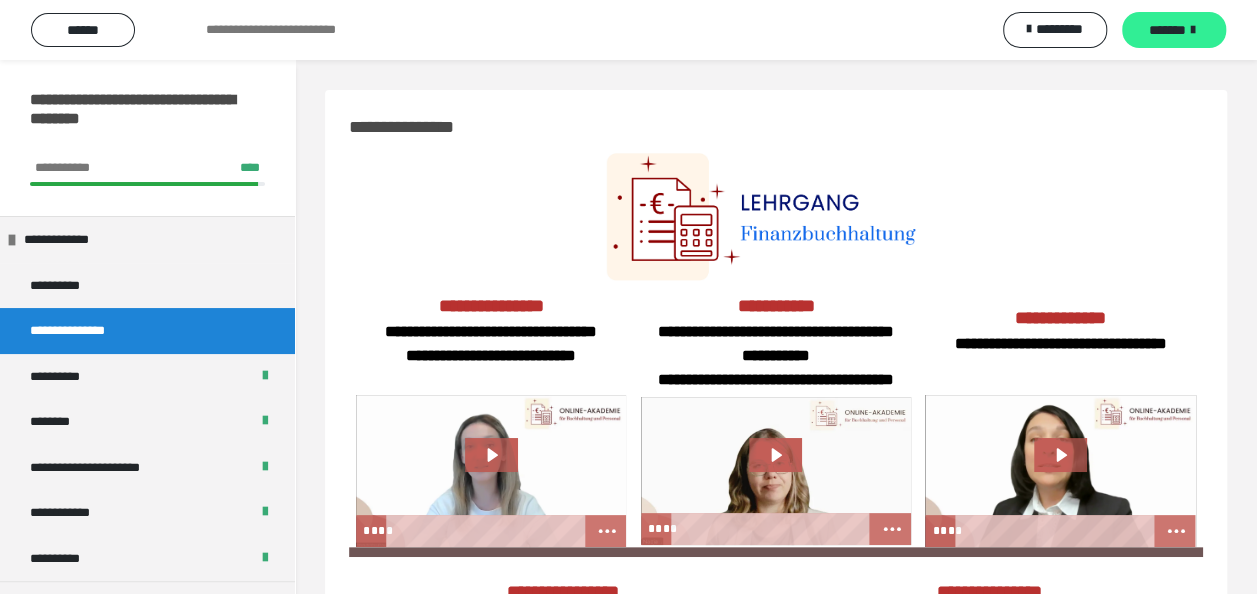 click on "*******" at bounding box center [1174, 30] 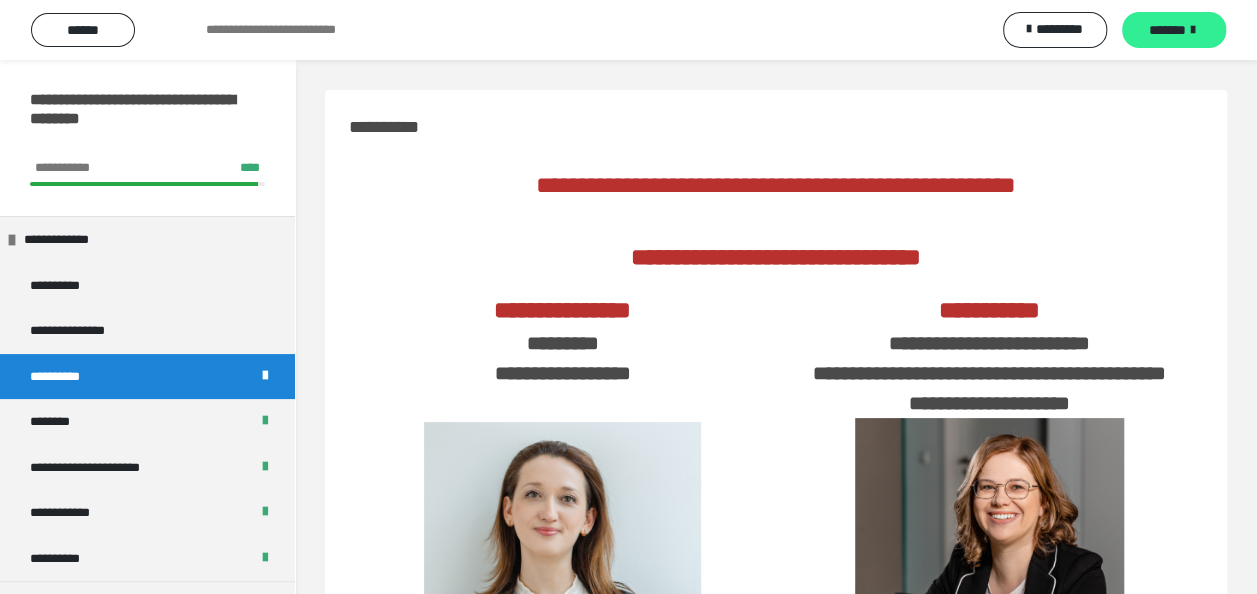 click on "*******" at bounding box center (1174, 30) 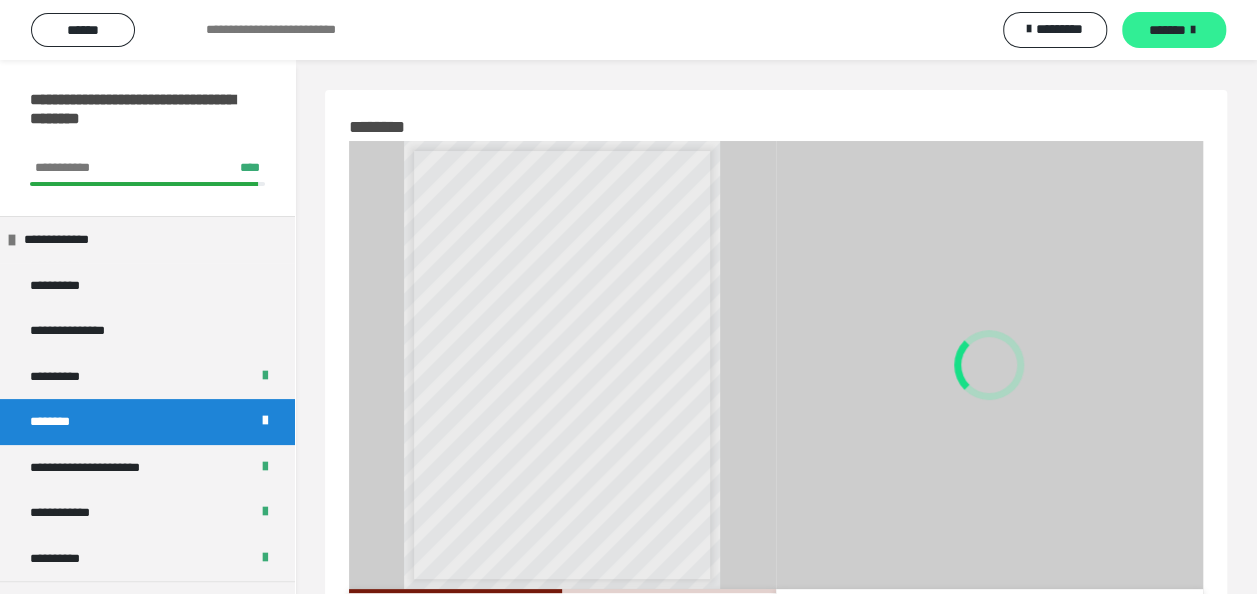 click on "*******" at bounding box center (1174, 30) 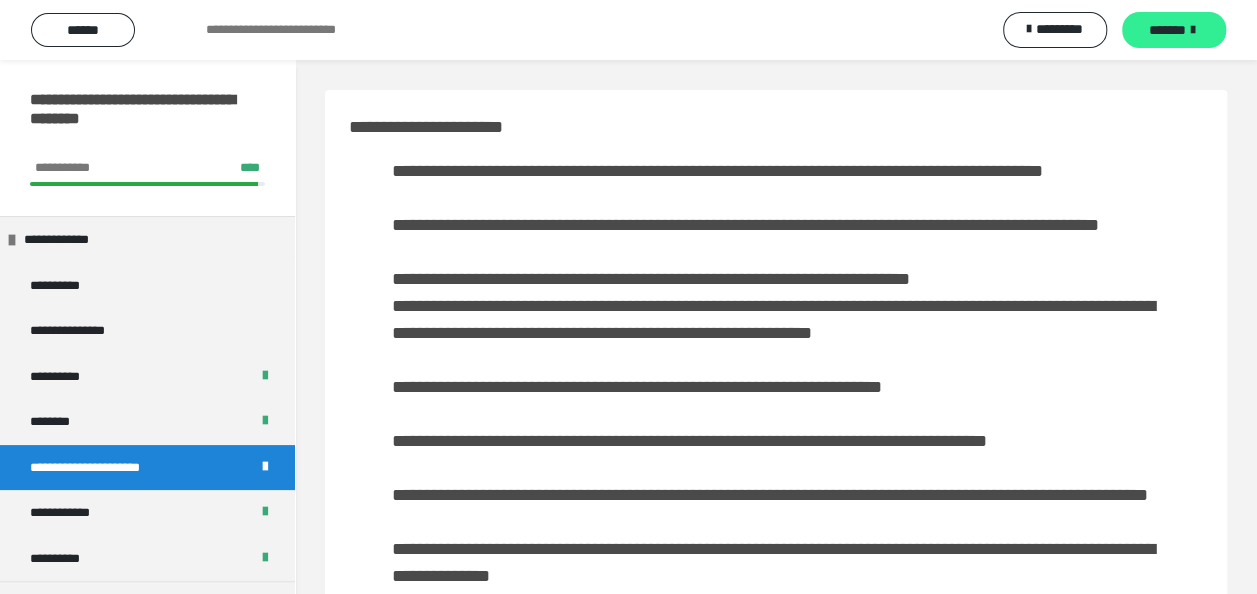 click on "*******" at bounding box center (1174, 30) 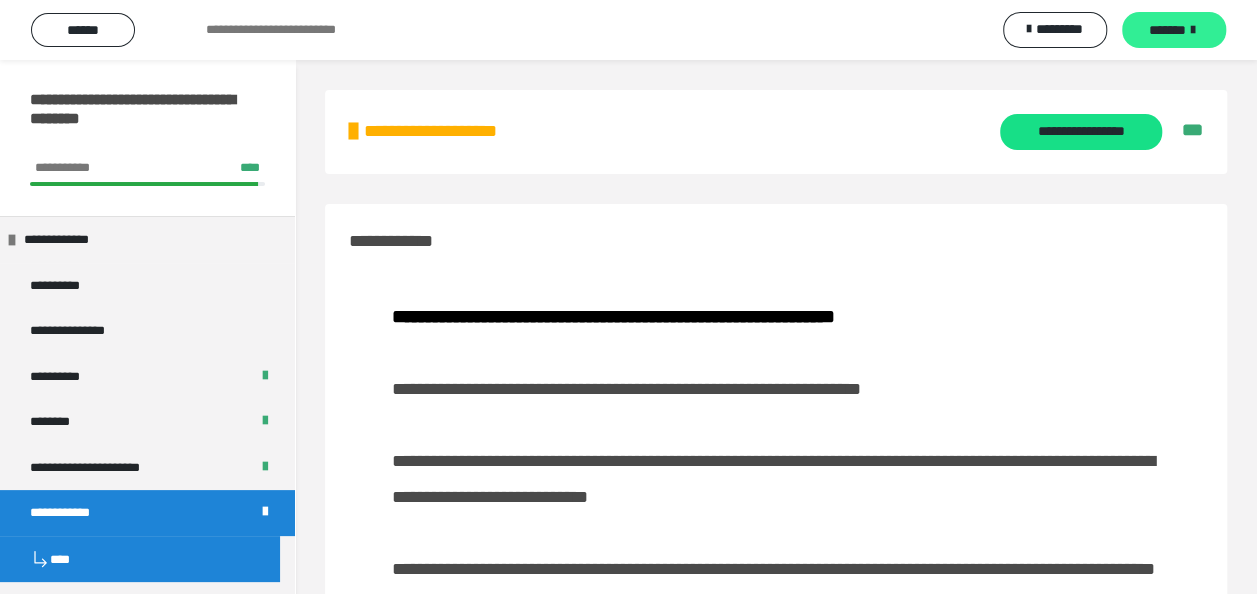 click on "*******" at bounding box center (1174, 30) 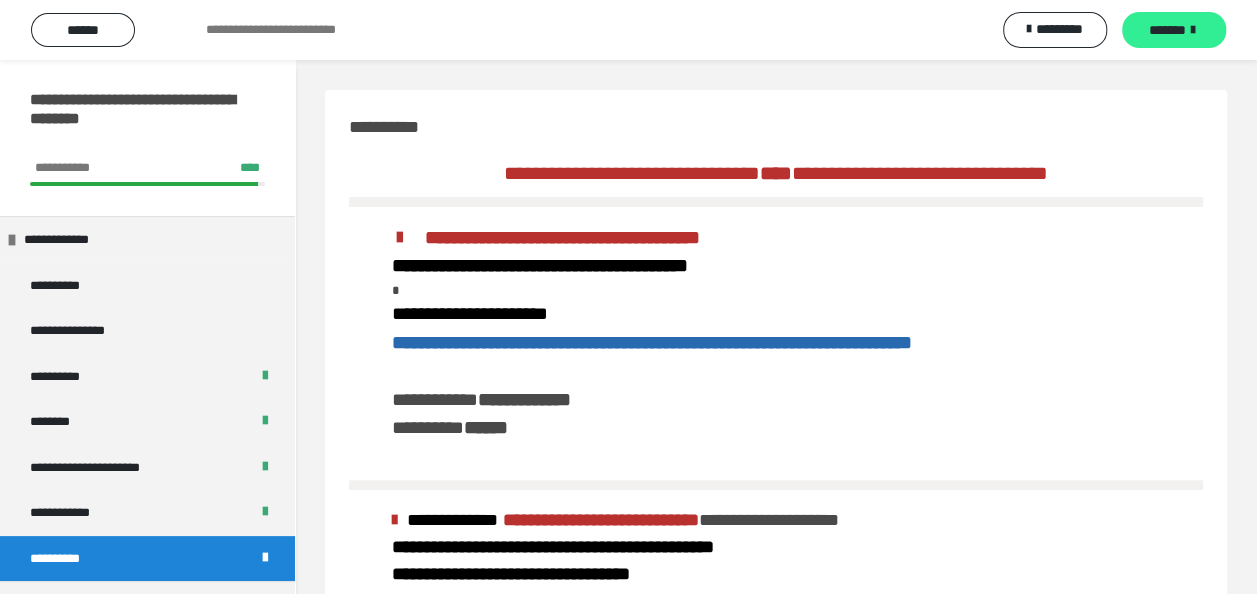 click on "*******" at bounding box center [1174, 30] 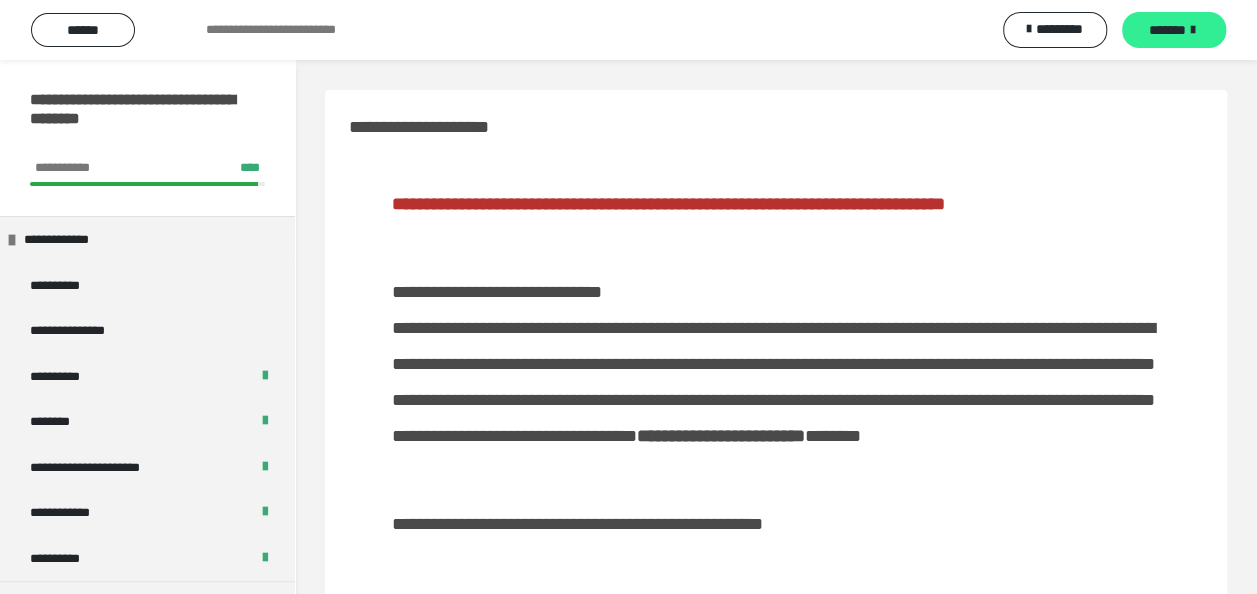 click on "*******" at bounding box center (1174, 30) 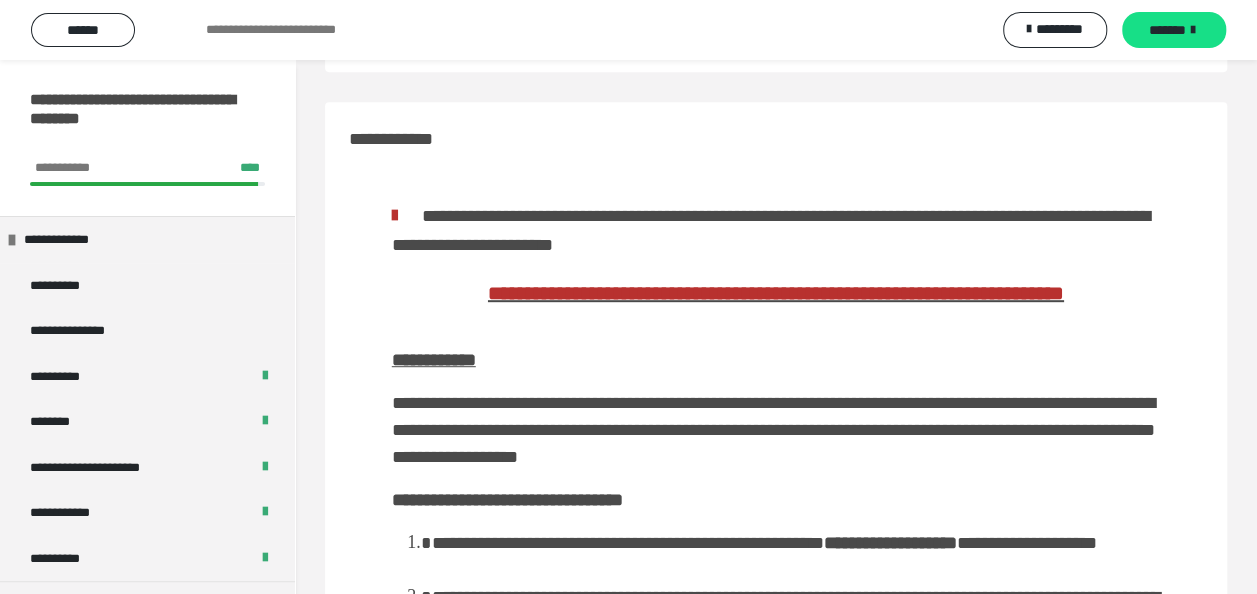 scroll, scrollTop: 712, scrollLeft: 0, axis: vertical 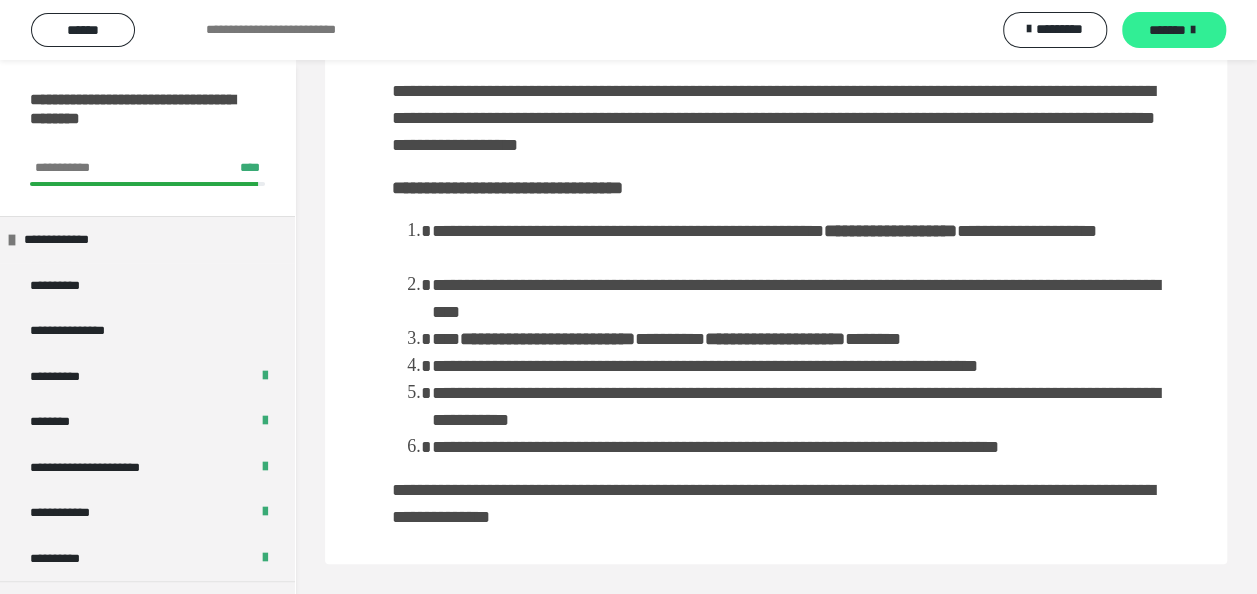 click on "*******" at bounding box center (1174, 30) 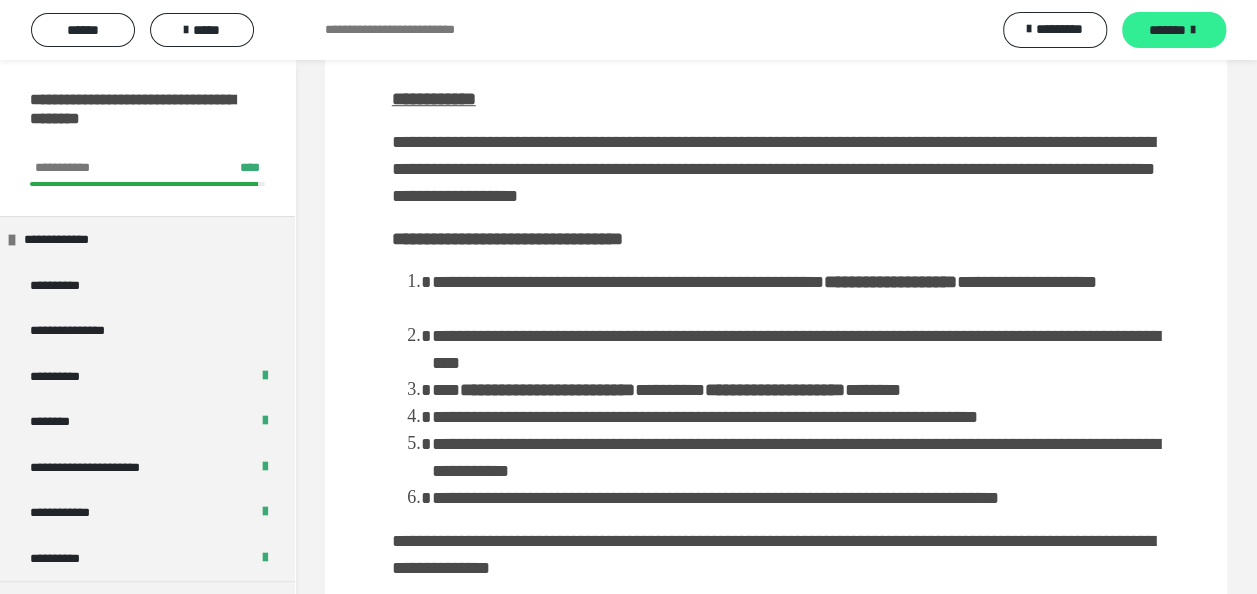 scroll, scrollTop: 762, scrollLeft: 0, axis: vertical 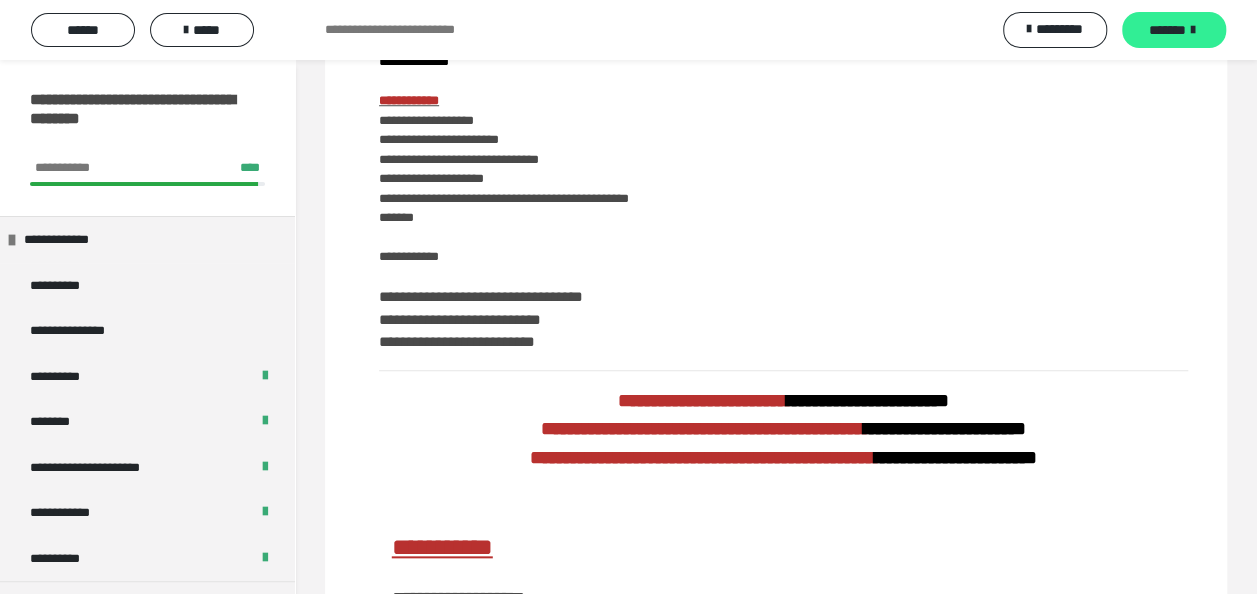 click on "*******" at bounding box center [1174, 30] 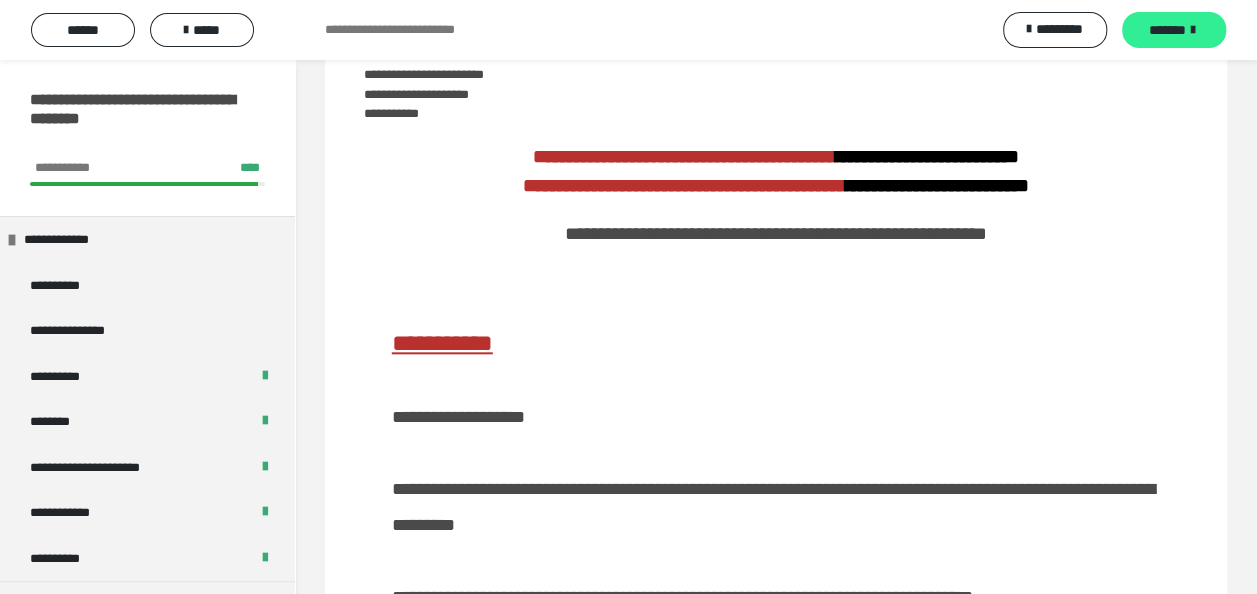 click on "*******" at bounding box center [1174, 30] 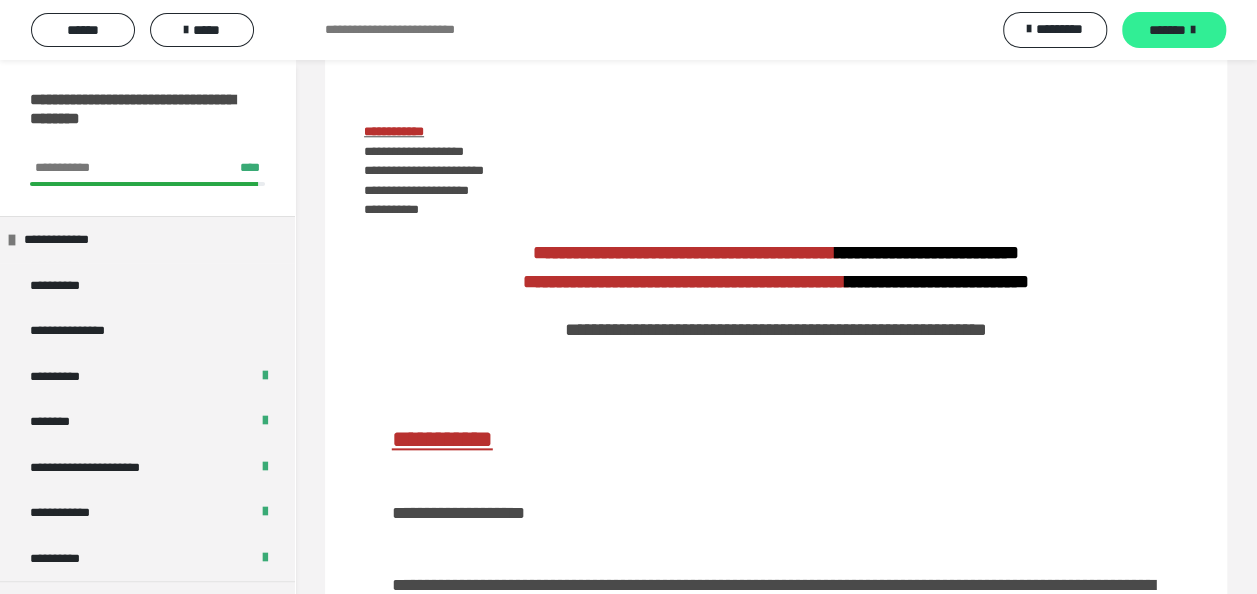 scroll, scrollTop: 938, scrollLeft: 0, axis: vertical 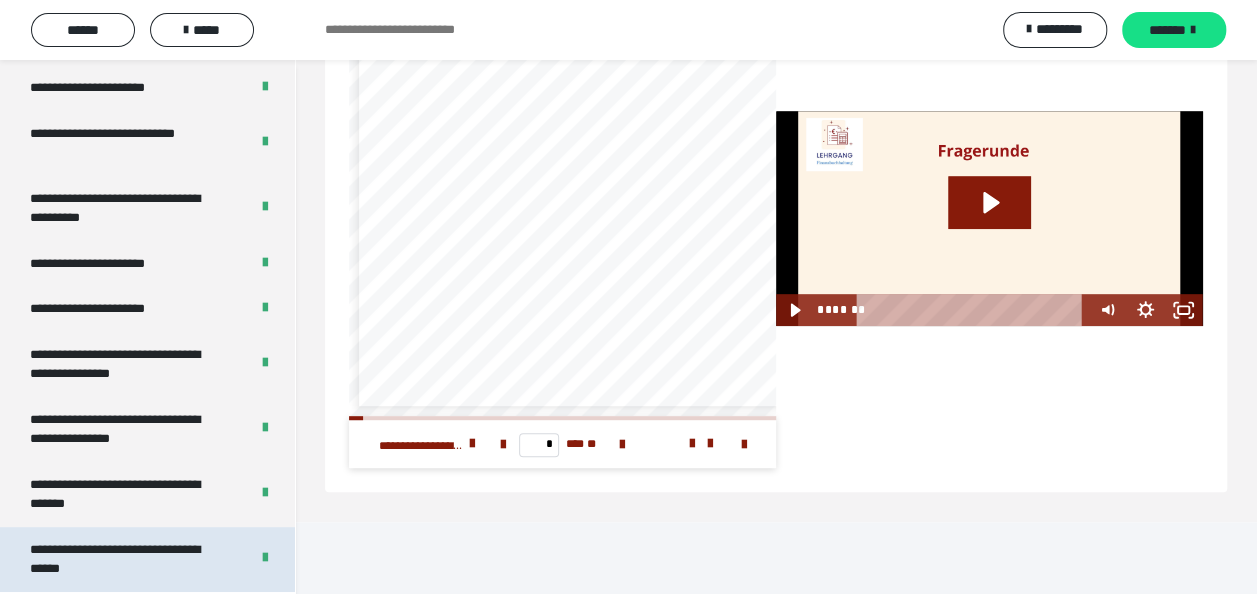 click on "**********" at bounding box center [124, 559] 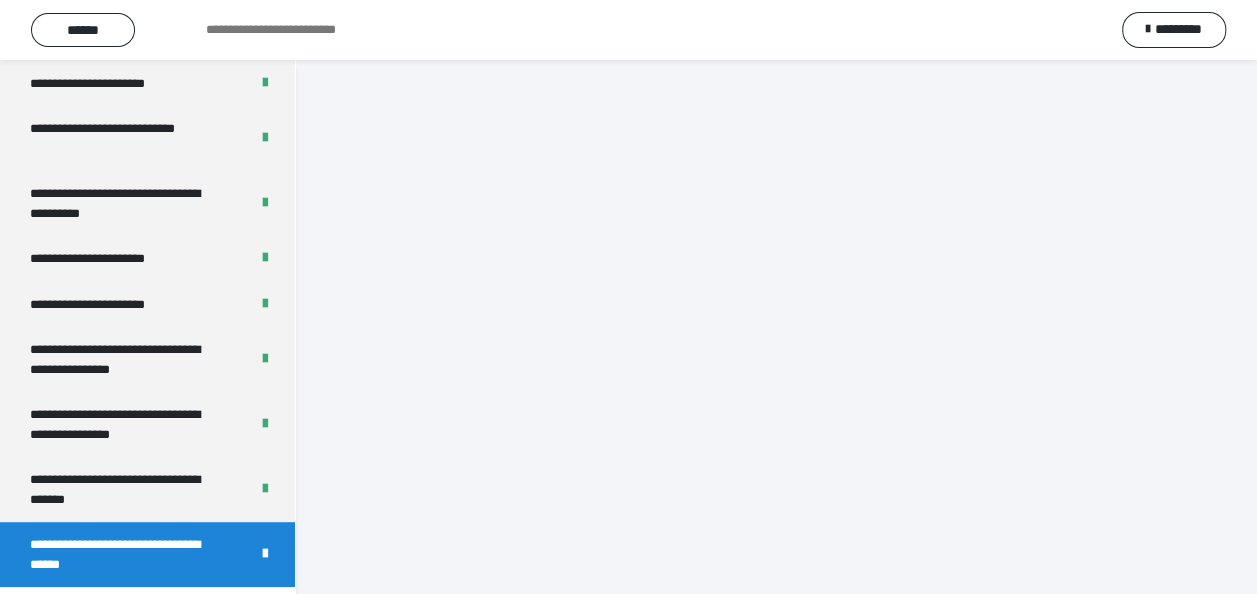 scroll, scrollTop: 3493, scrollLeft: 0, axis: vertical 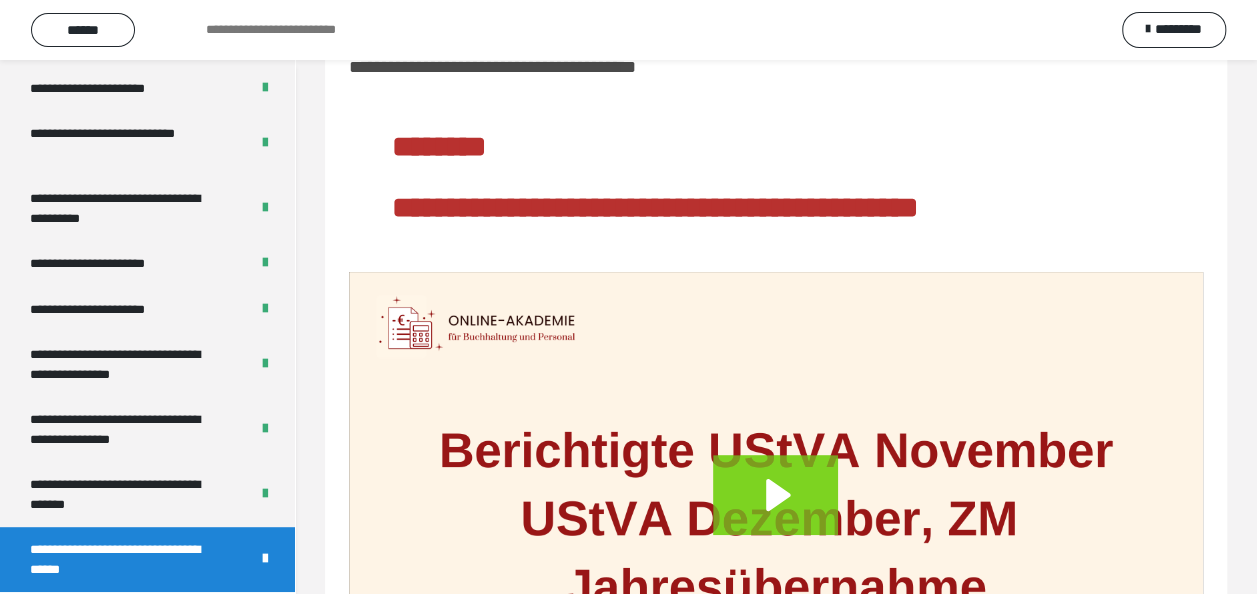 click on "**********" at bounding box center [124, 559] 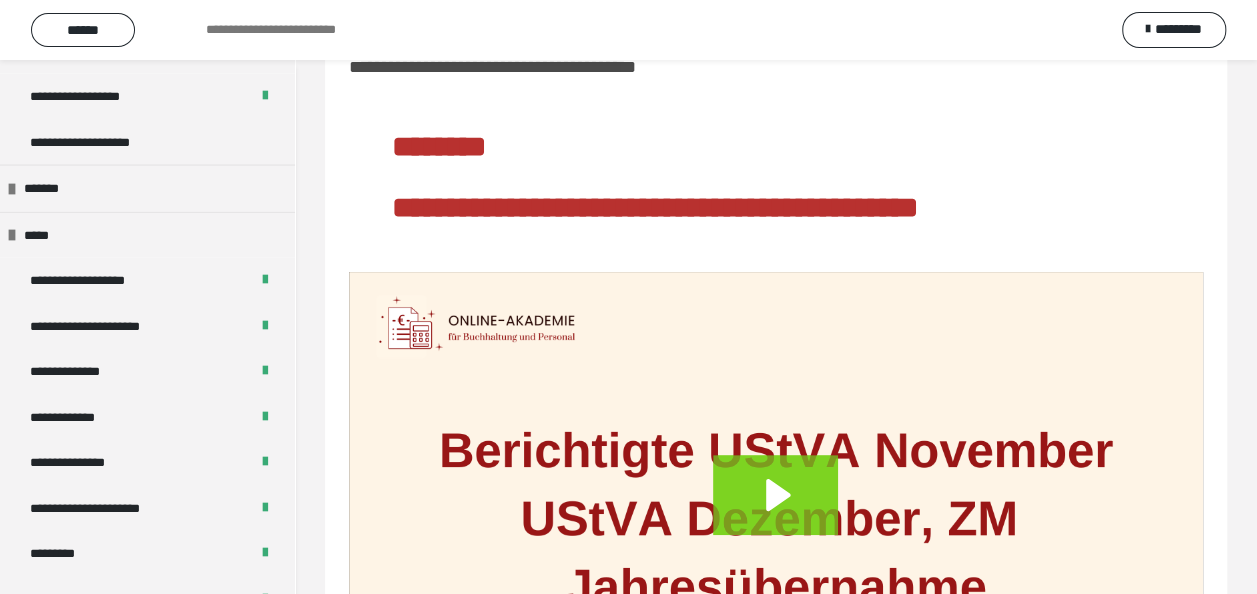 scroll, scrollTop: 1992, scrollLeft: 0, axis: vertical 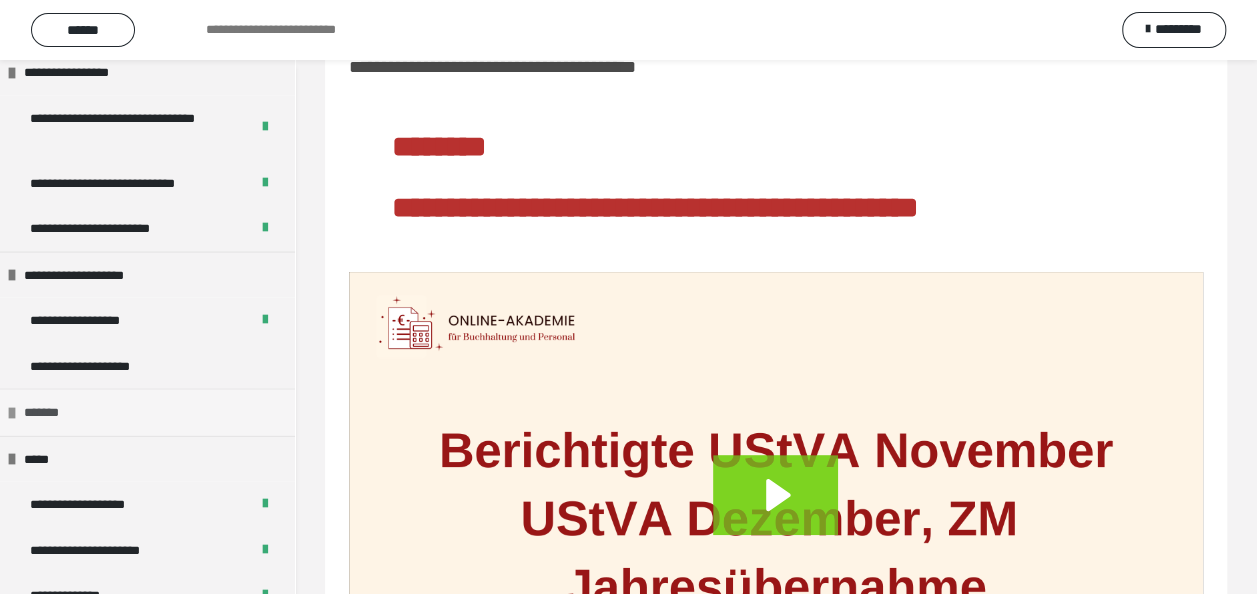 click on "*******" at bounding box center (147, 412) 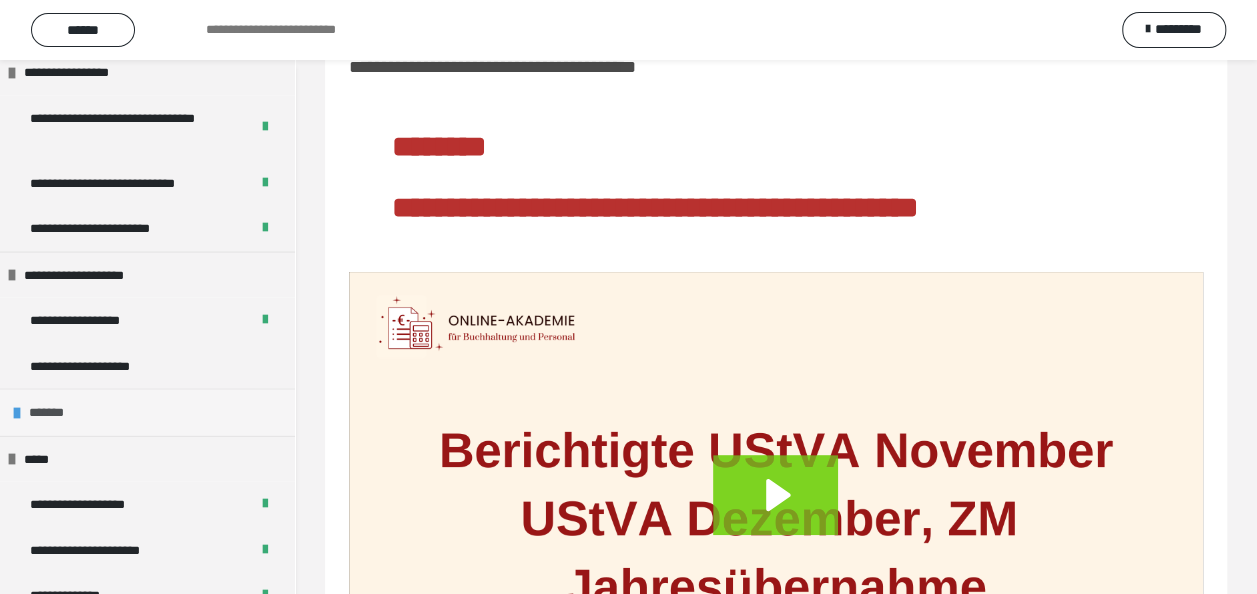 click on "*******" at bounding box center [53, 413] 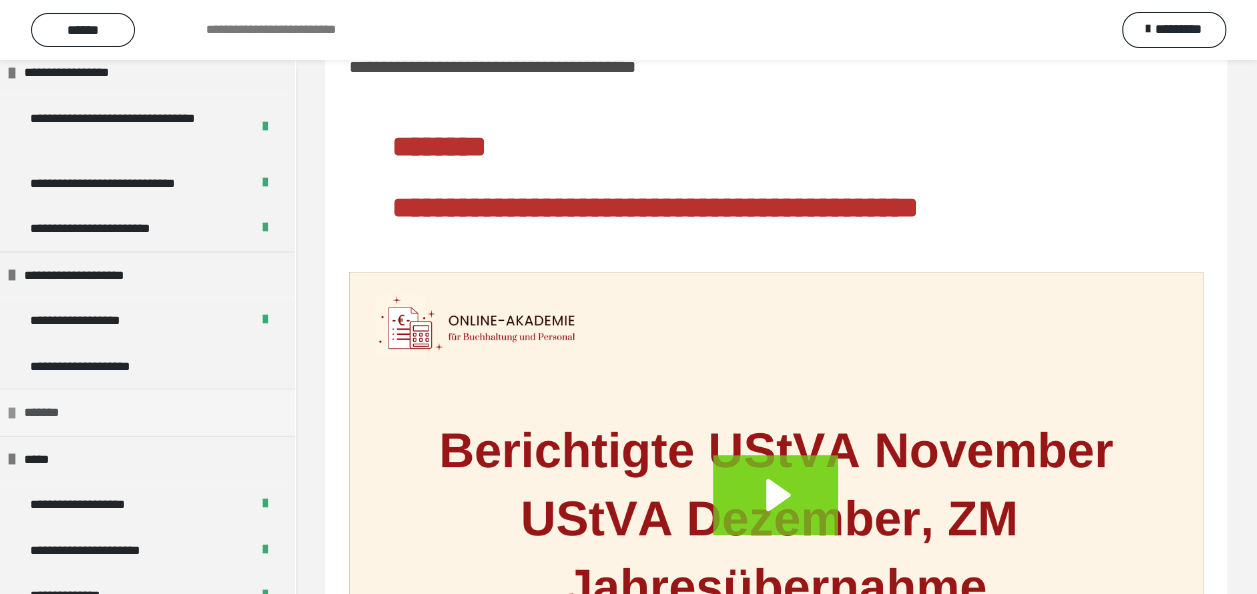 click at bounding box center (12, 413) 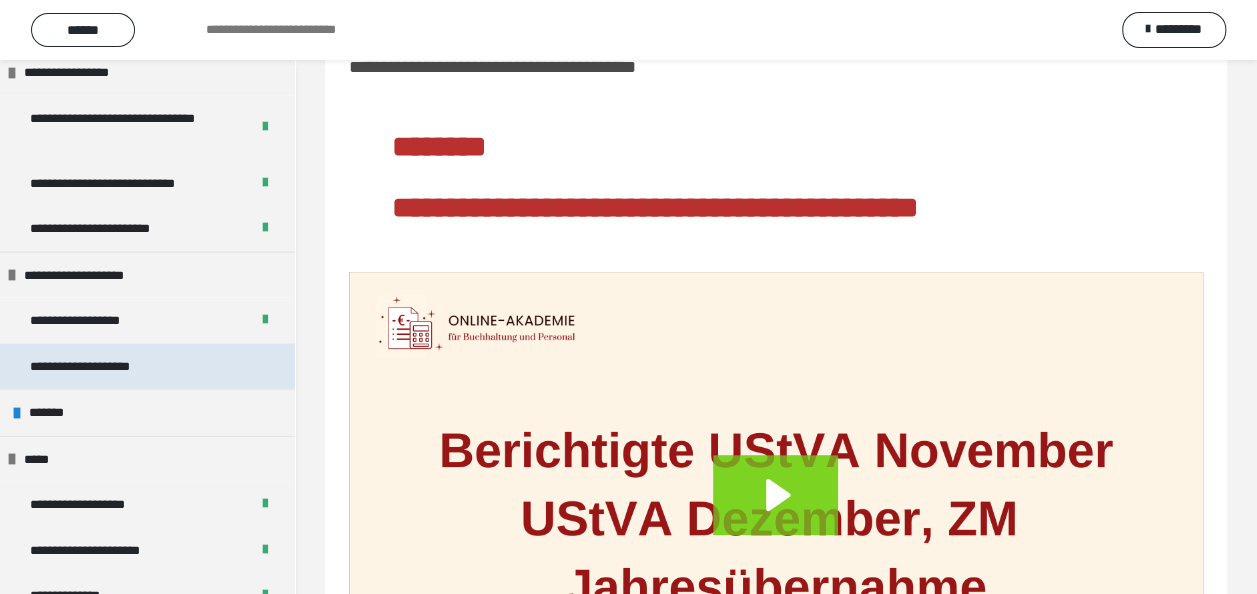 click on "**********" at bounding box center (102, 367) 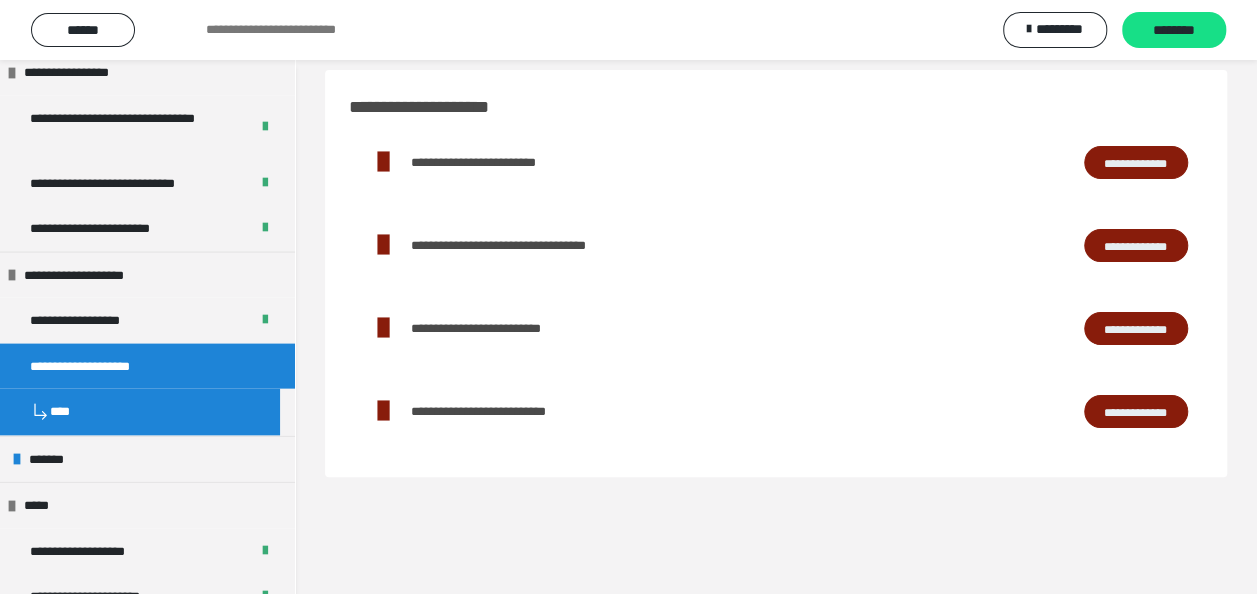 scroll, scrollTop: 0, scrollLeft: 0, axis: both 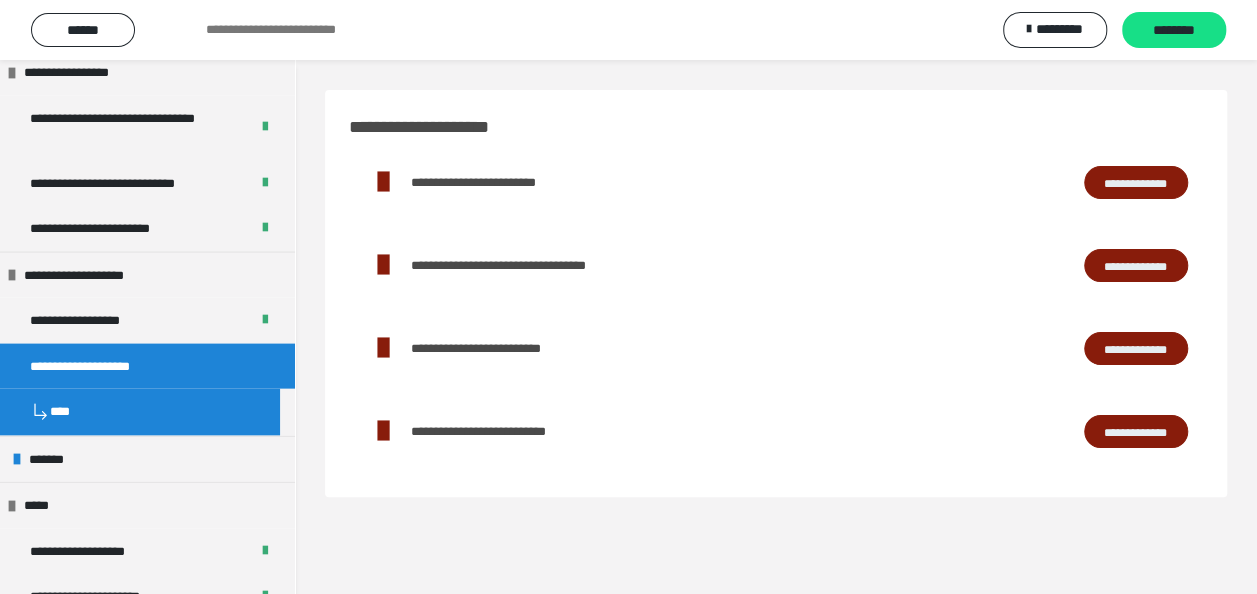 click on "**********" at bounding box center [1136, 431] 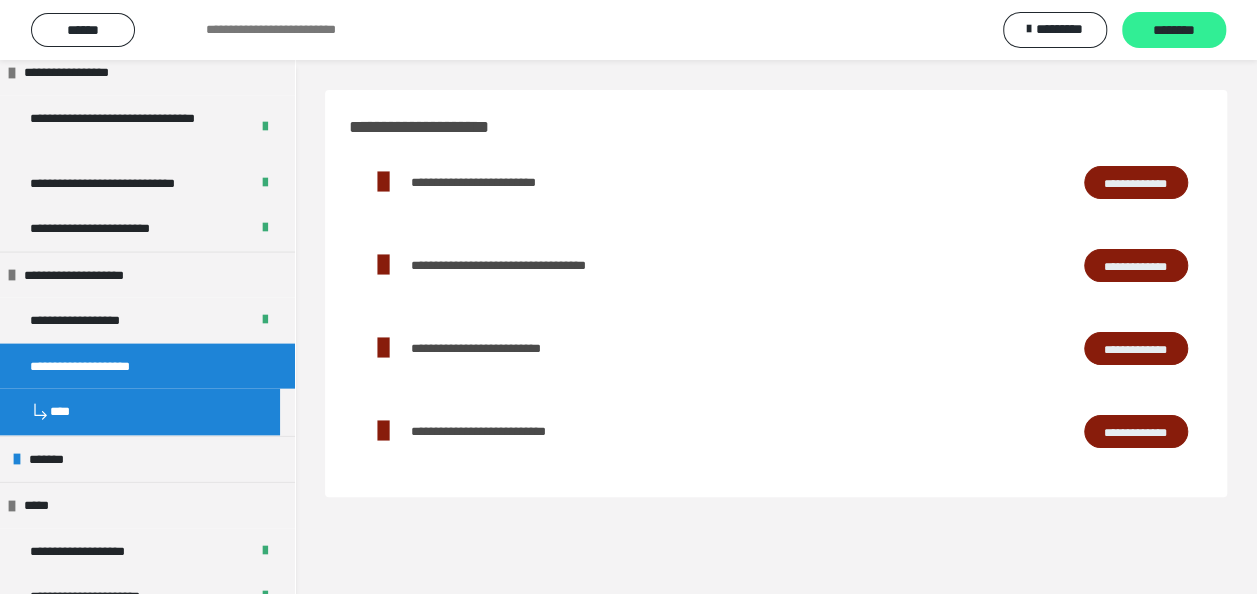 click on "********" at bounding box center (1174, 31) 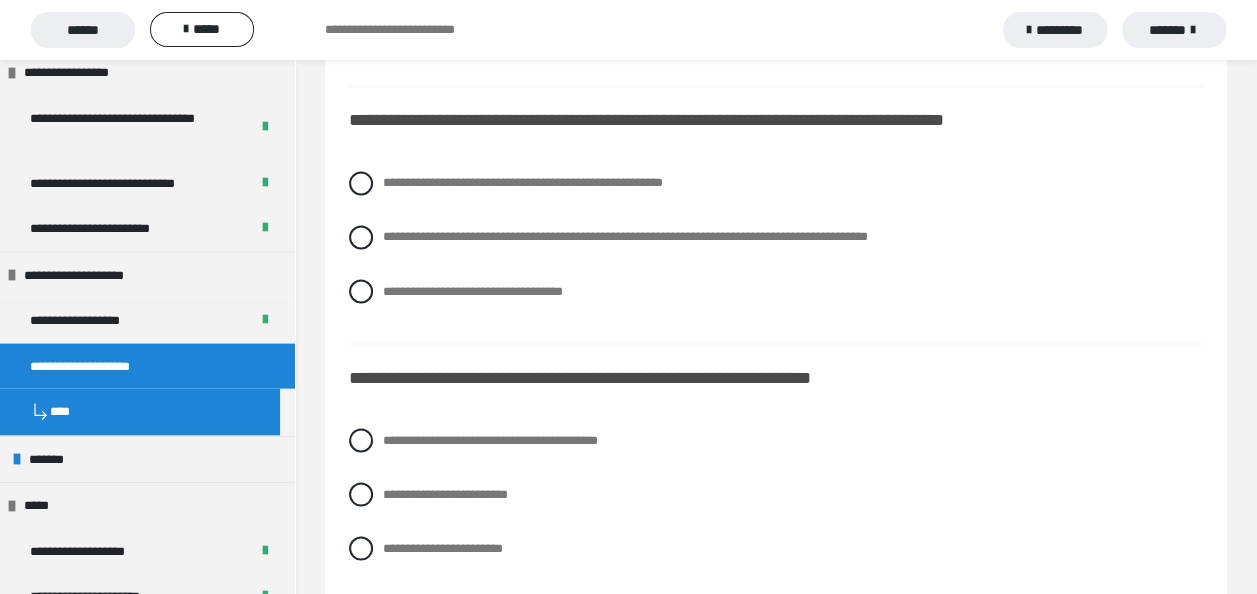 scroll, scrollTop: 5200, scrollLeft: 0, axis: vertical 